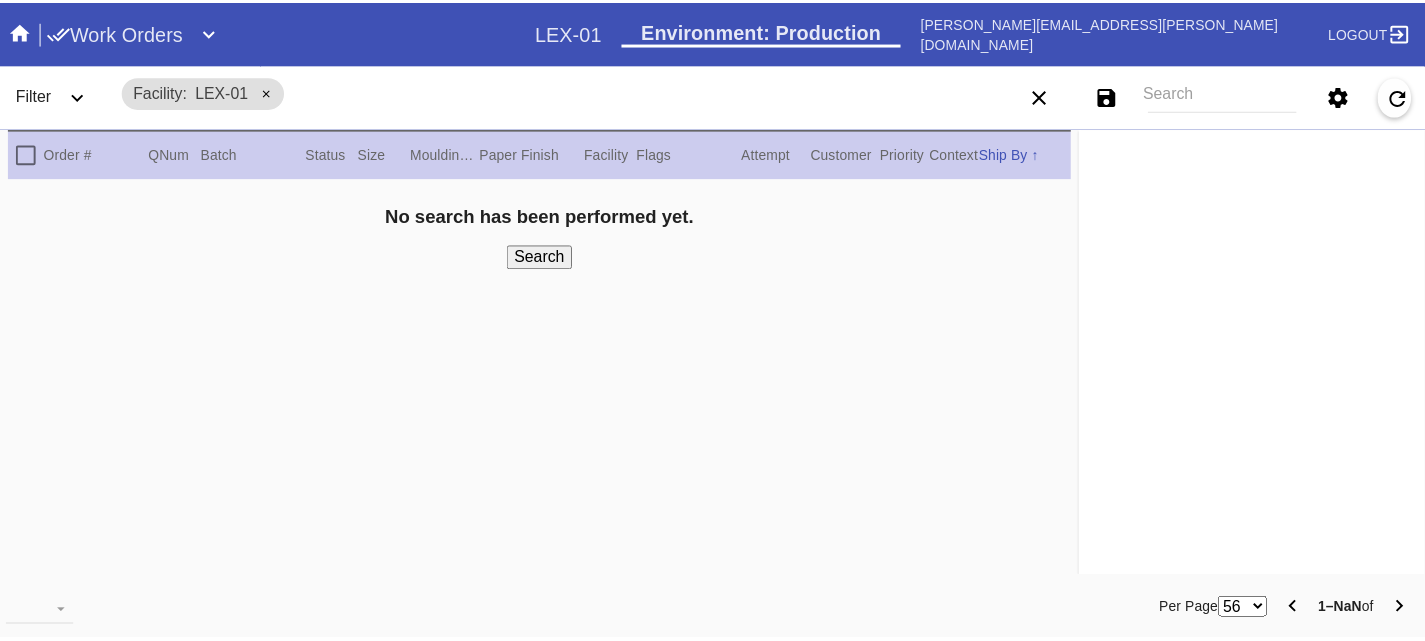 scroll, scrollTop: 0, scrollLeft: 0, axis: both 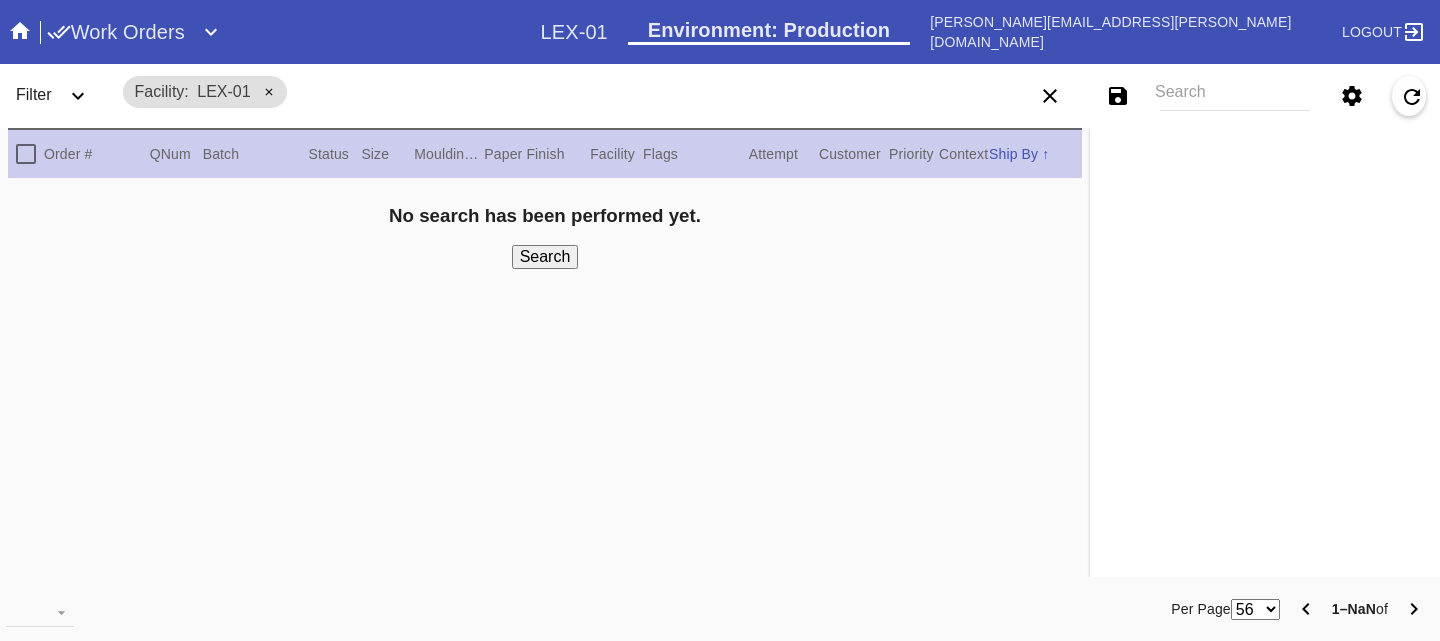 click on "Work Orders" at bounding box center [116, 32] 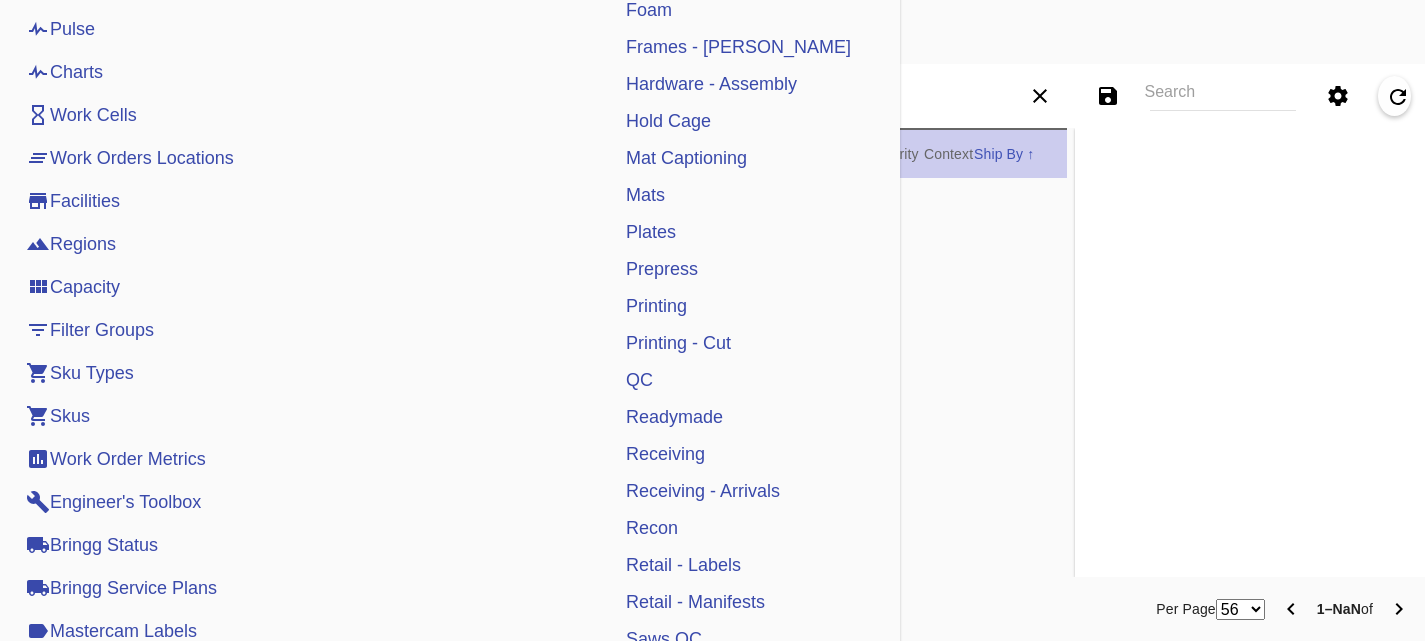 scroll, scrollTop: 0, scrollLeft: 0, axis: both 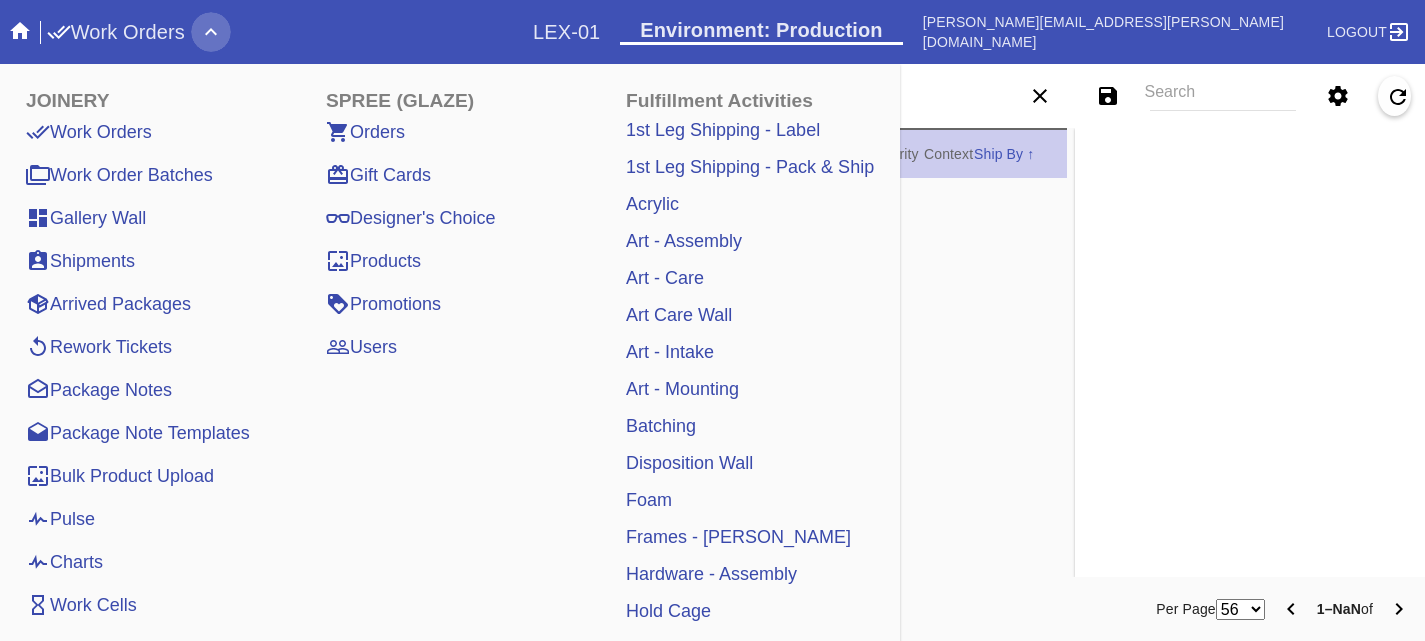 click 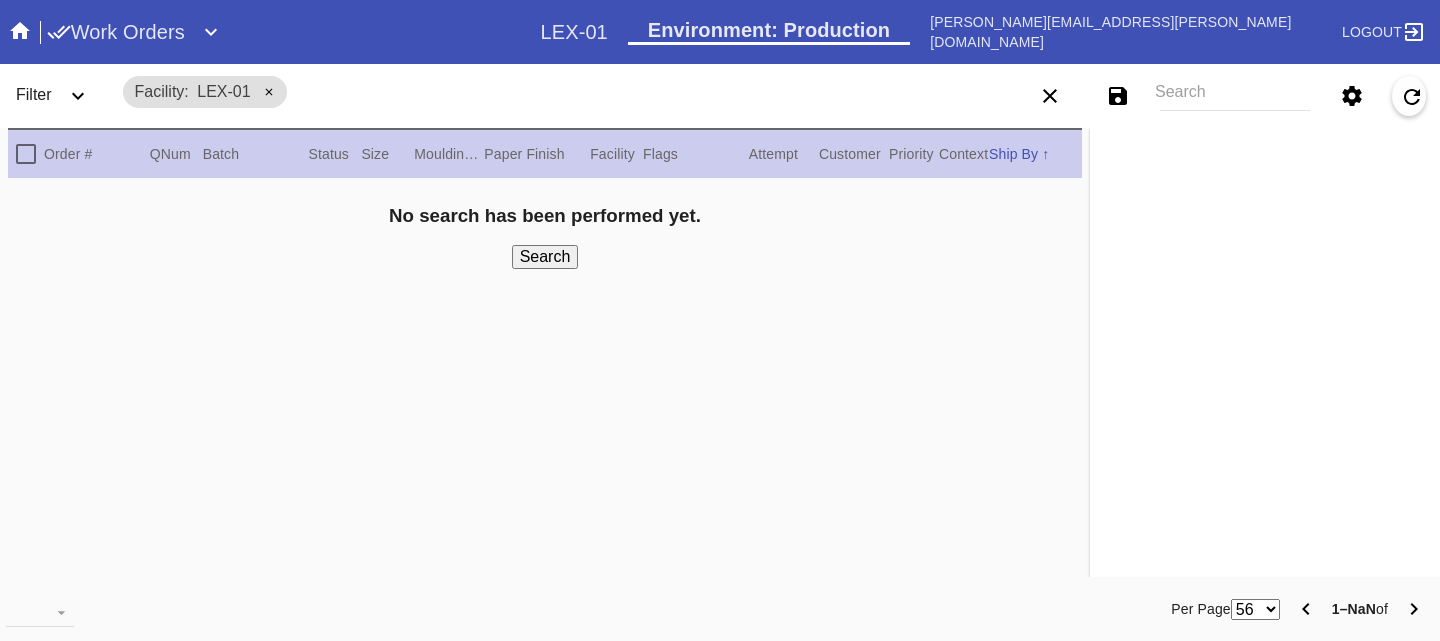 click on "Work Orders" at bounding box center (116, 32) 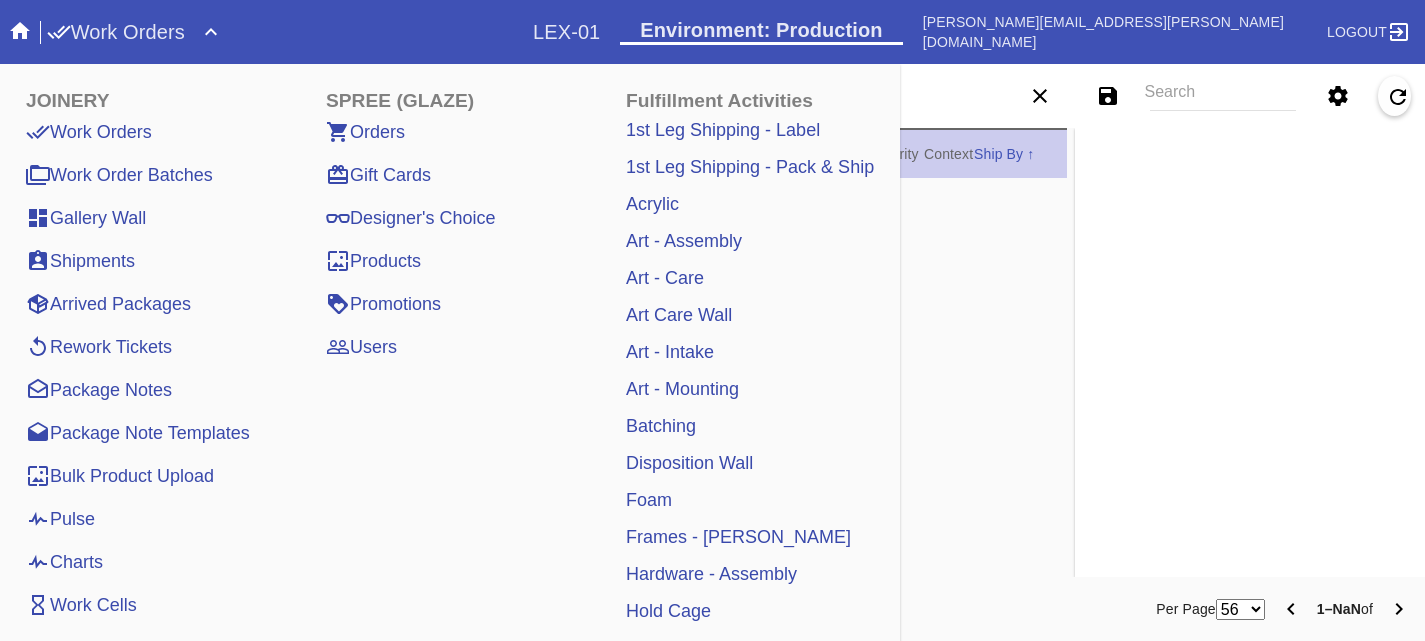 click on "Pulse" at bounding box center [60, 519] 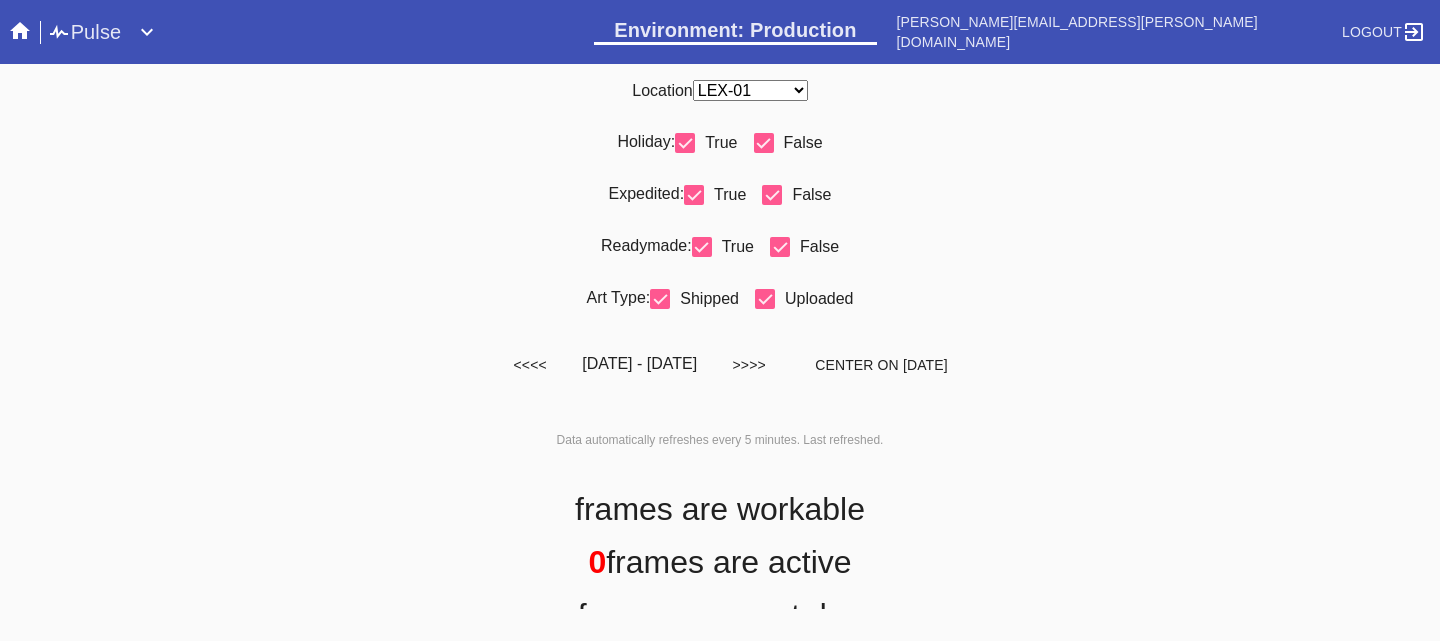 scroll, scrollTop: 0, scrollLeft: 0, axis: both 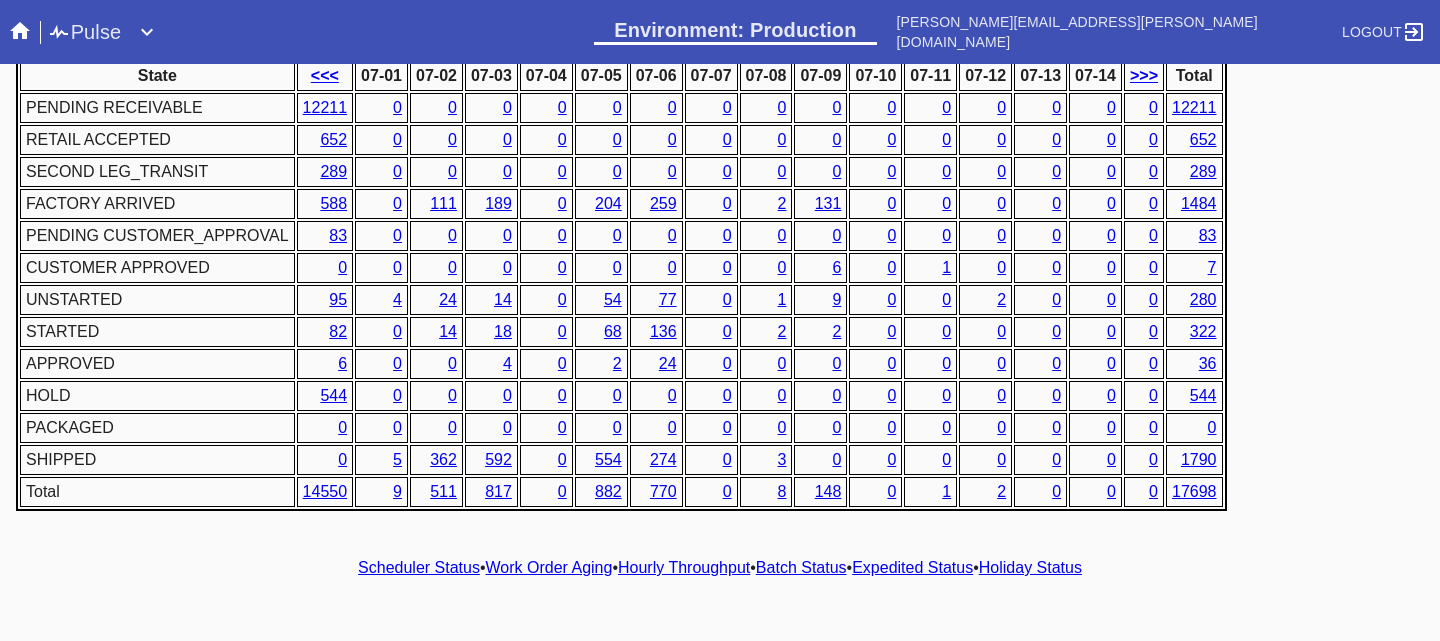 click on "Work Order Aging" at bounding box center [549, 567] 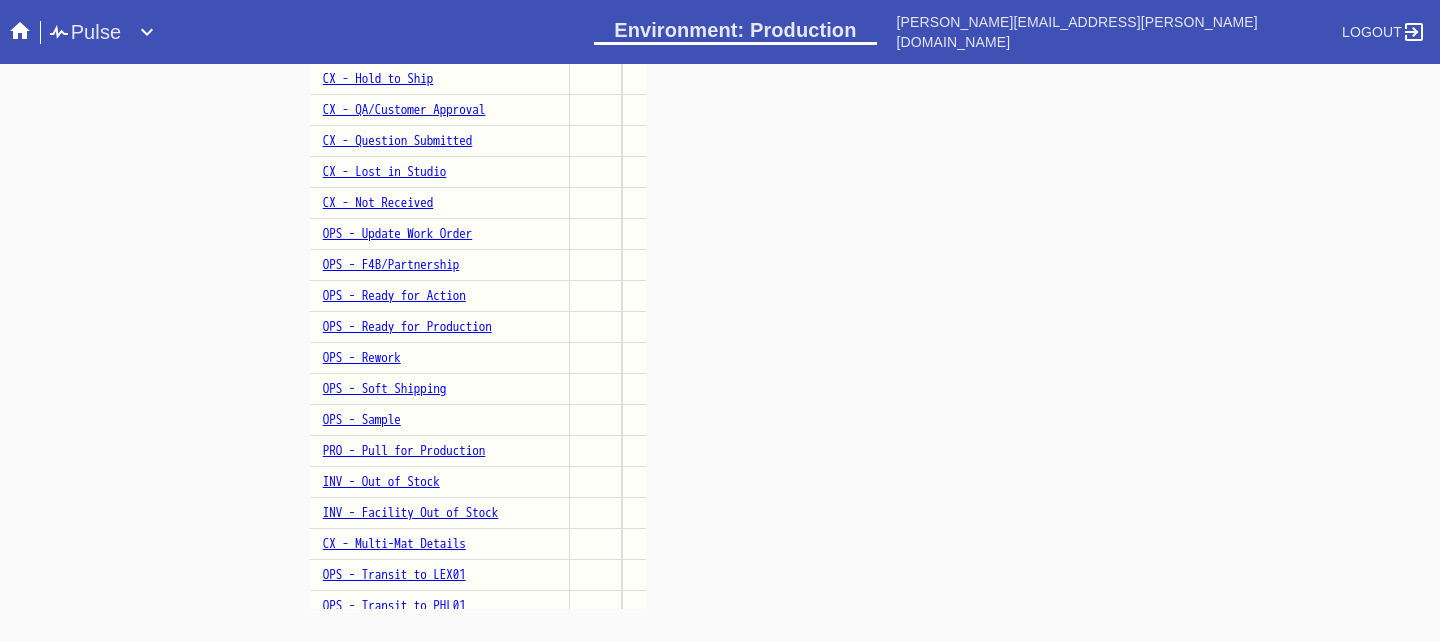 scroll, scrollTop: 1814, scrollLeft: 0, axis: vertical 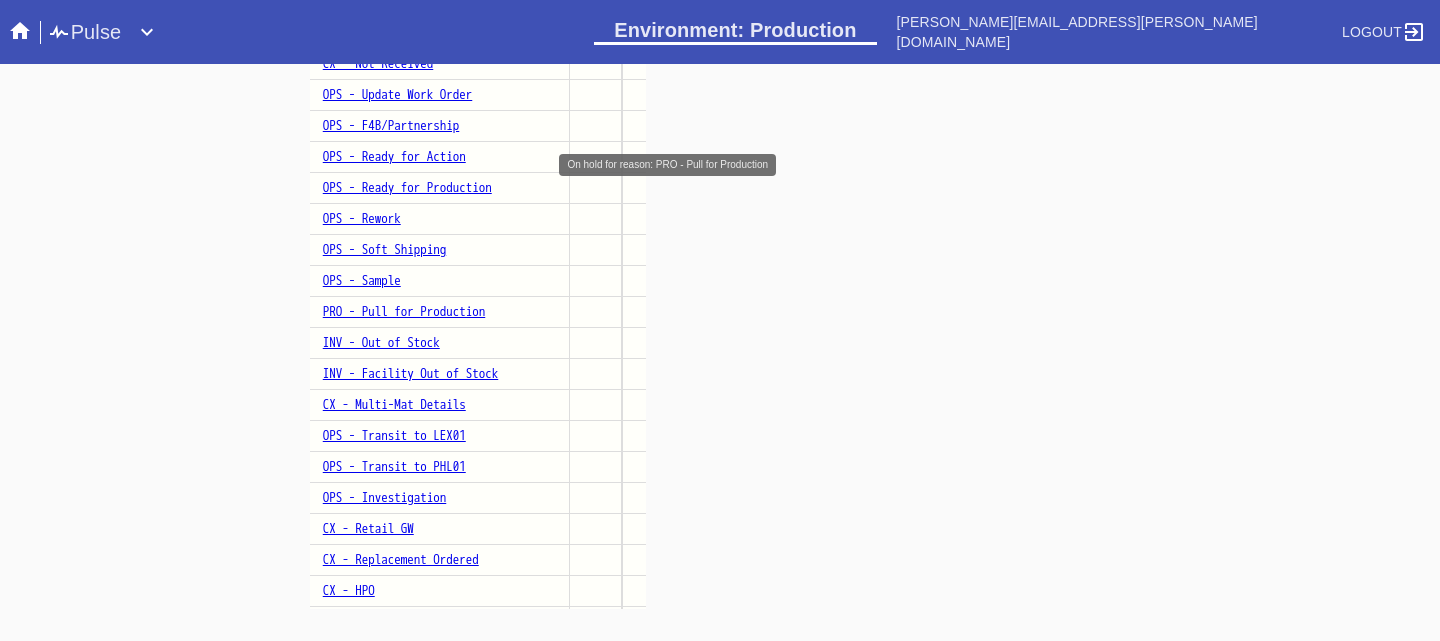 click on "PRO - Pull for Production" at bounding box center [404, 311] 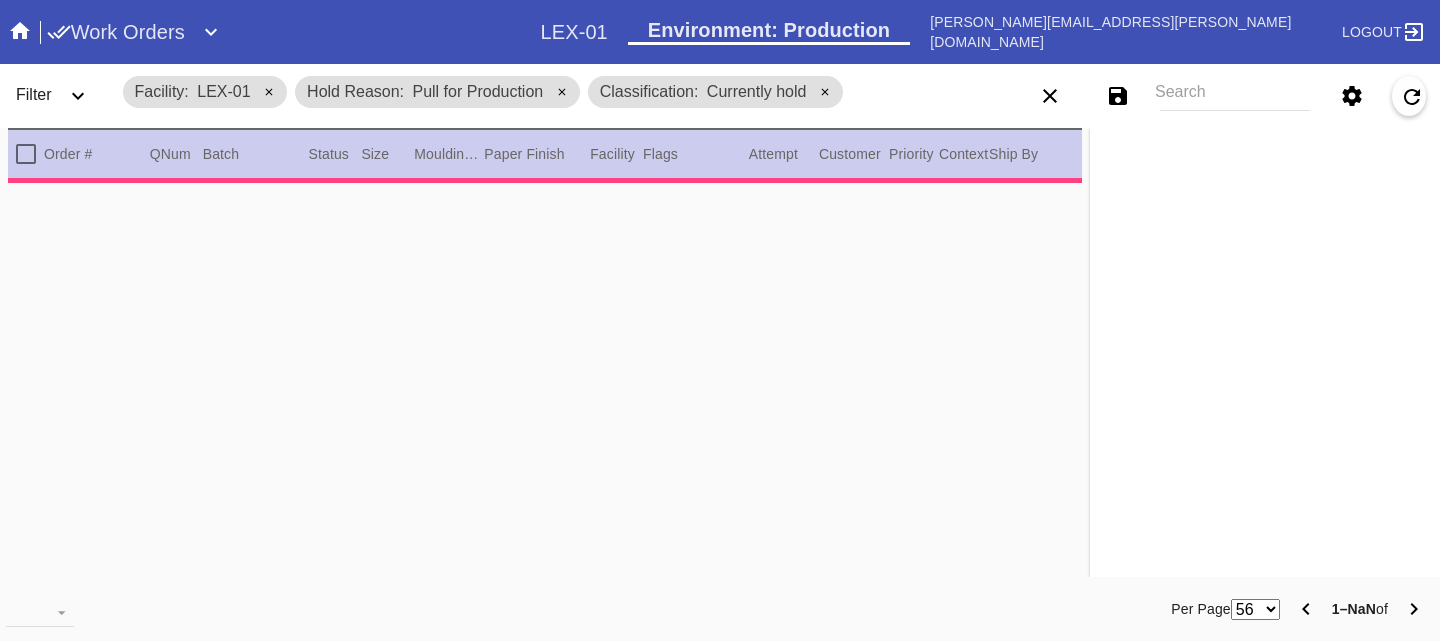 scroll, scrollTop: 0, scrollLeft: 0, axis: both 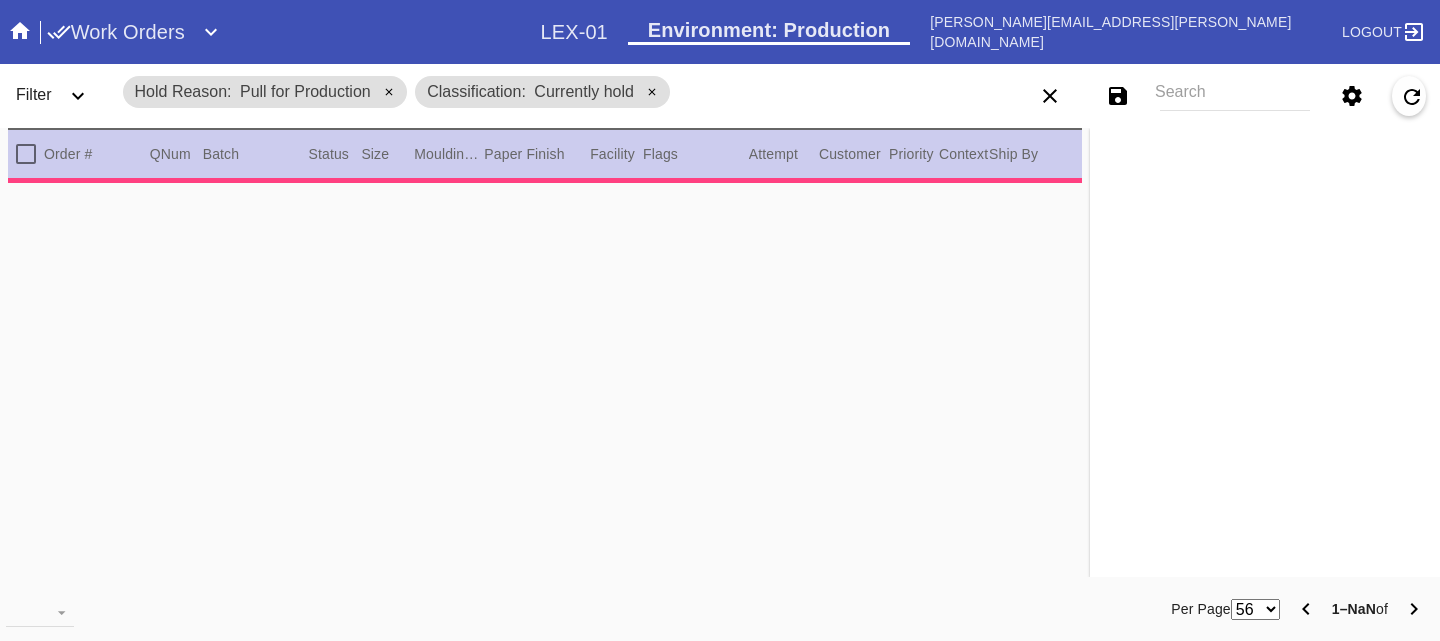 click on "Filter" at bounding box center (34, 94) 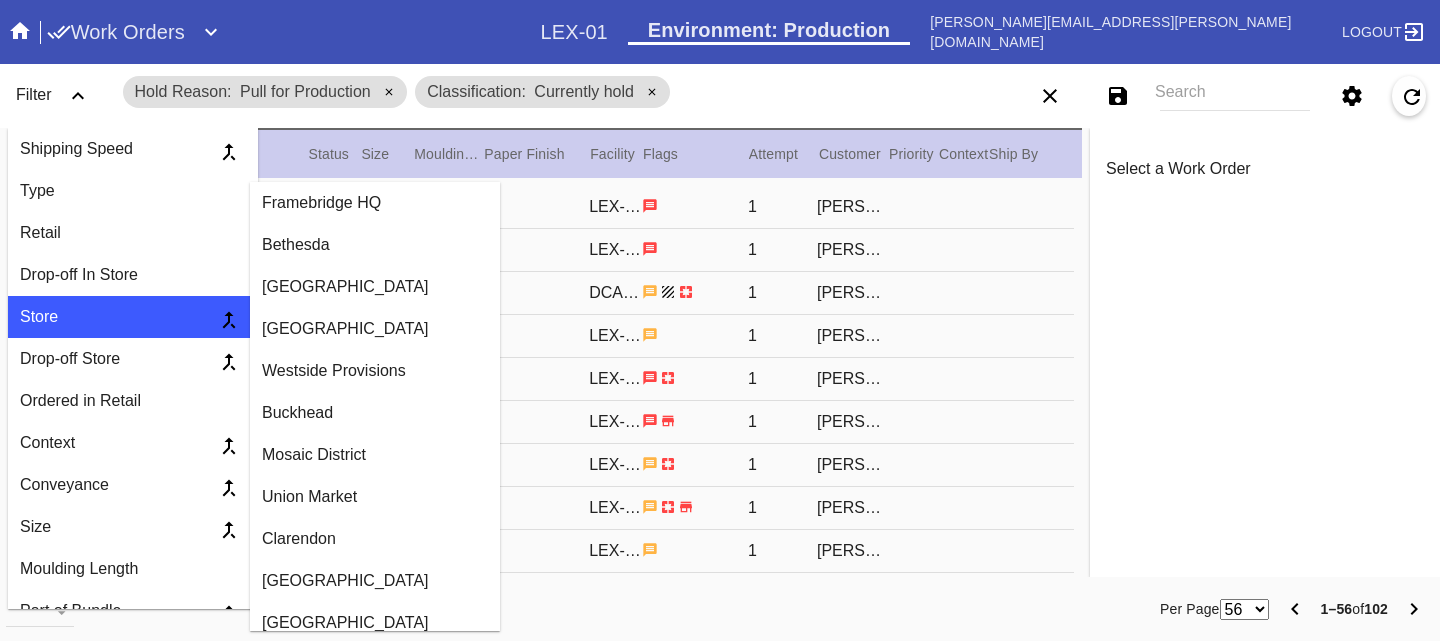 scroll, scrollTop: 781, scrollLeft: 0, axis: vertical 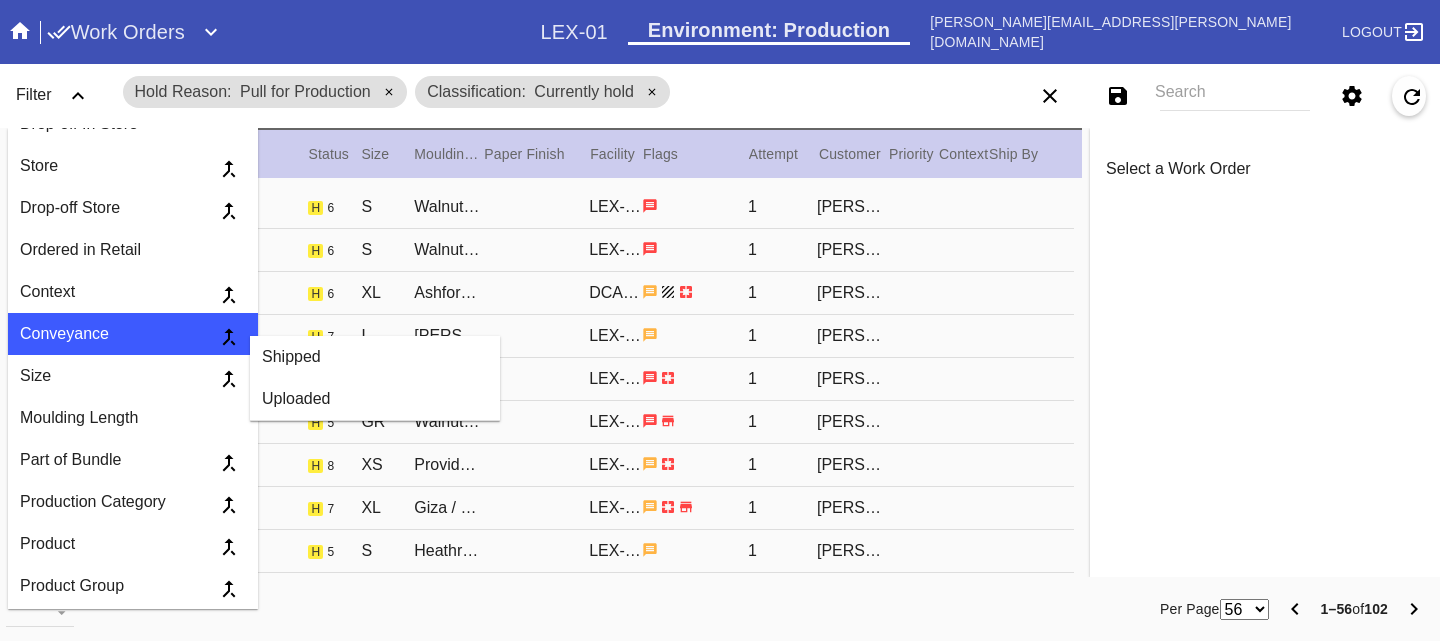 click on "Uploaded" at bounding box center [375, 399] 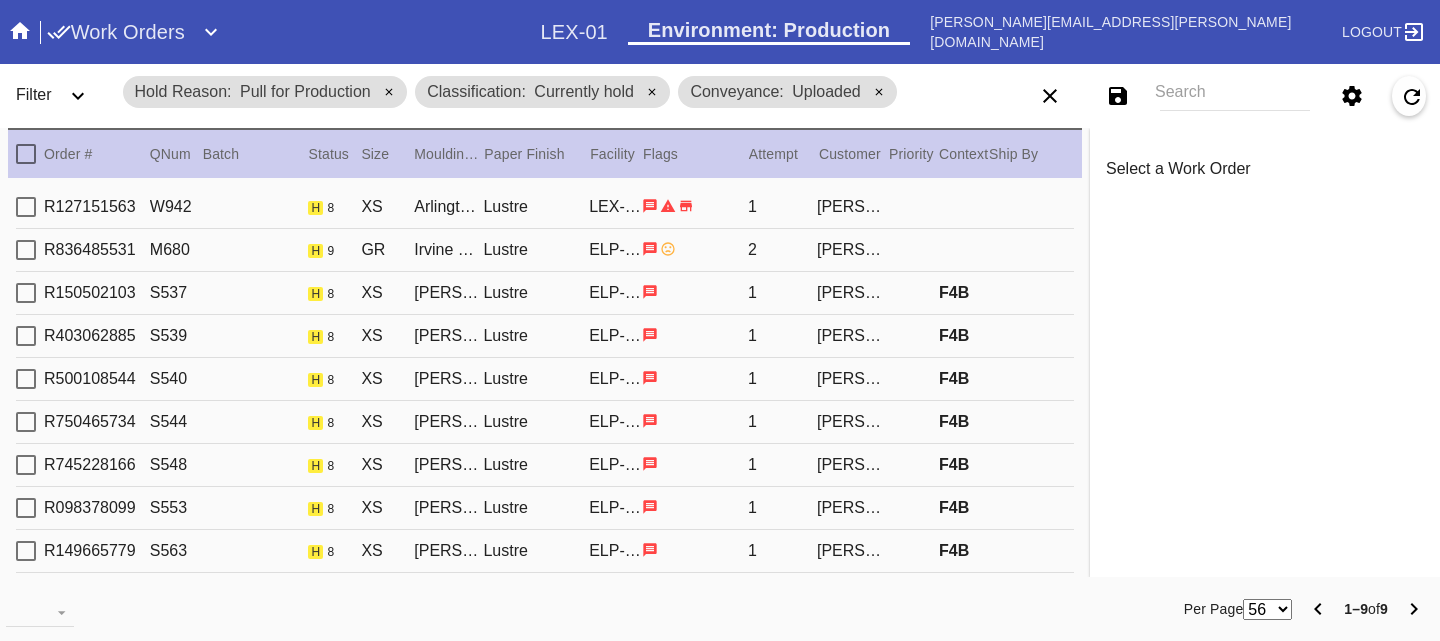 scroll, scrollTop: 21, scrollLeft: 0, axis: vertical 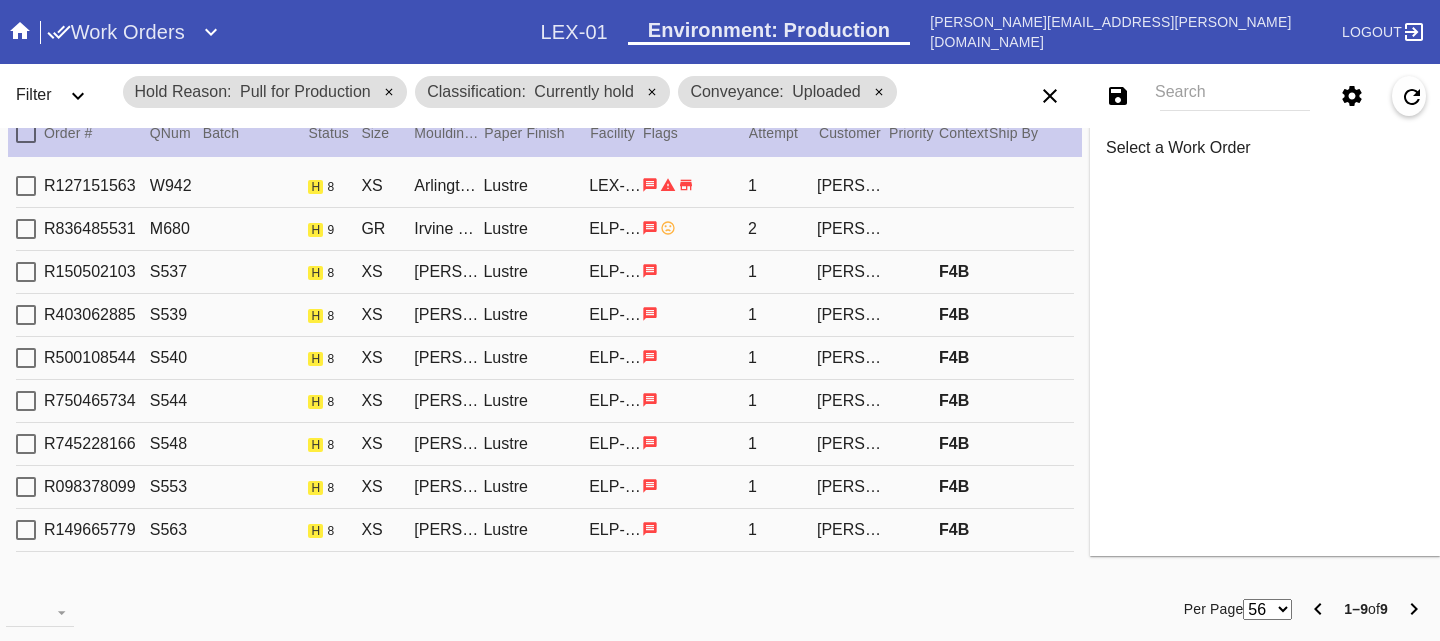 click on "R127151563 W942 h   8 XS Arlington / Cream - Linen Lustre LEX-03 1 Carling Crawford" at bounding box center (545, 186) 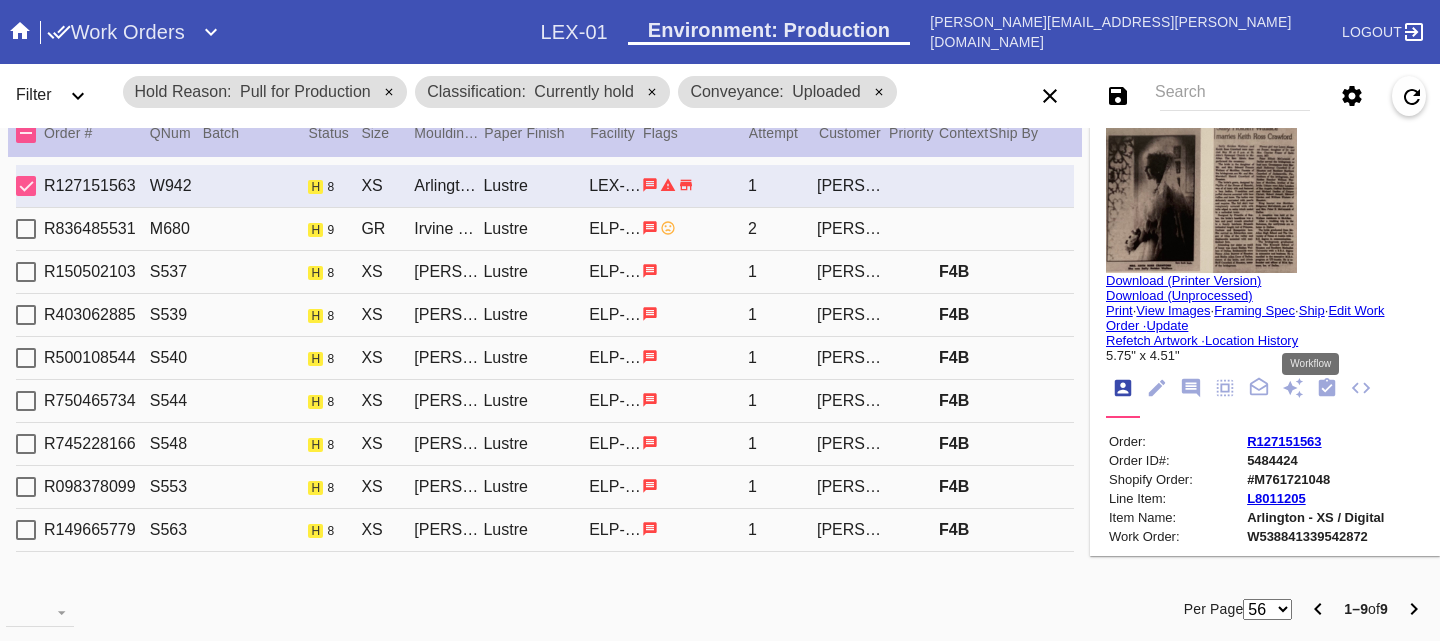 click 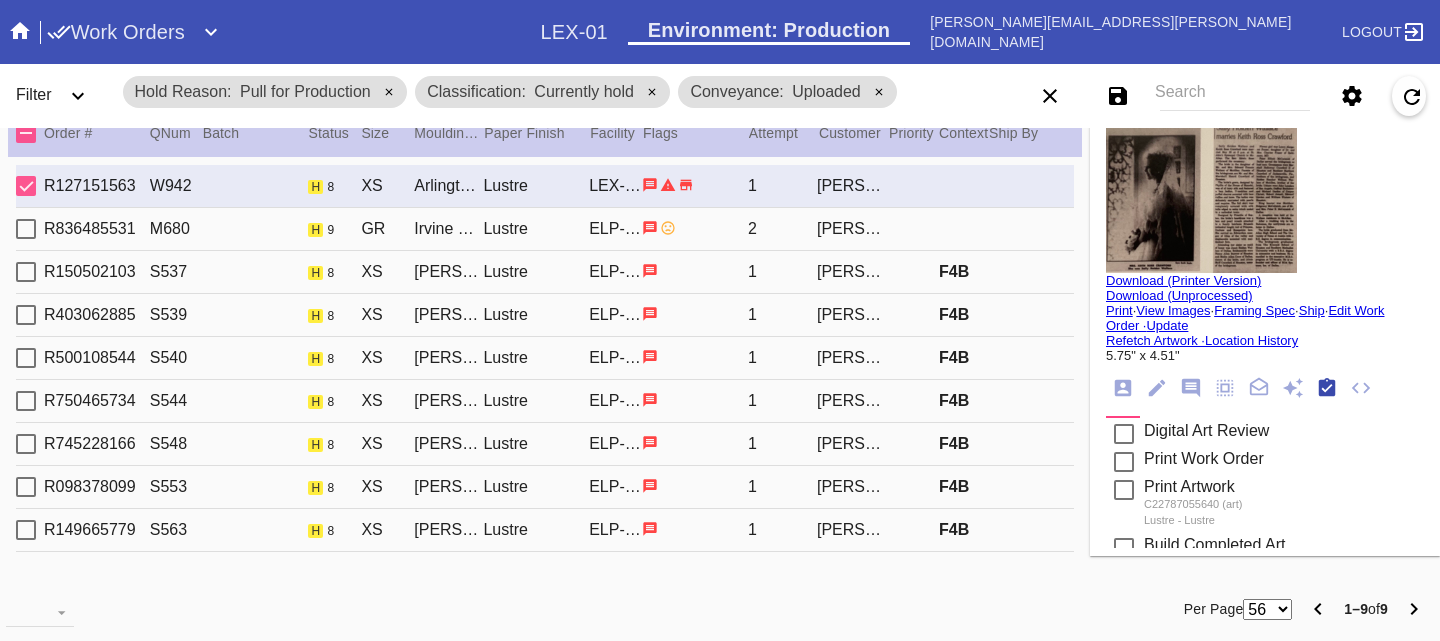 scroll, scrollTop: 320, scrollLeft: 0, axis: vertical 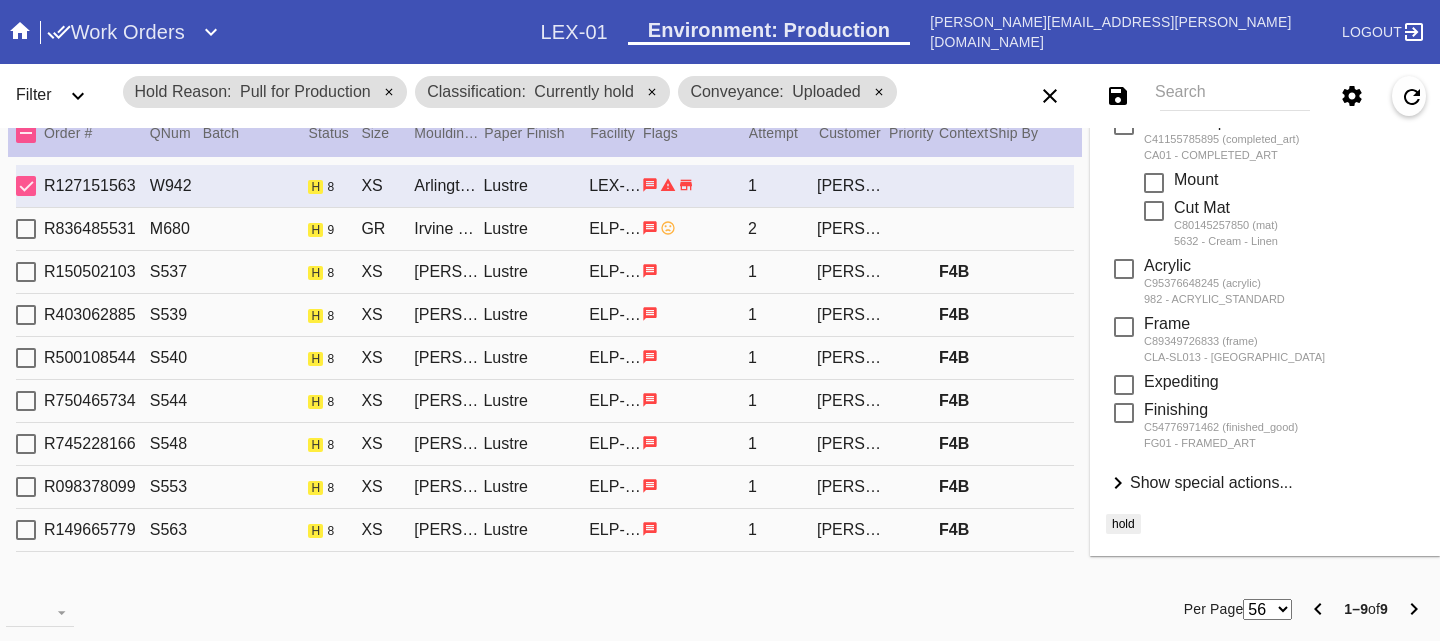 click on "Show special actions..." at bounding box center [1211, 482] 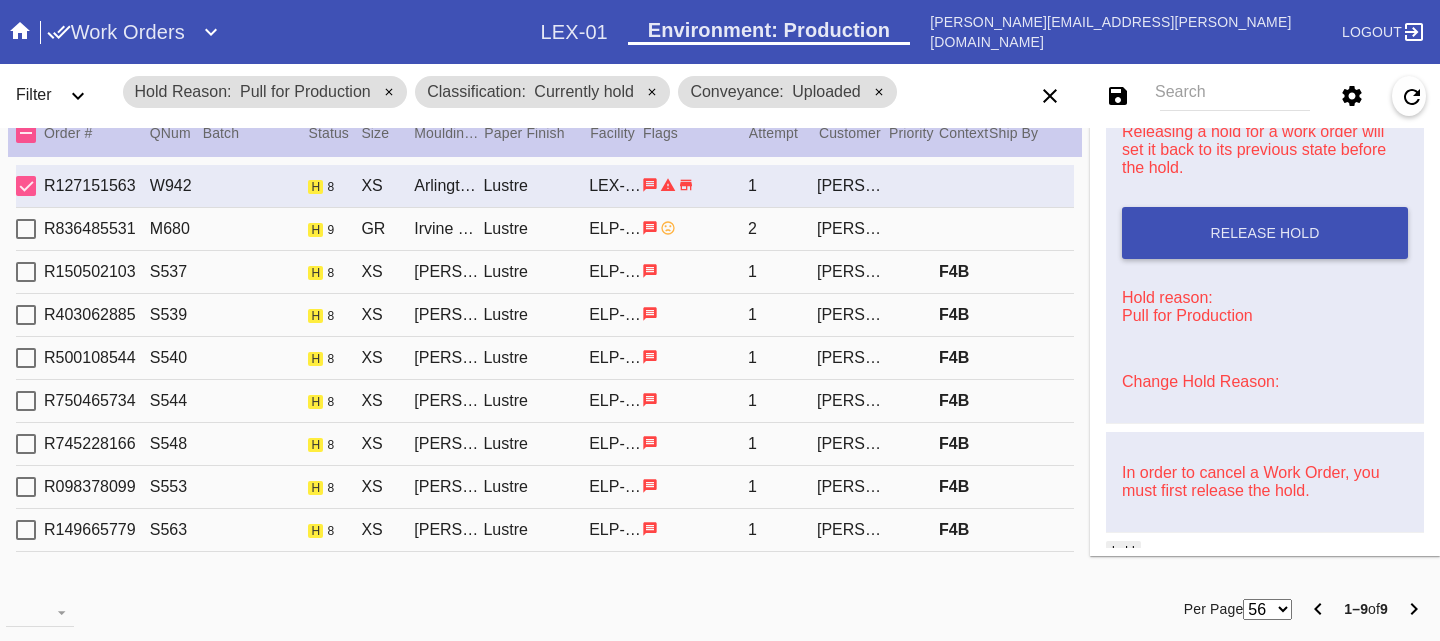 scroll, scrollTop: 894, scrollLeft: 0, axis: vertical 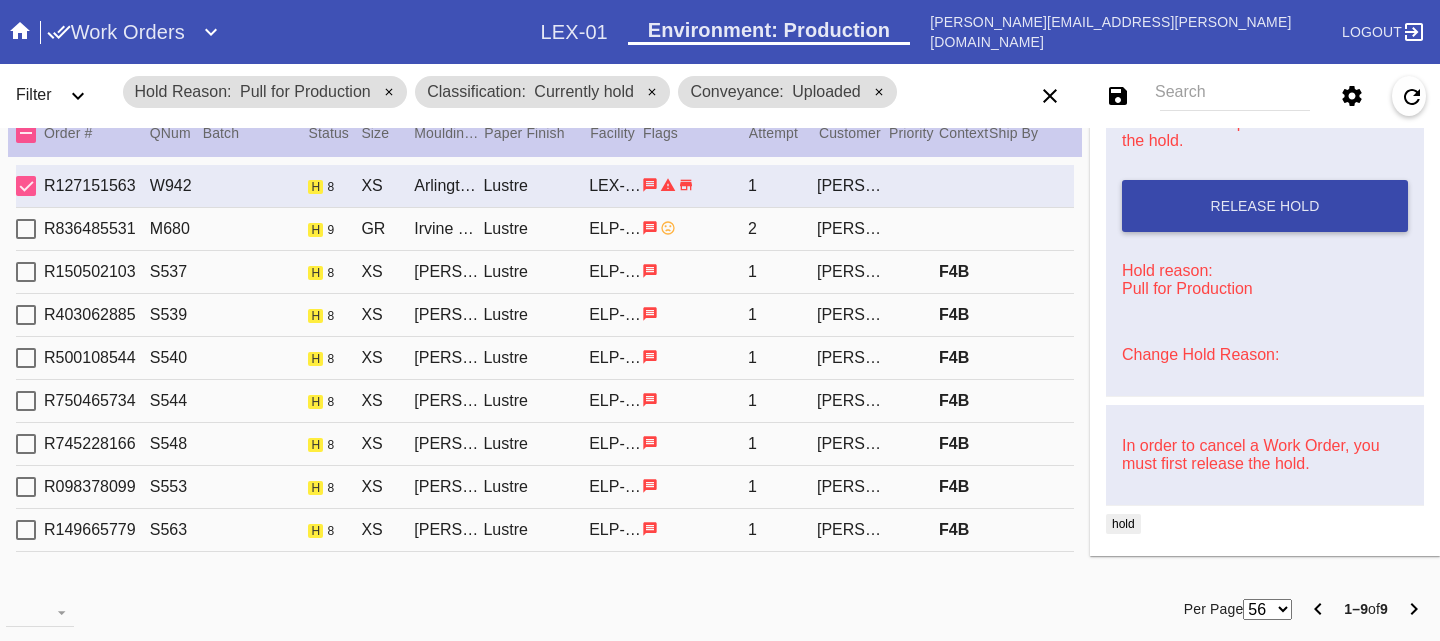 click on "Release Hold" at bounding box center (1265, 206) 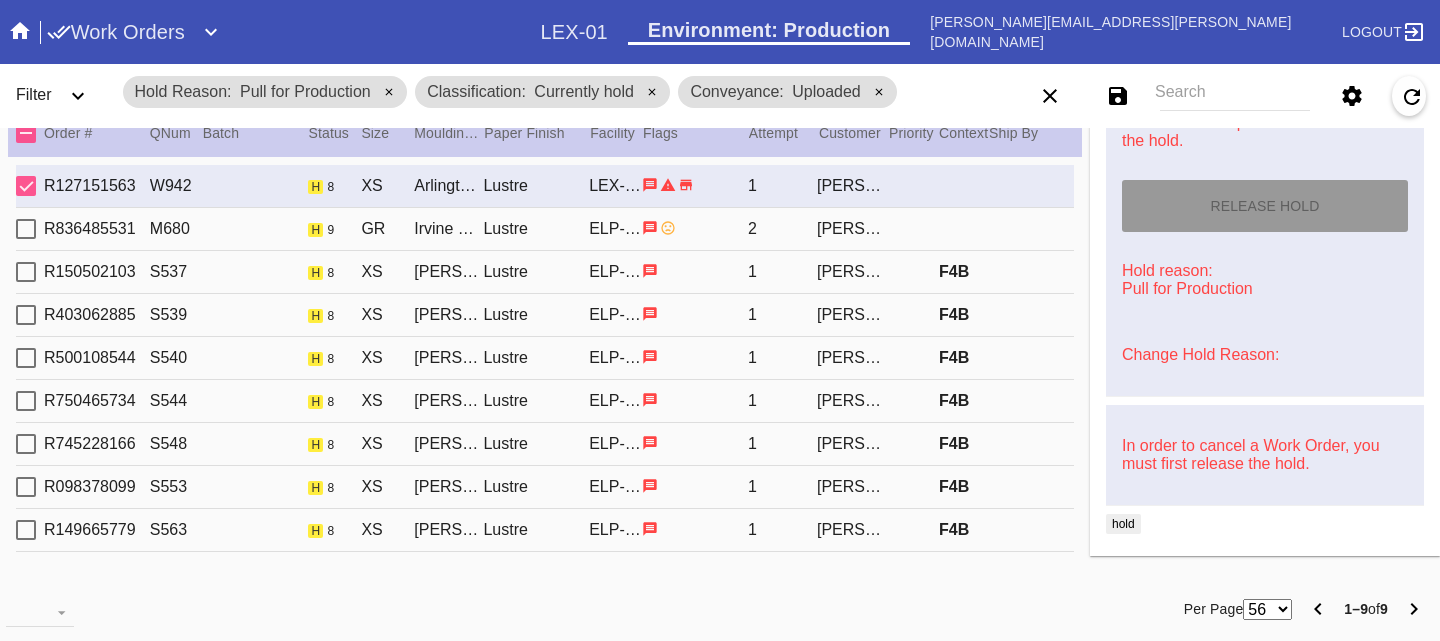 click on "R836485531 M680 h   9 GR Irvine Slim / No Mat Lustre ELP-01 2 Nidia Noritz" at bounding box center [545, 229] 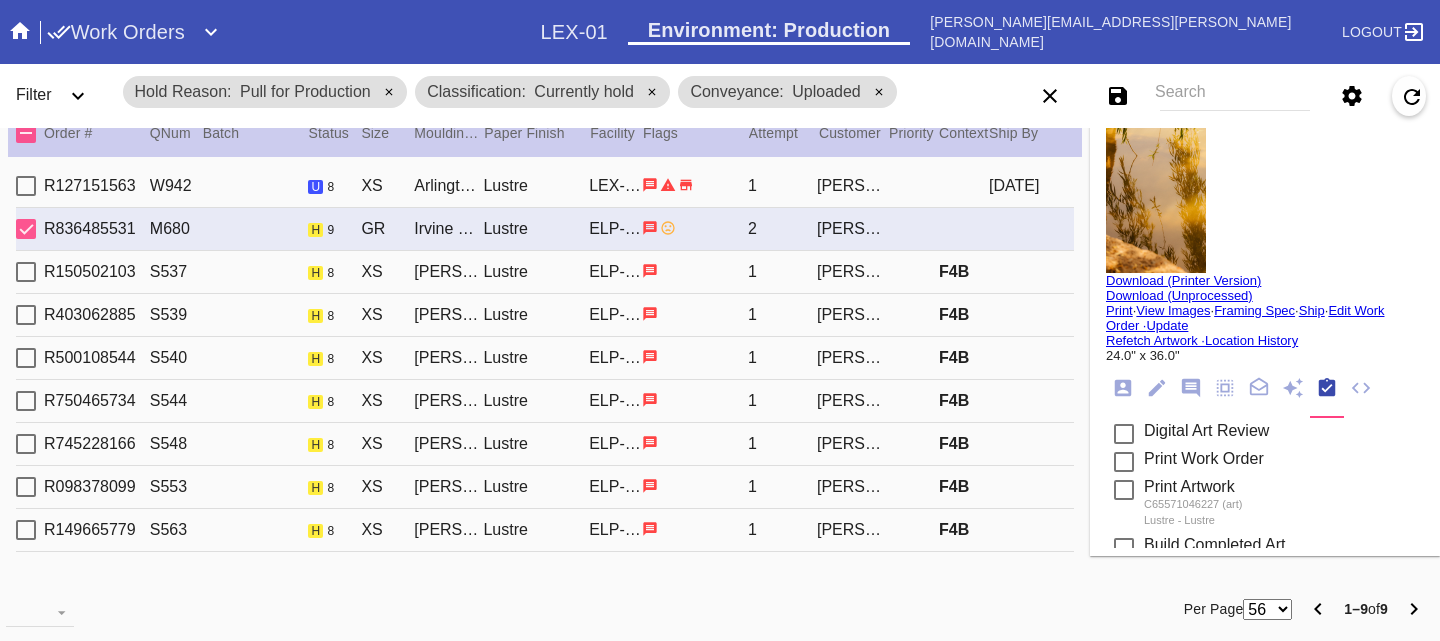 scroll, scrollTop: 894, scrollLeft: 0, axis: vertical 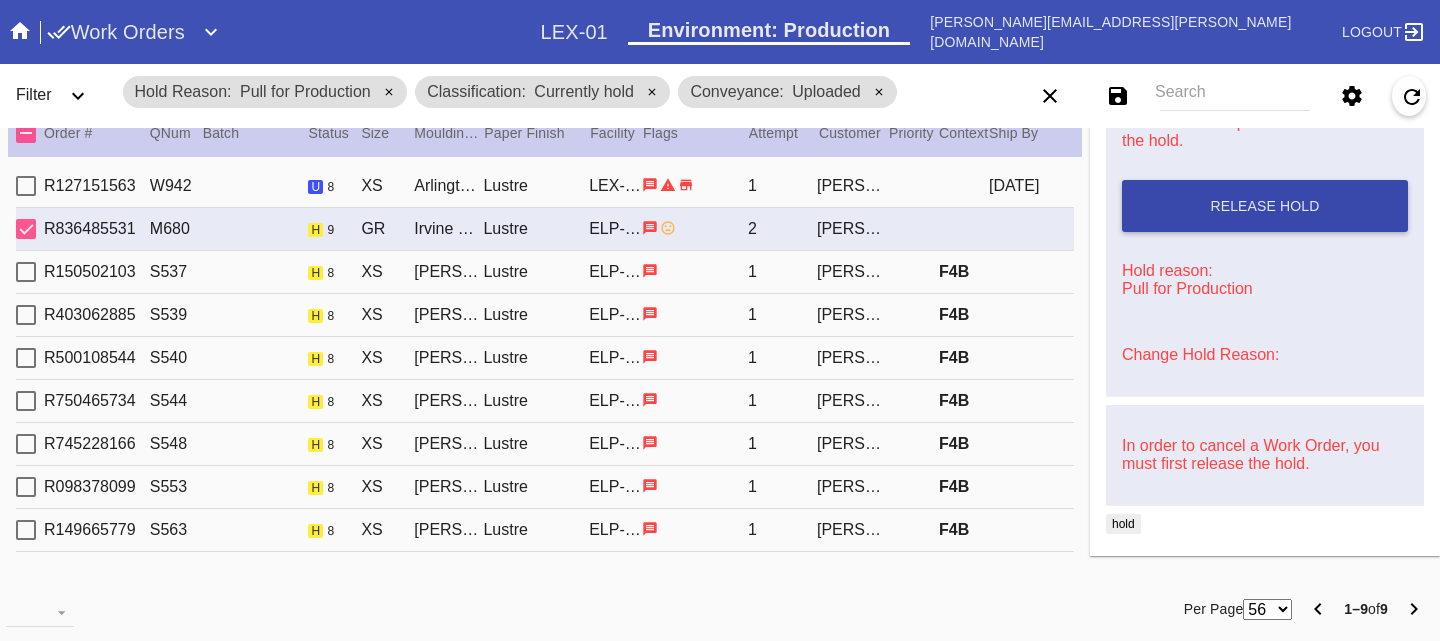 click on "Release Hold" at bounding box center [1264, 206] 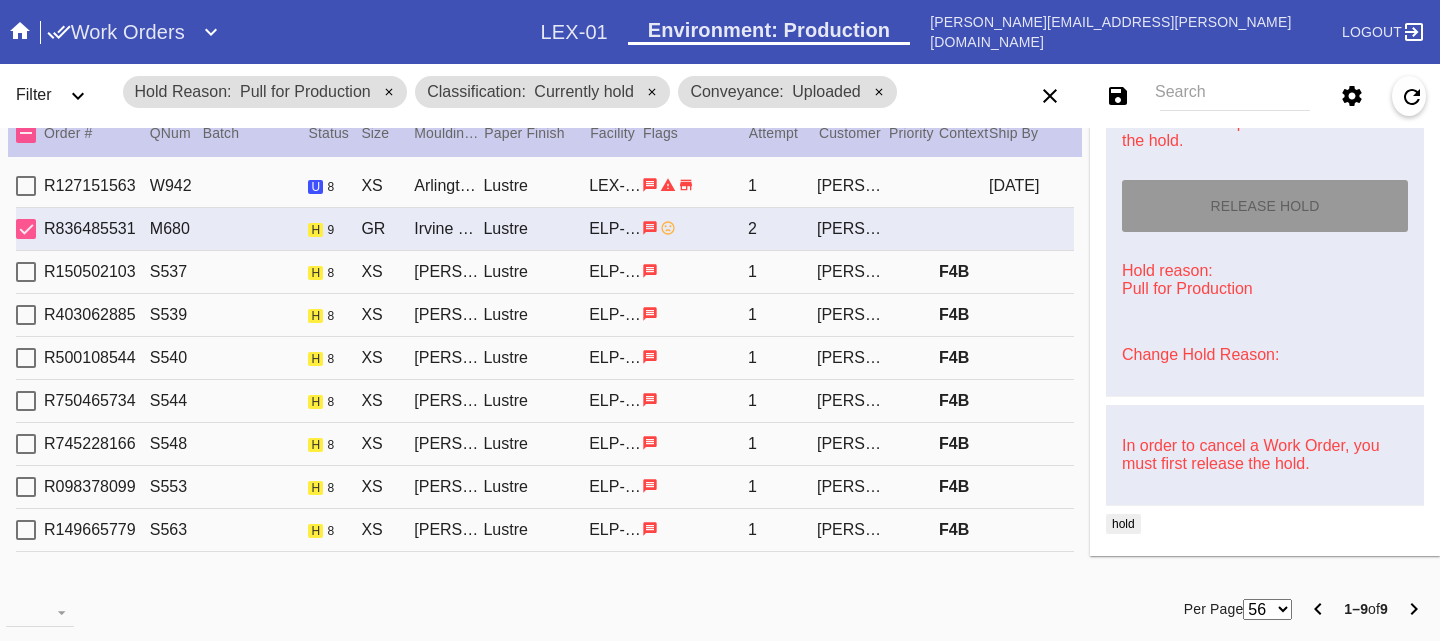click on "R150502103 S537 h   8 XS Frederick / Fabric White Lustre ELP-01 1 Craig Allen
F4B" at bounding box center (545, 272) 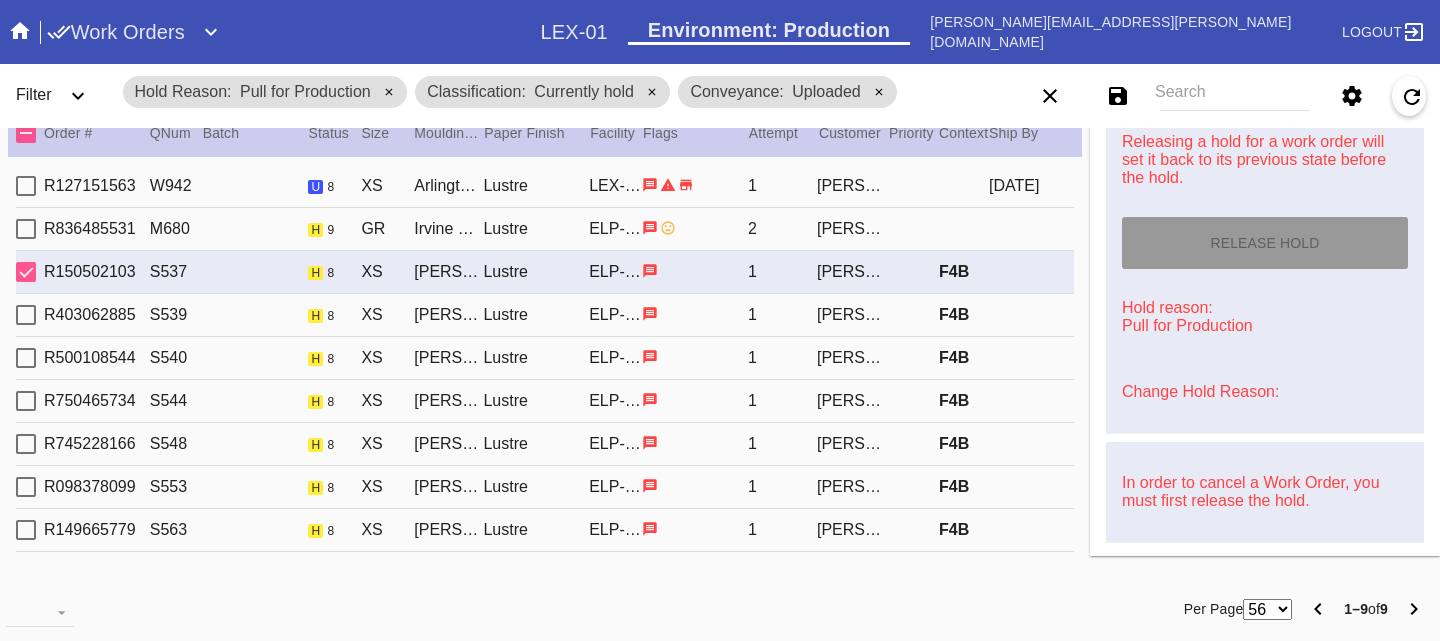 scroll, scrollTop: 953, scrollLeft: 0, axis: vertical 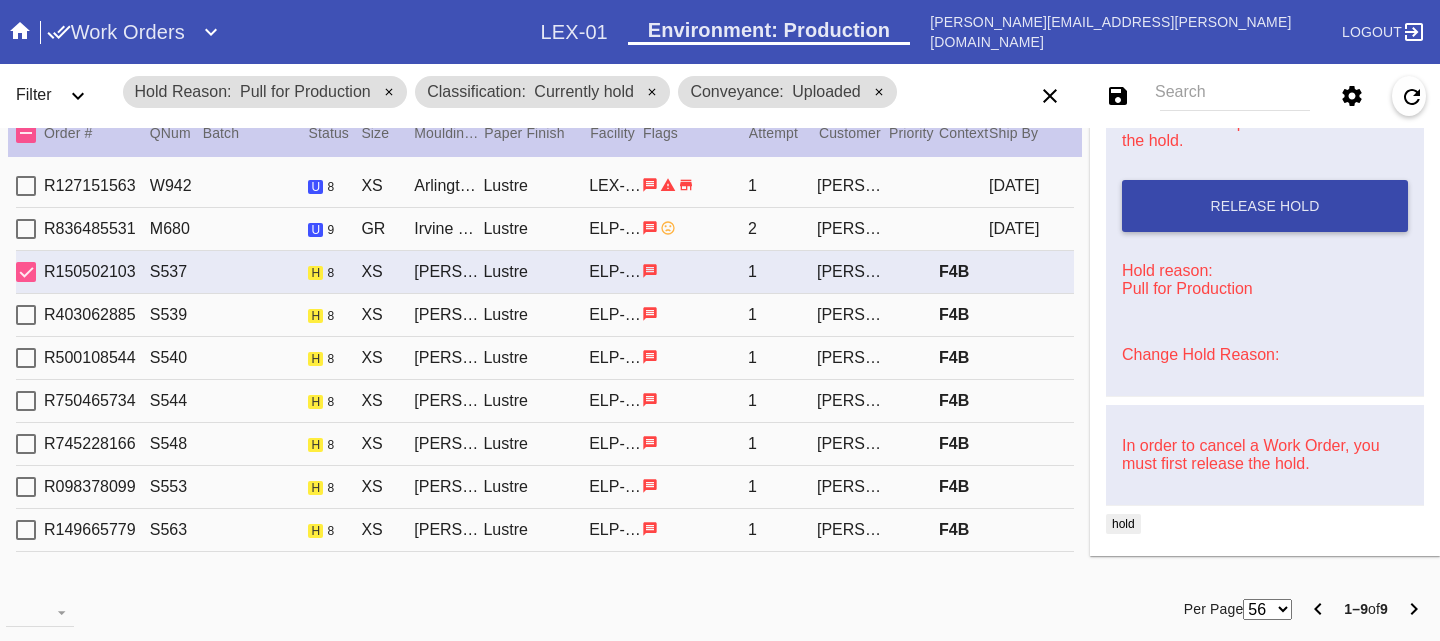 click on "Release Hold" at bounding box center [1265, 206] 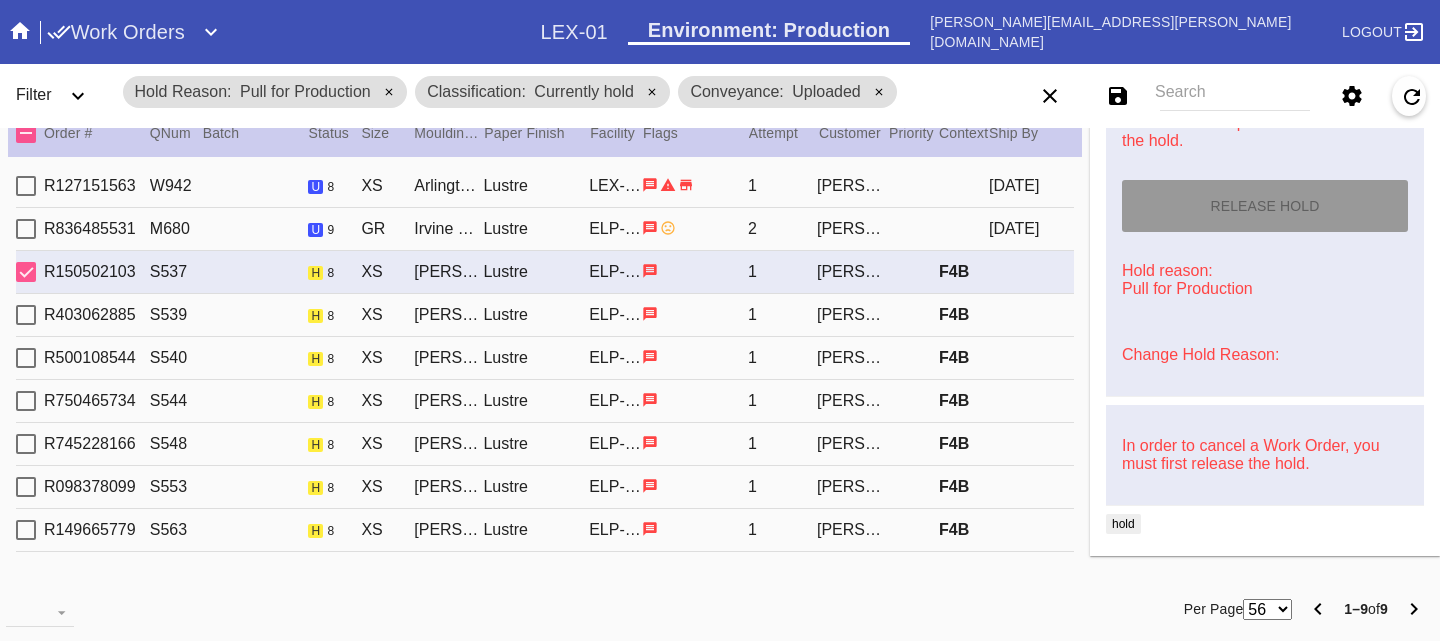 click on "R403062885 S539 h   8 XS Frederick / Fabric White Lustre ELP-01 1 Zack Miller
F4B" at bounding box center [545, 315] 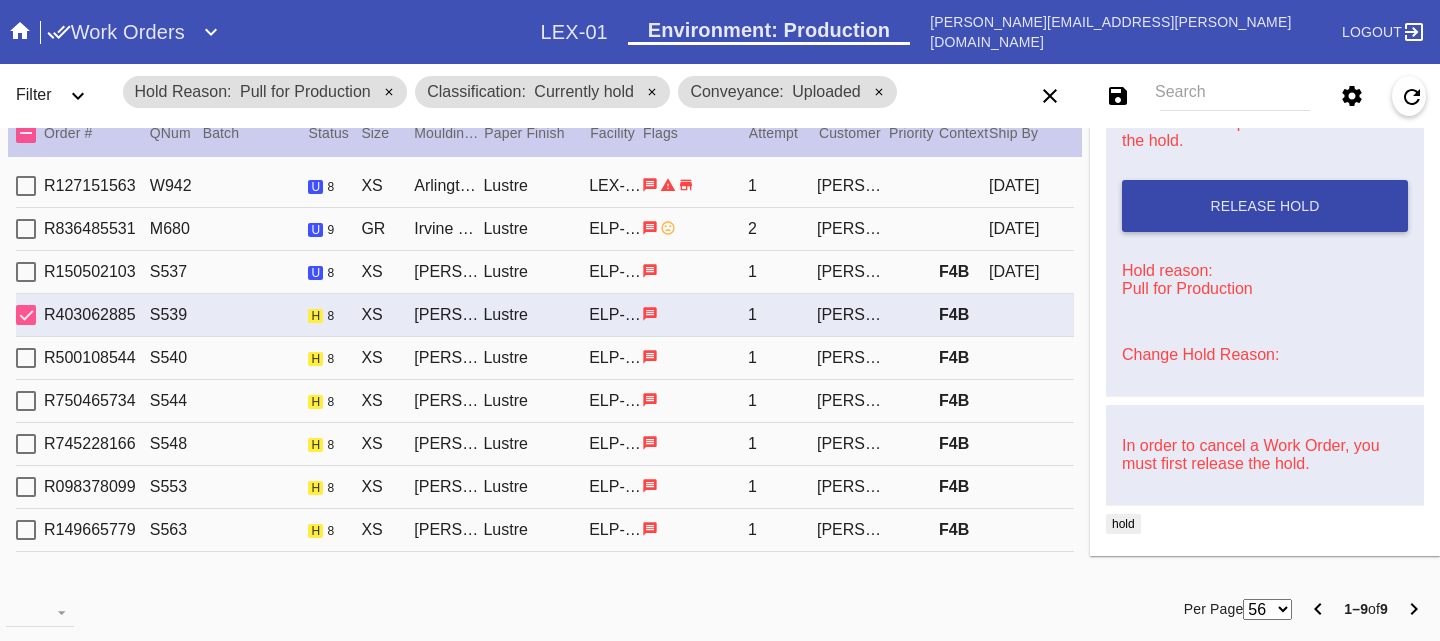 click on "Release Hold" at bounding box center (1265, 206) 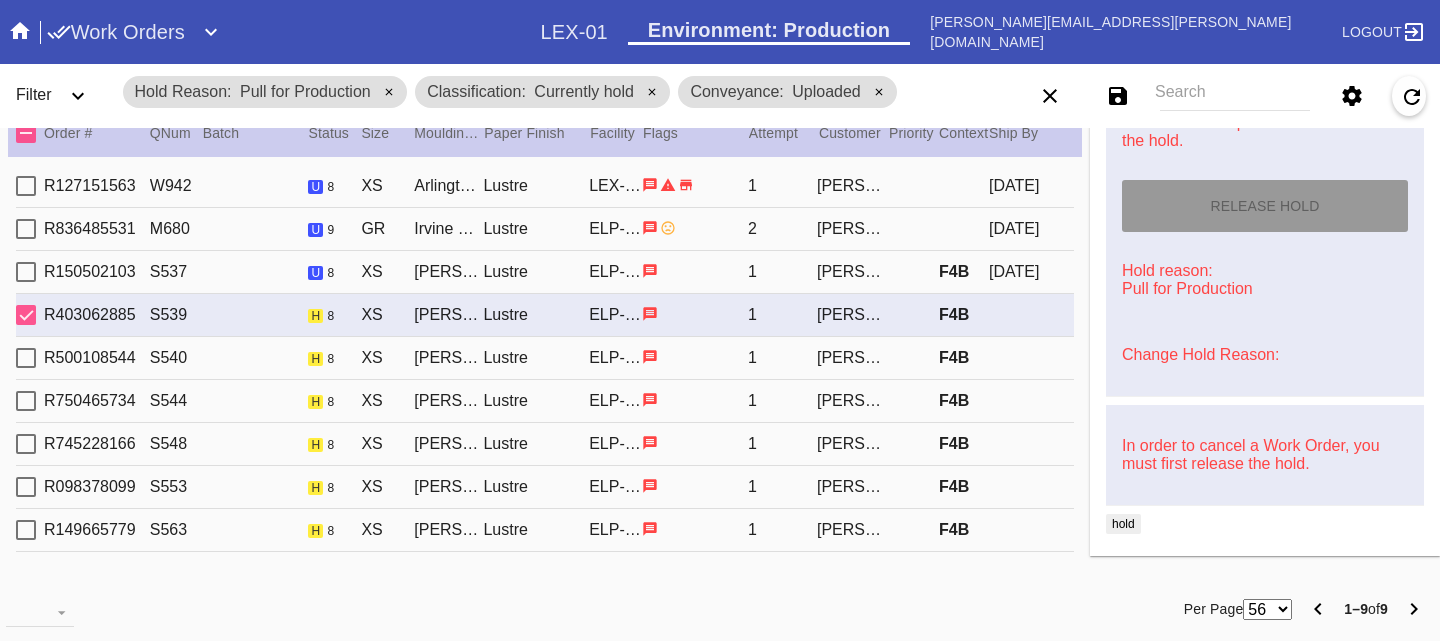 click on "R500108544 S540 h   8 XS Frederick / Fabric White Lustre ELP-01 1 Nathan Davenport
F4B" at bounding box center [545, 358] 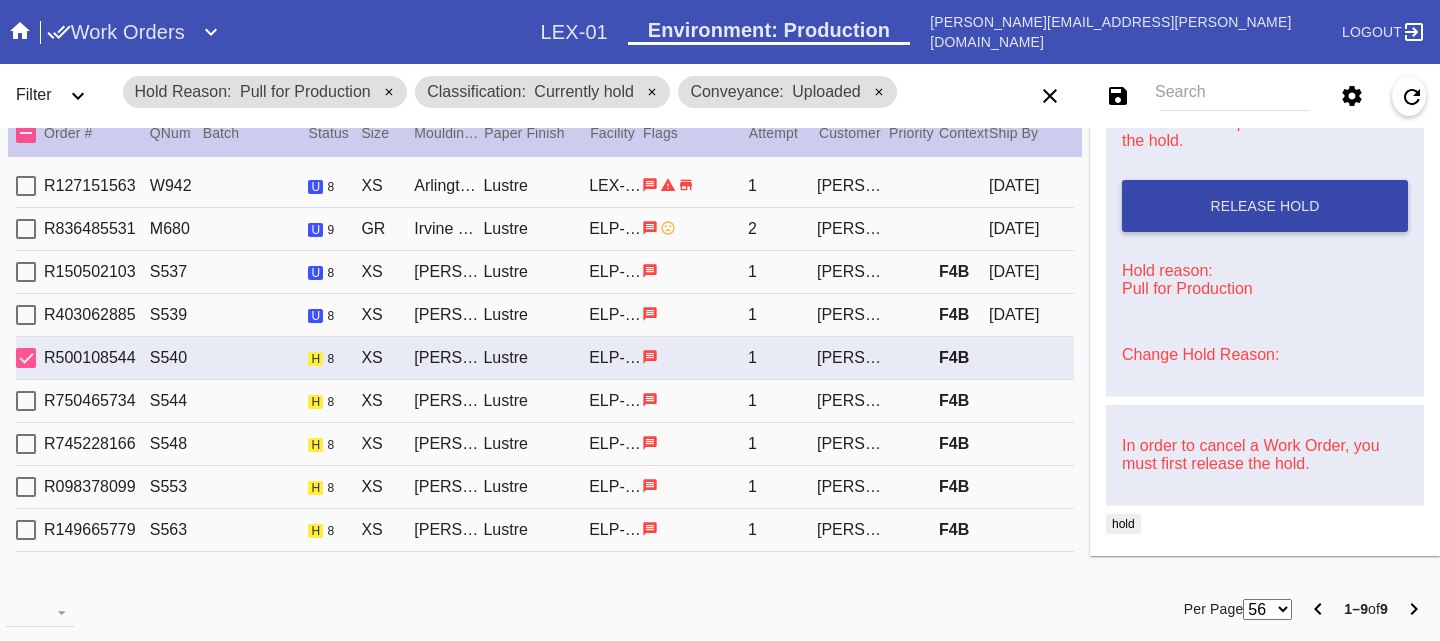 click on "Release Hold" at bounding box center [1265, 206] 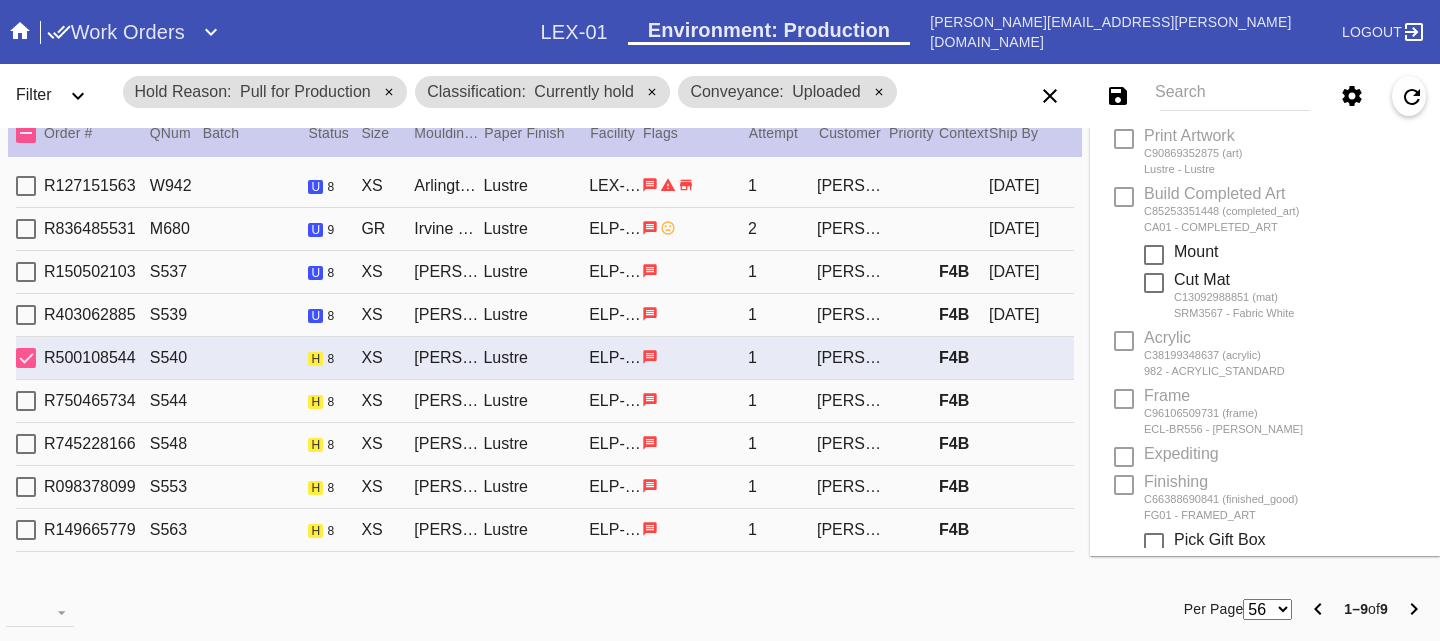 scroll, scrollTop: 0, scrollLeft: 0, axis: both 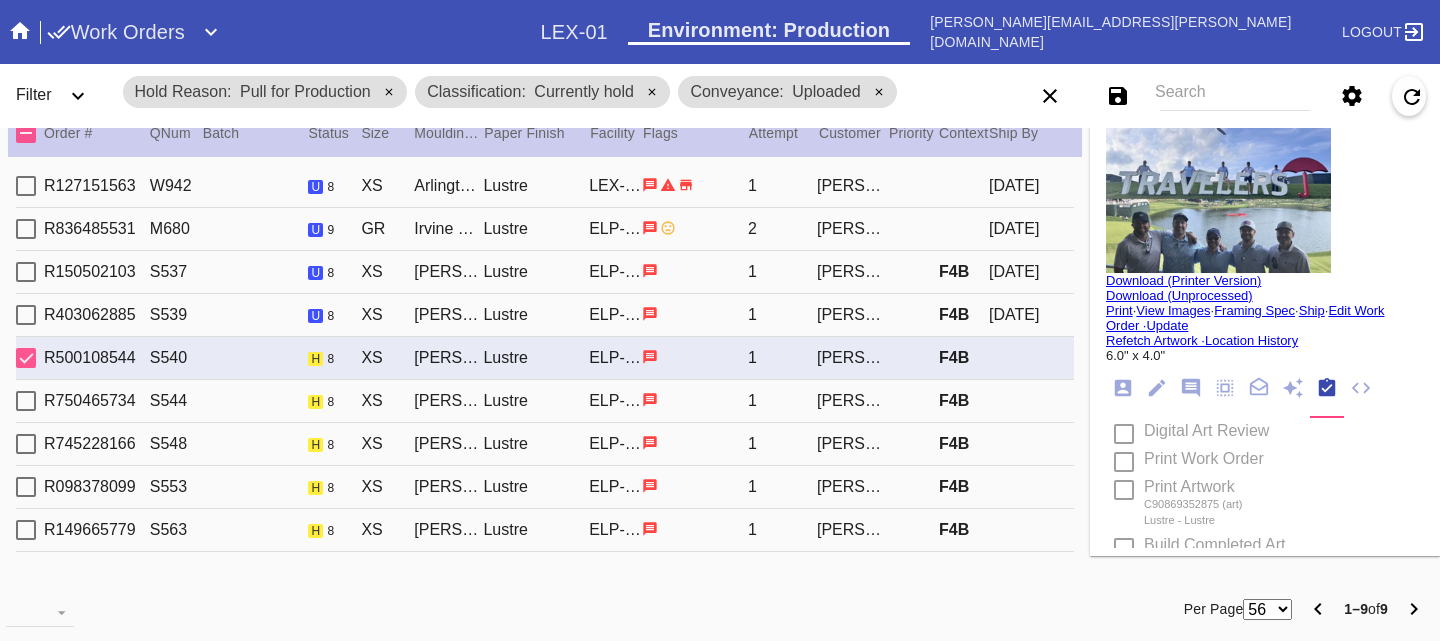 type on "7/10/2025" 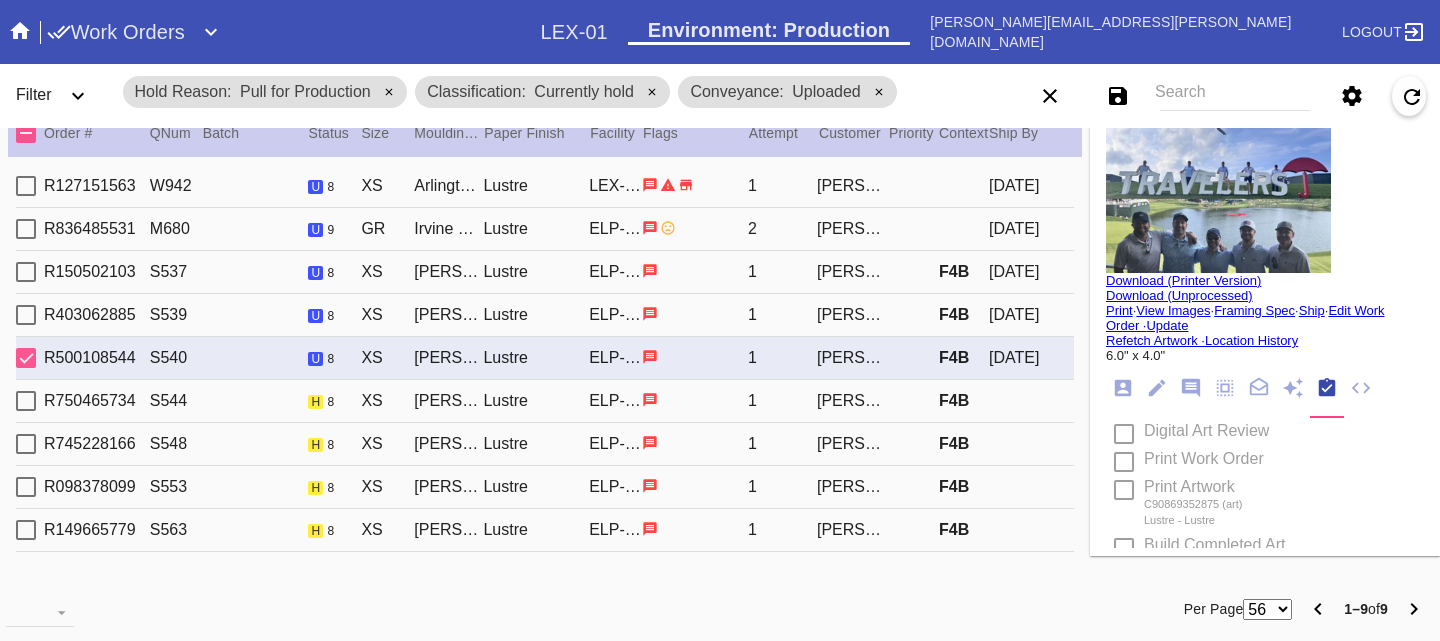 scroll, scrollTop: 410, scrollLeft: 0, axis: vertical 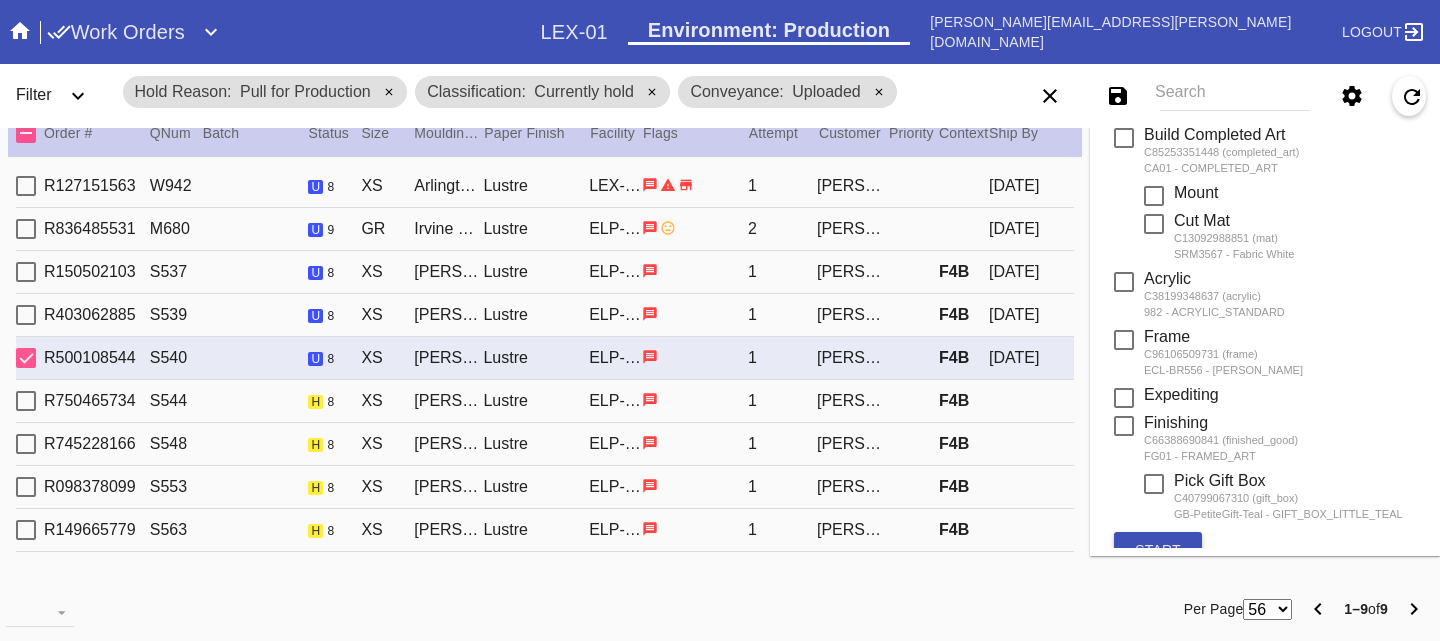 click on "R750465734 S544 h   8 XS Frederick / Fabric White Lustre ELP-01 1 Mike Terry
F4B" at bounding box center [545, 401] 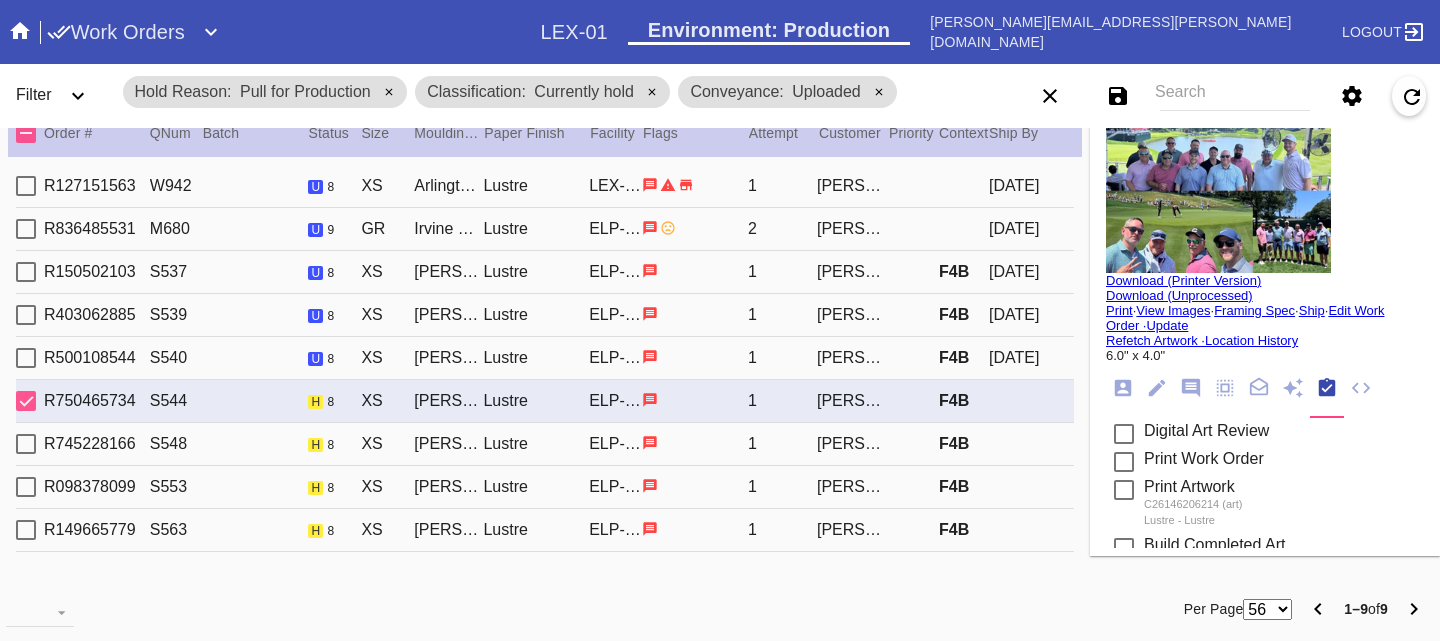 scroll, scrollTop: 716, scrollLeft: 0, axis: vertical 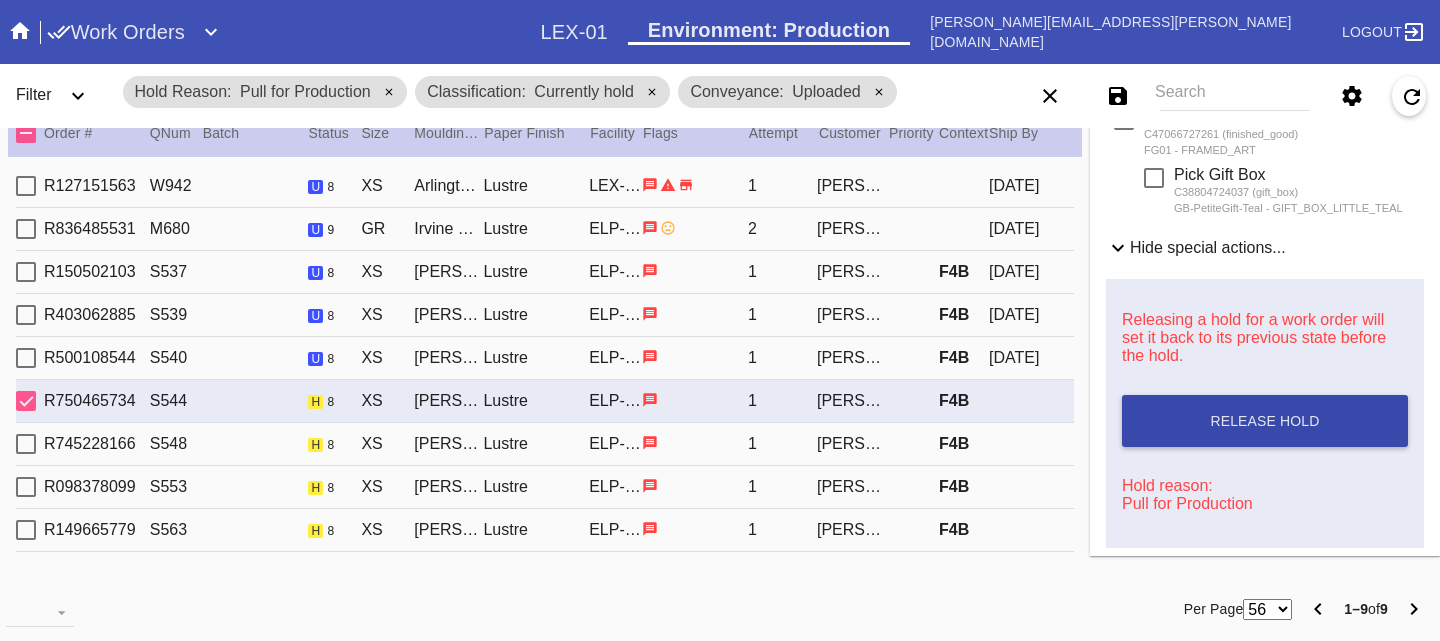 click on "Release Hold" at bounding box center [1264, 421] 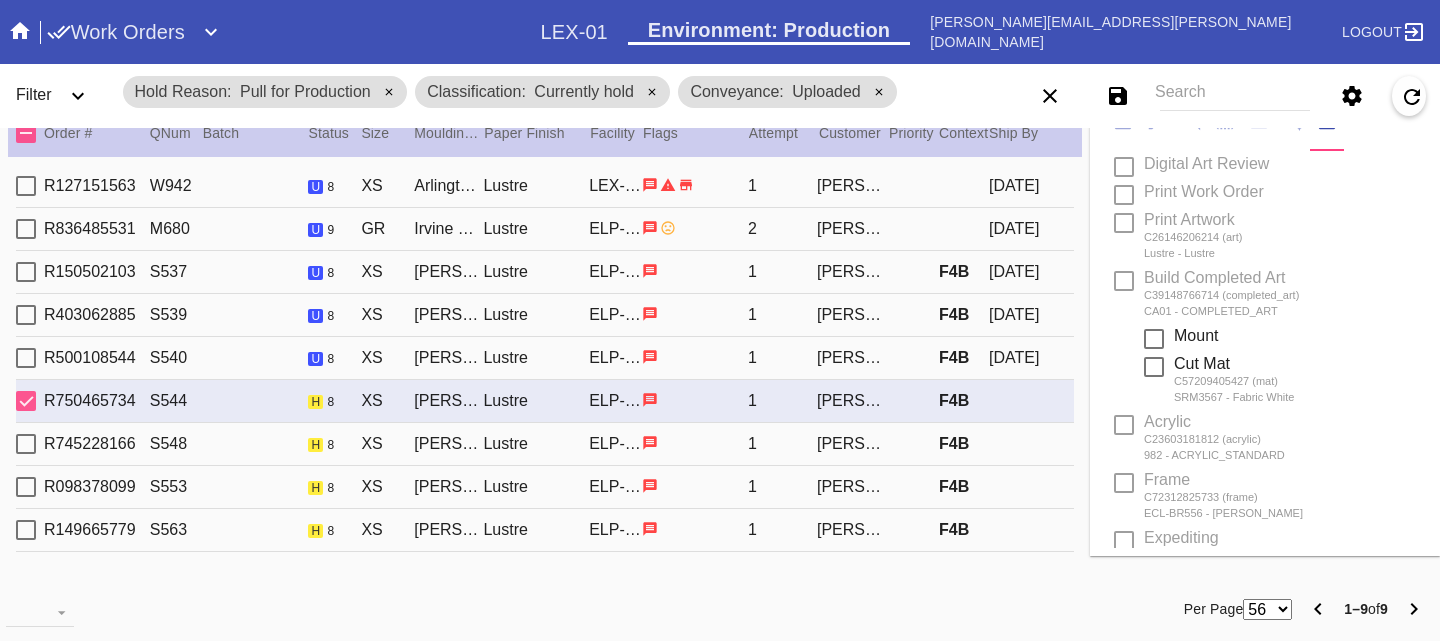 scroll, scrollTop: 0, scrollLeft: 0, axis: both 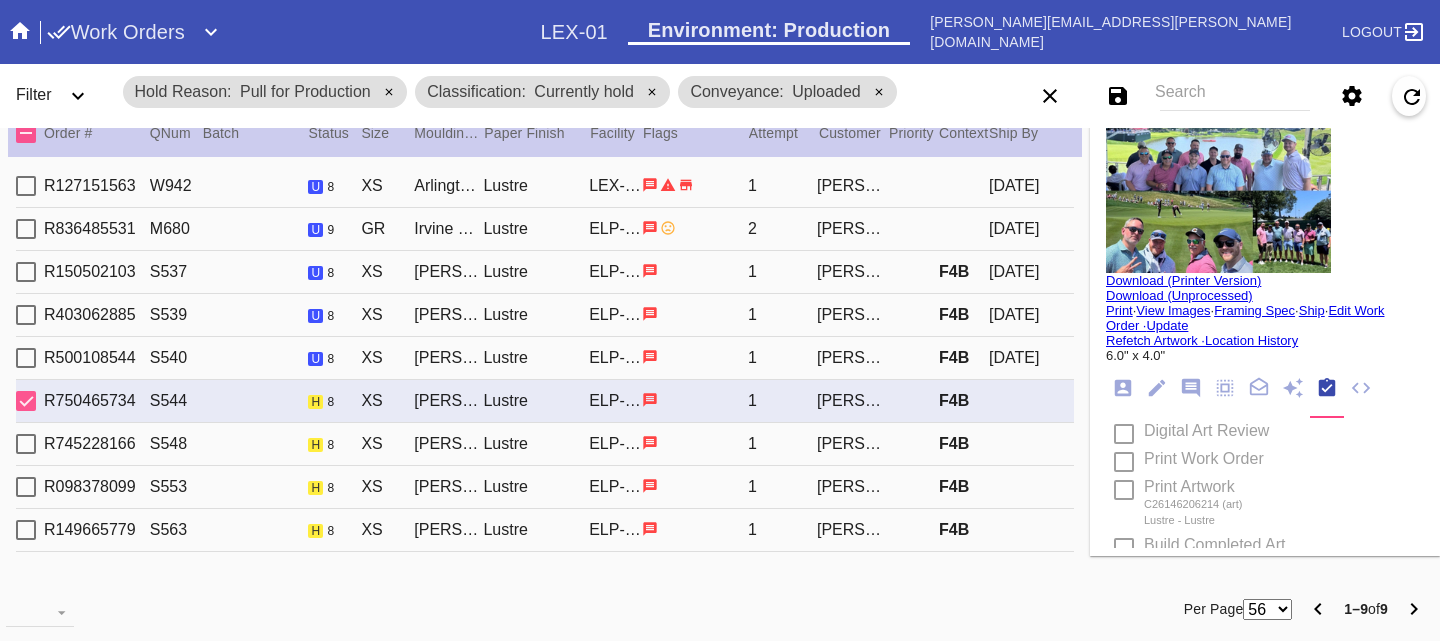 click at bounding box center [1218, 198] 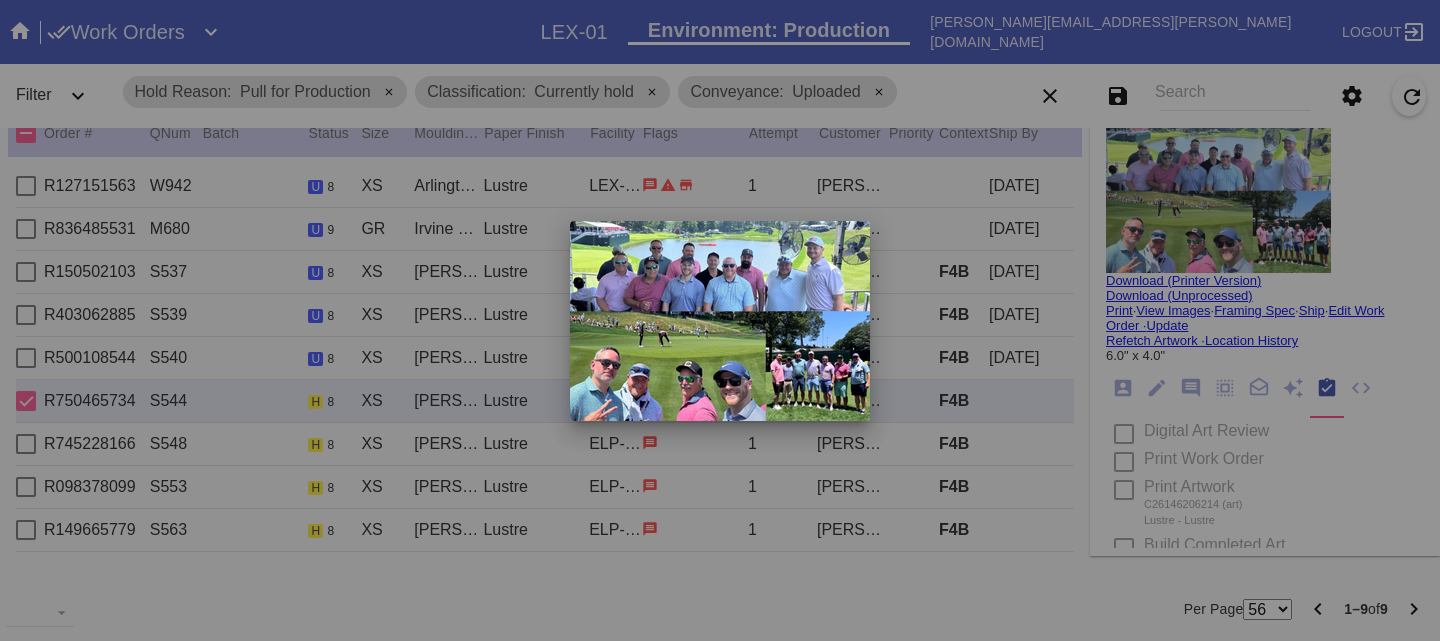 type on "7/10/2025" 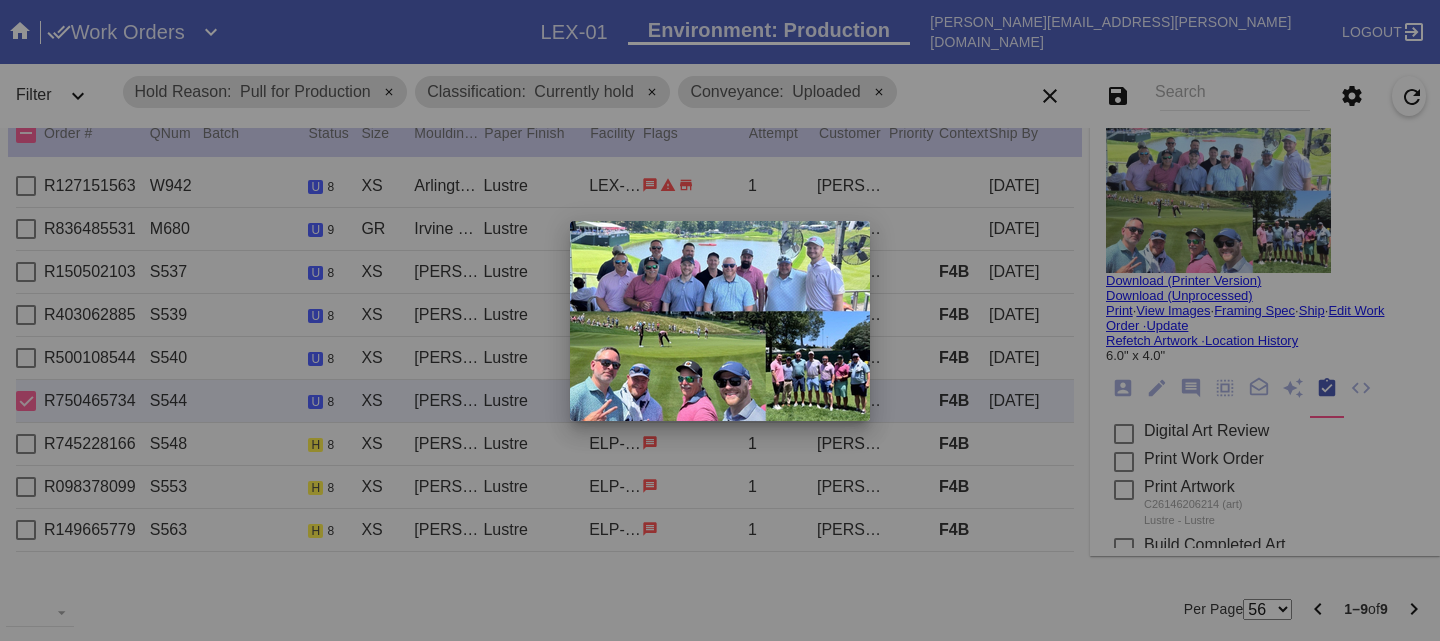 click at bounding box center [720, 320] 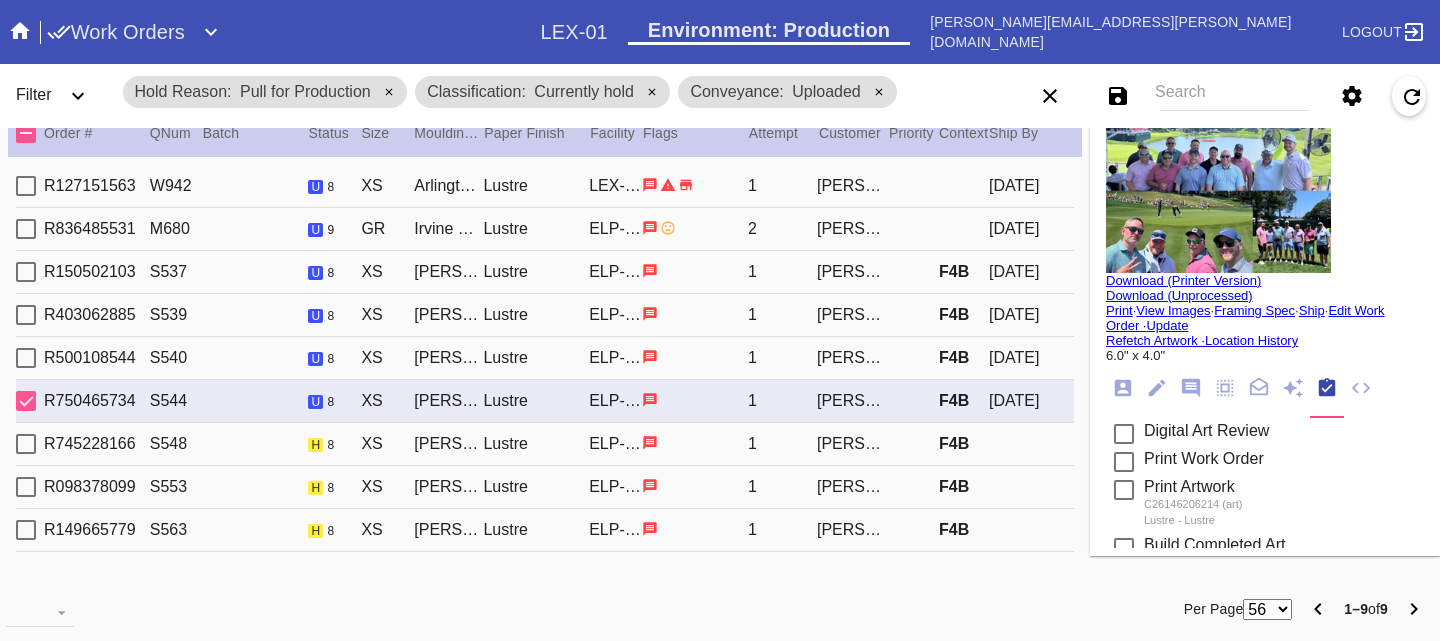 click on "R745228166 S548 h   8 XS Frederick / Fabric White Lustre ELP-01 1 Bret Cote
F4B" at bounding box center [545, 444] 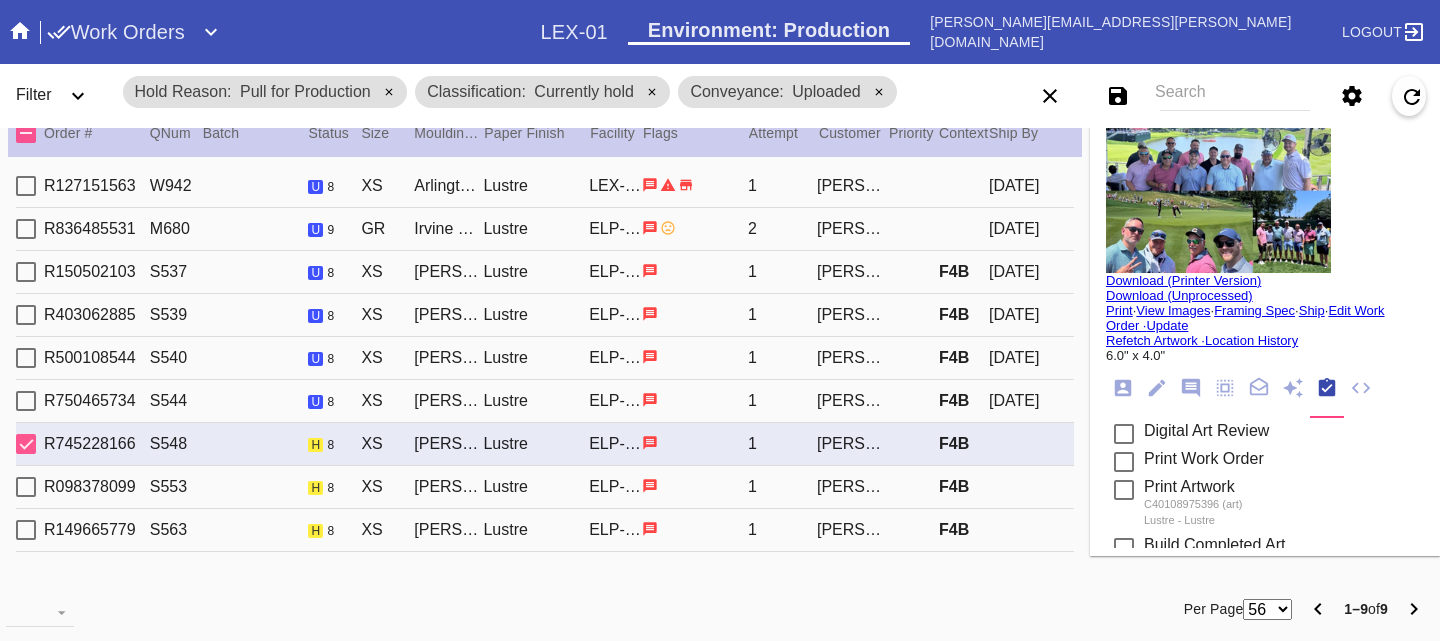scroll, scrollTop: 702, scrollLeft: 0, axis: vertical 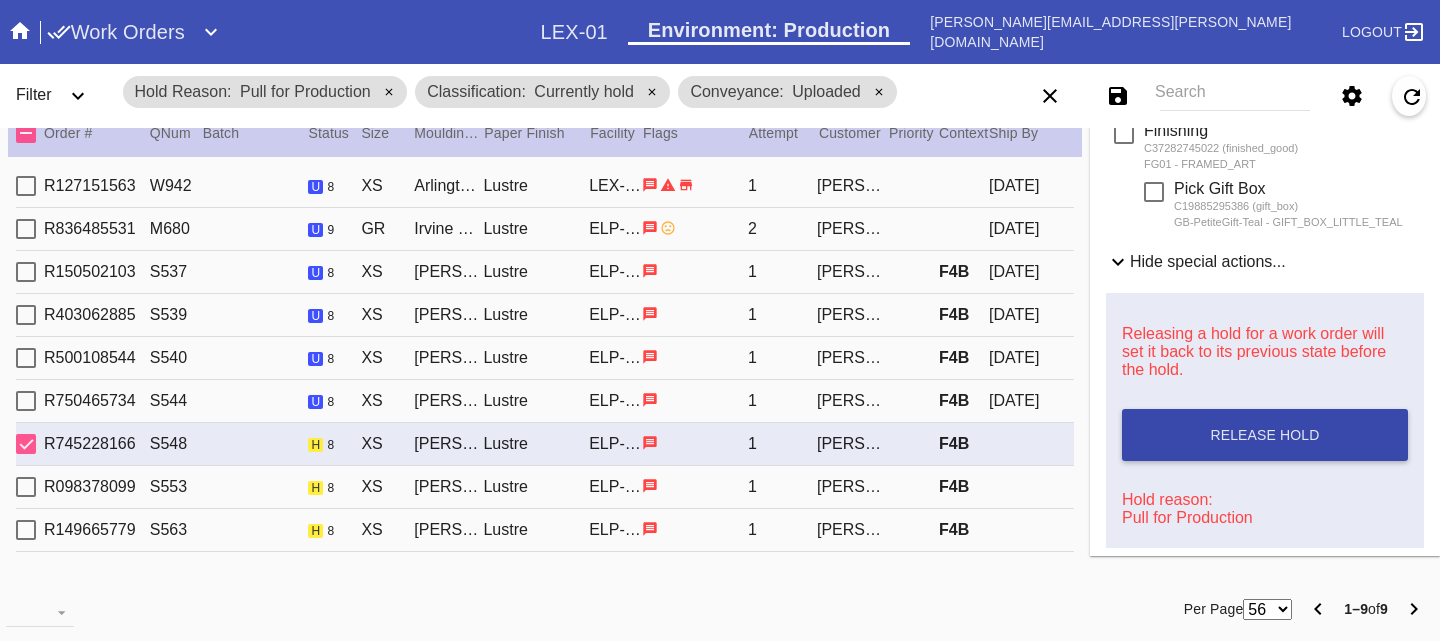 click on "Release Hold" at bounding box center [1265, 435] 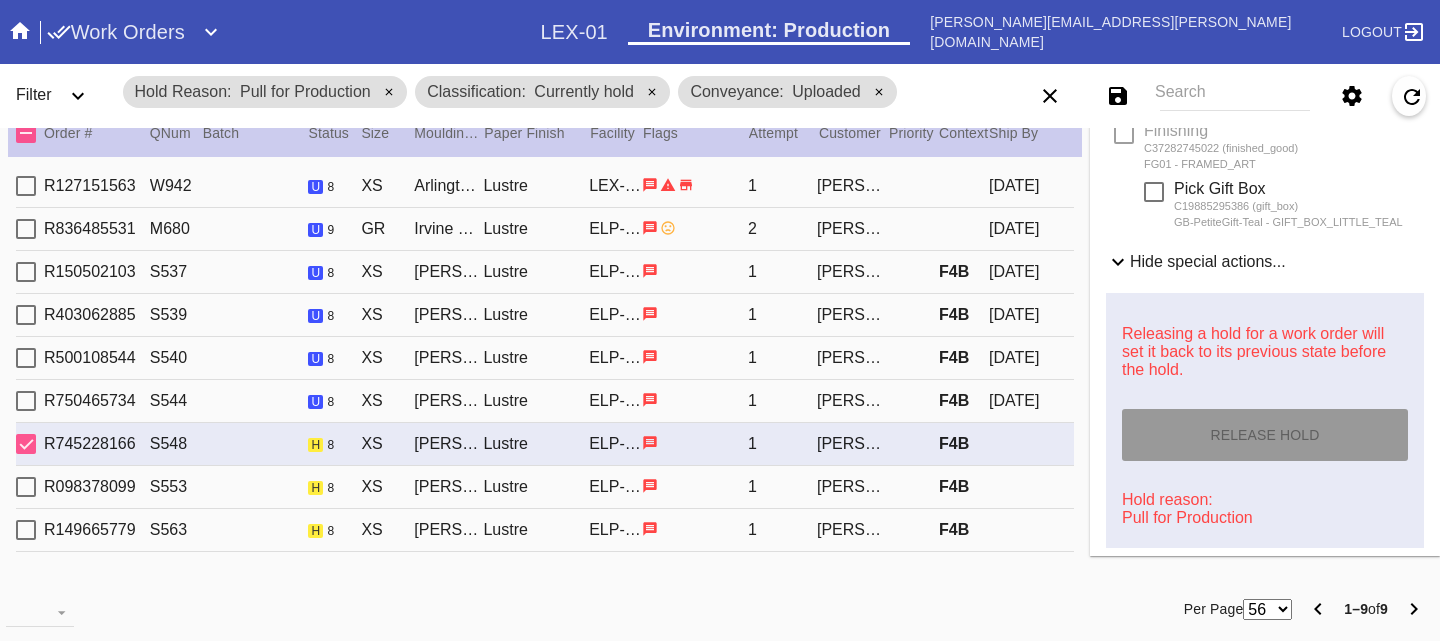 click on "F4B" at bounding box center [964, 487] 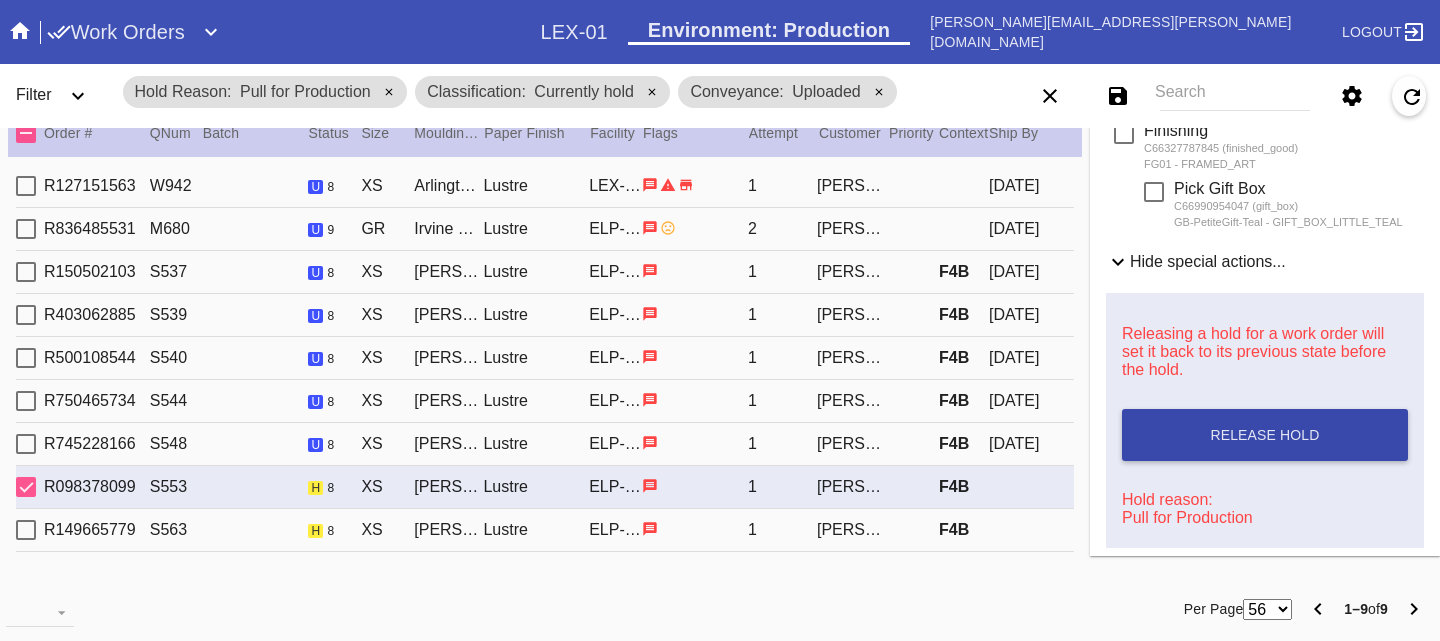 click on "Release Hold" at bounding box center [1264, 435] 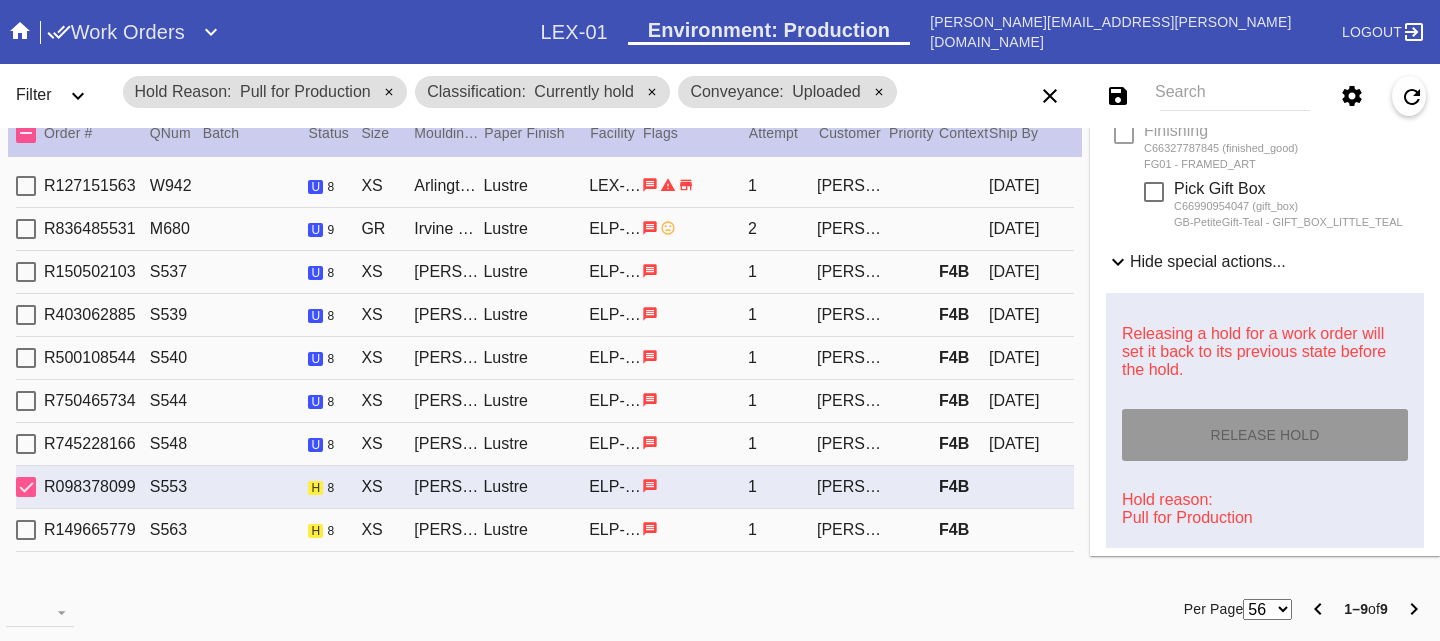 click on "F4B" at bounding box center (964, 530) 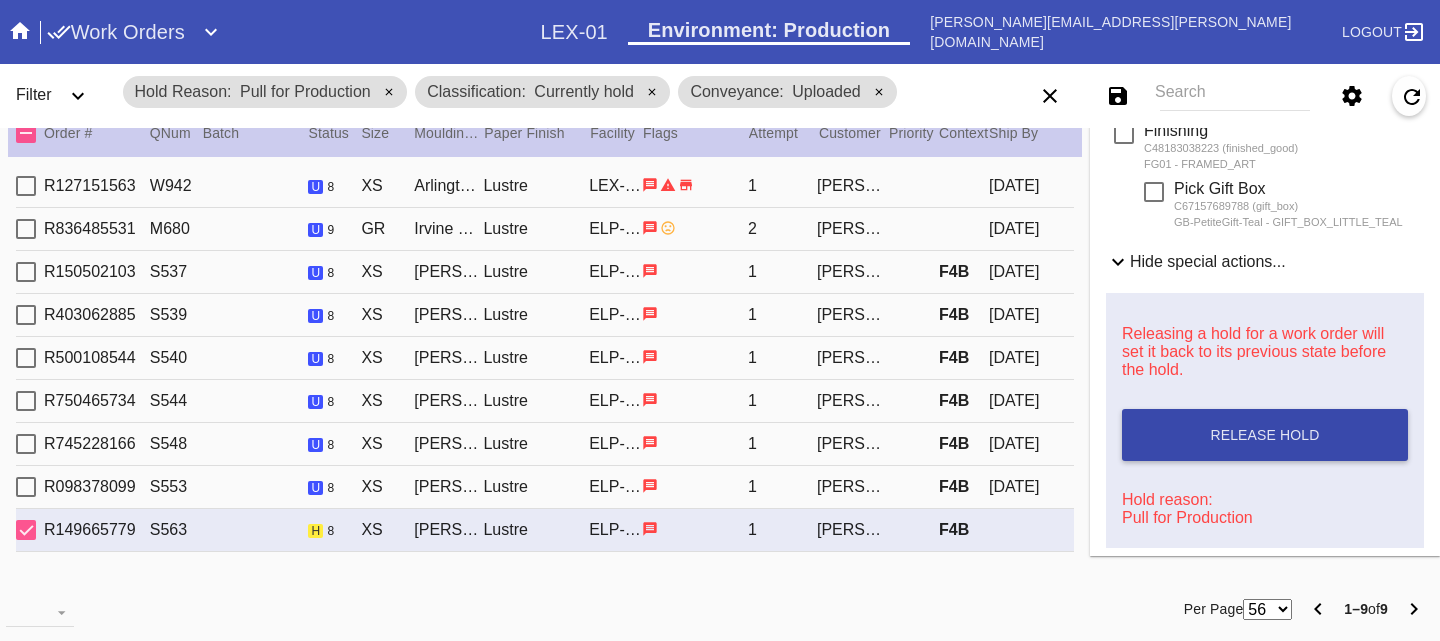 click on "Release Hold" at bounding box center (1265, 435) 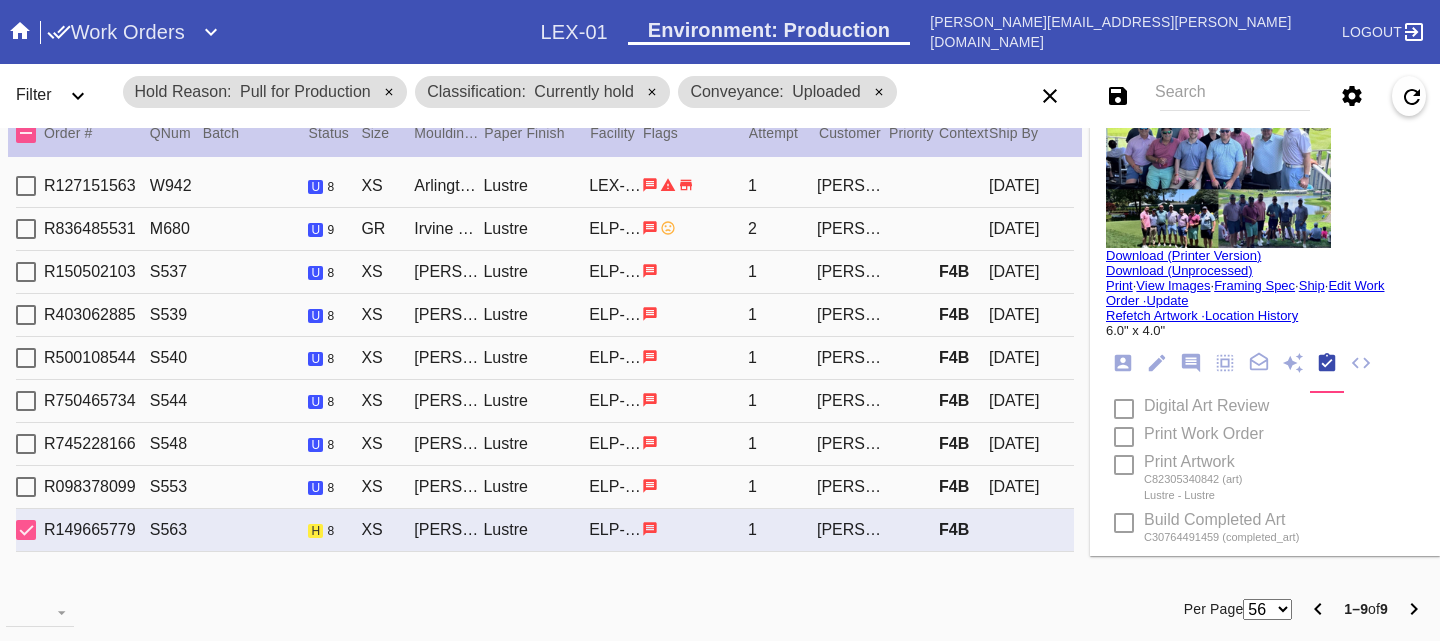 scroll, scrollTop: 0, scrollLeft: 0, axis: both 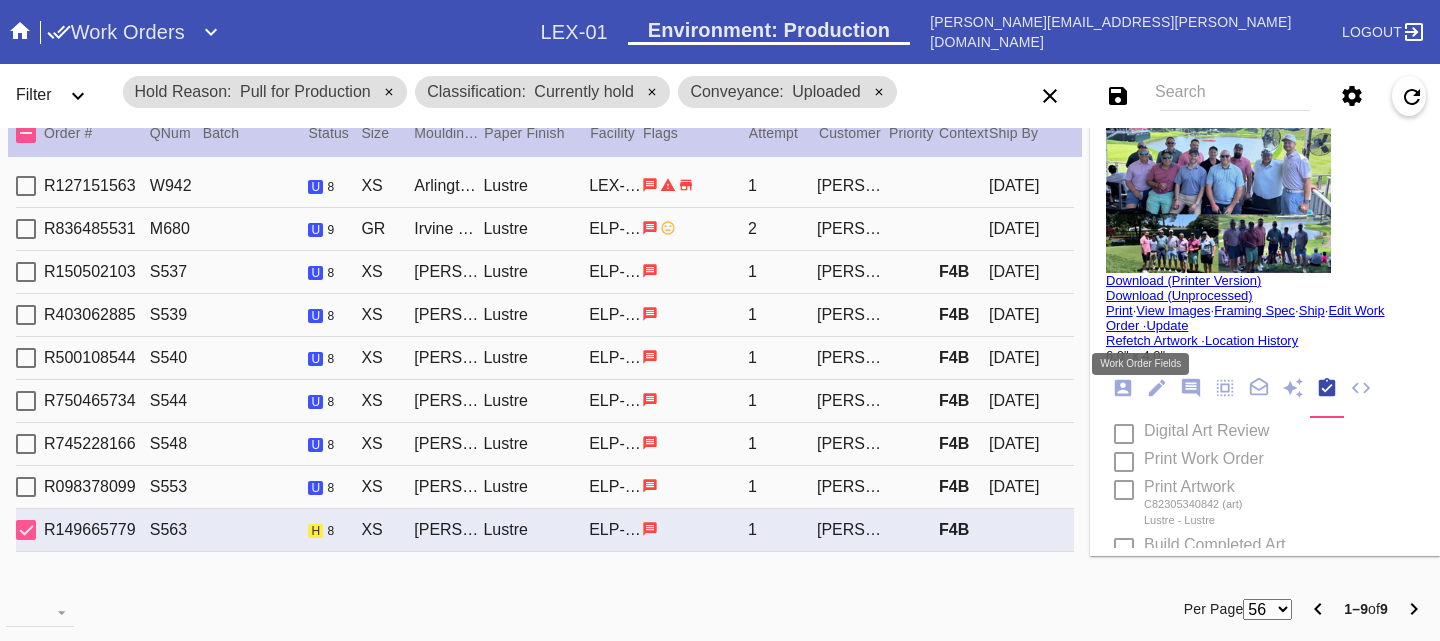type on "7/10/2025" 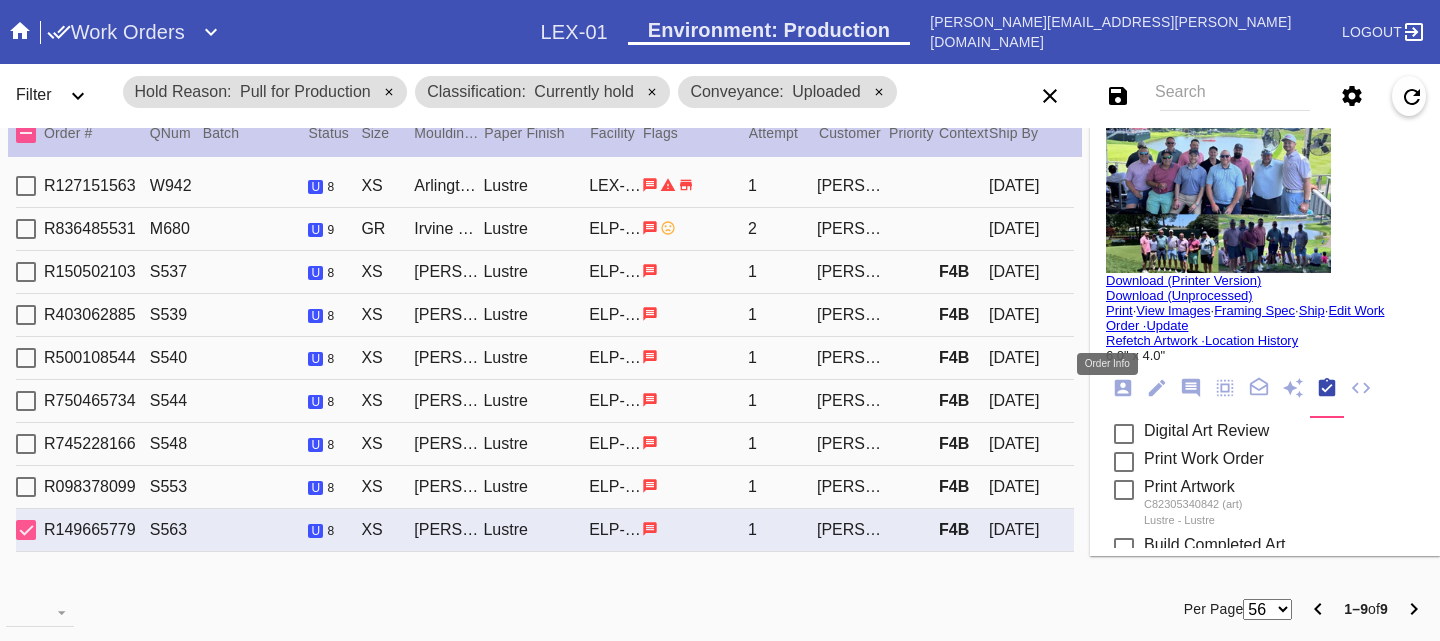 click 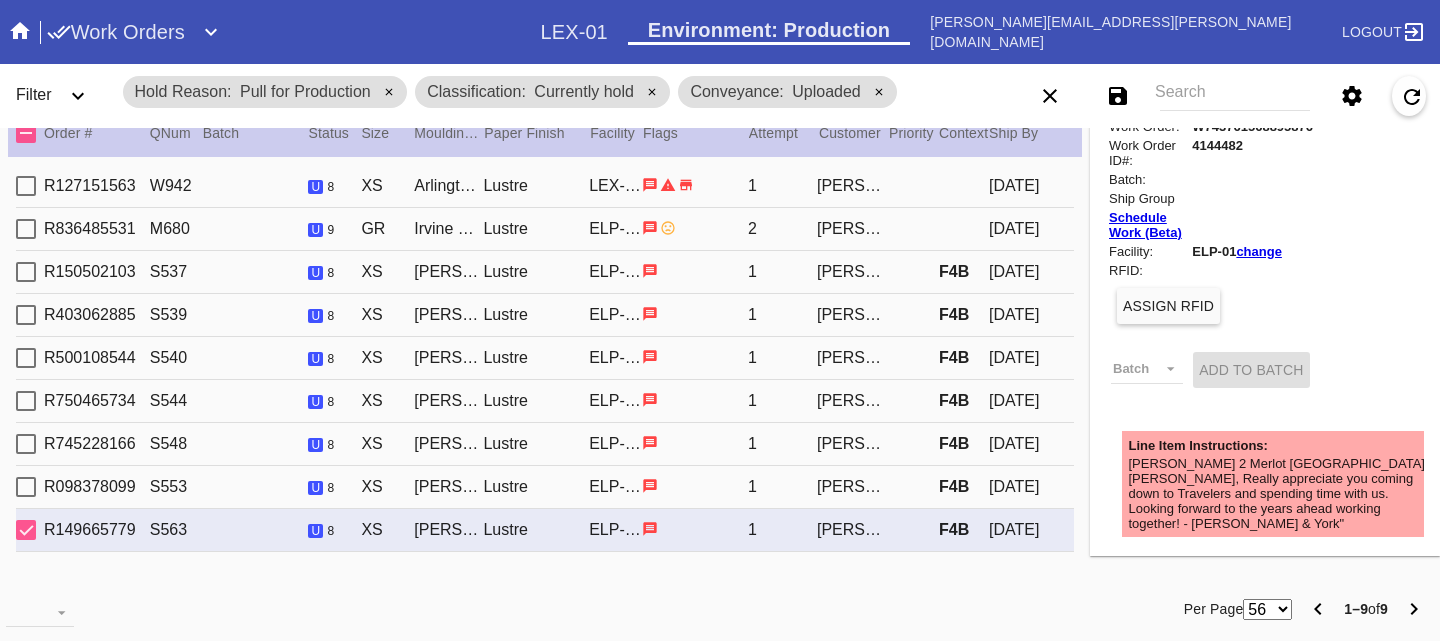 scroll, scrollTop: 455, scrollLeft: 0, axis: vertical 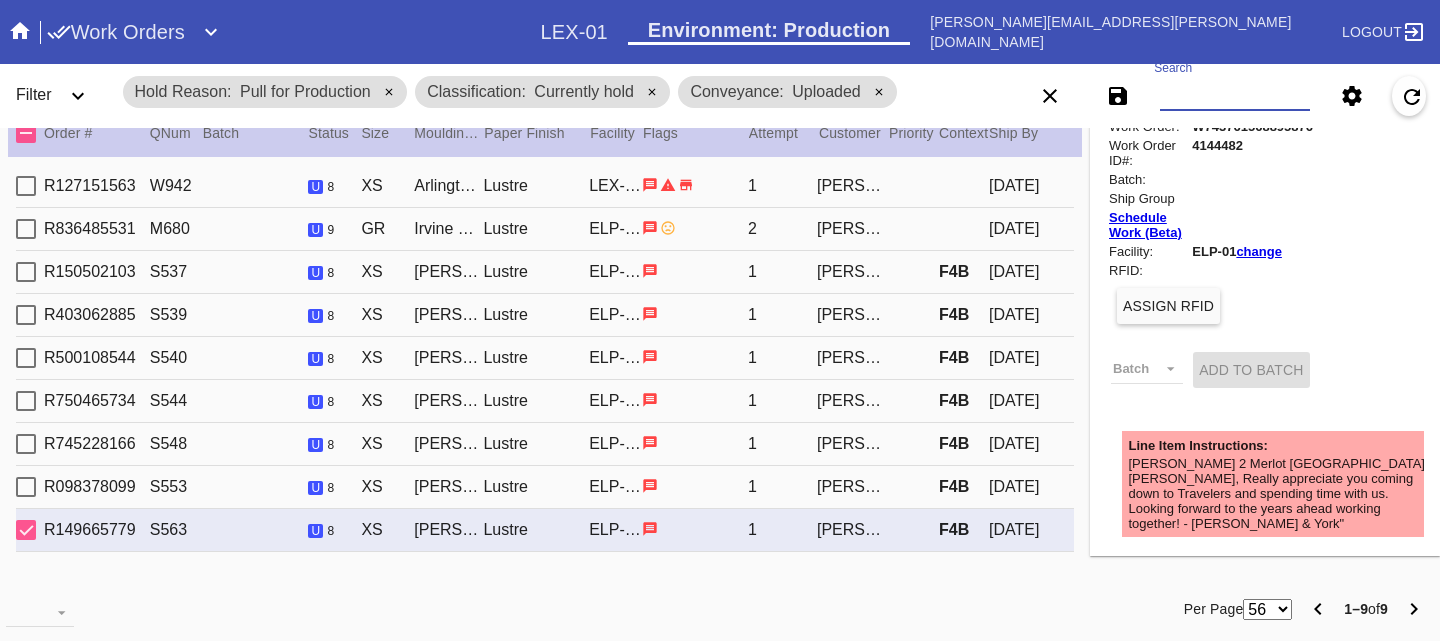 click on "Search" at bounding box center [1235, 96] 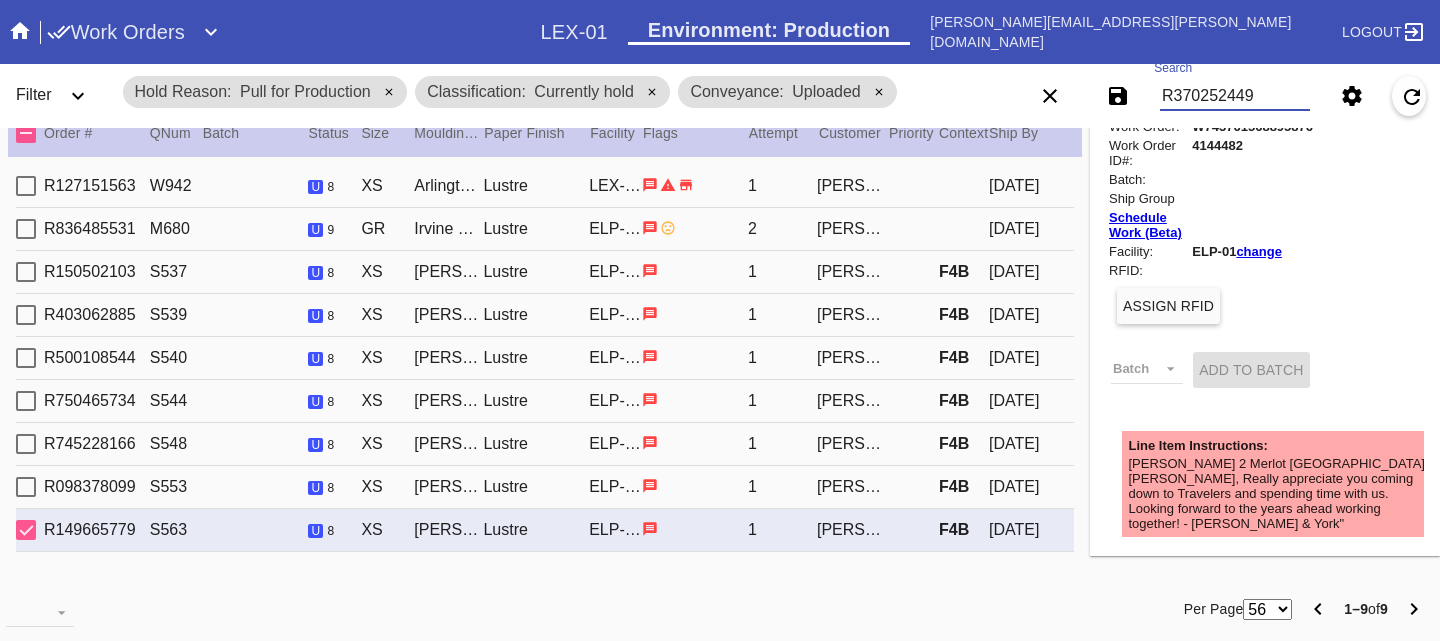 type on "R370252449" 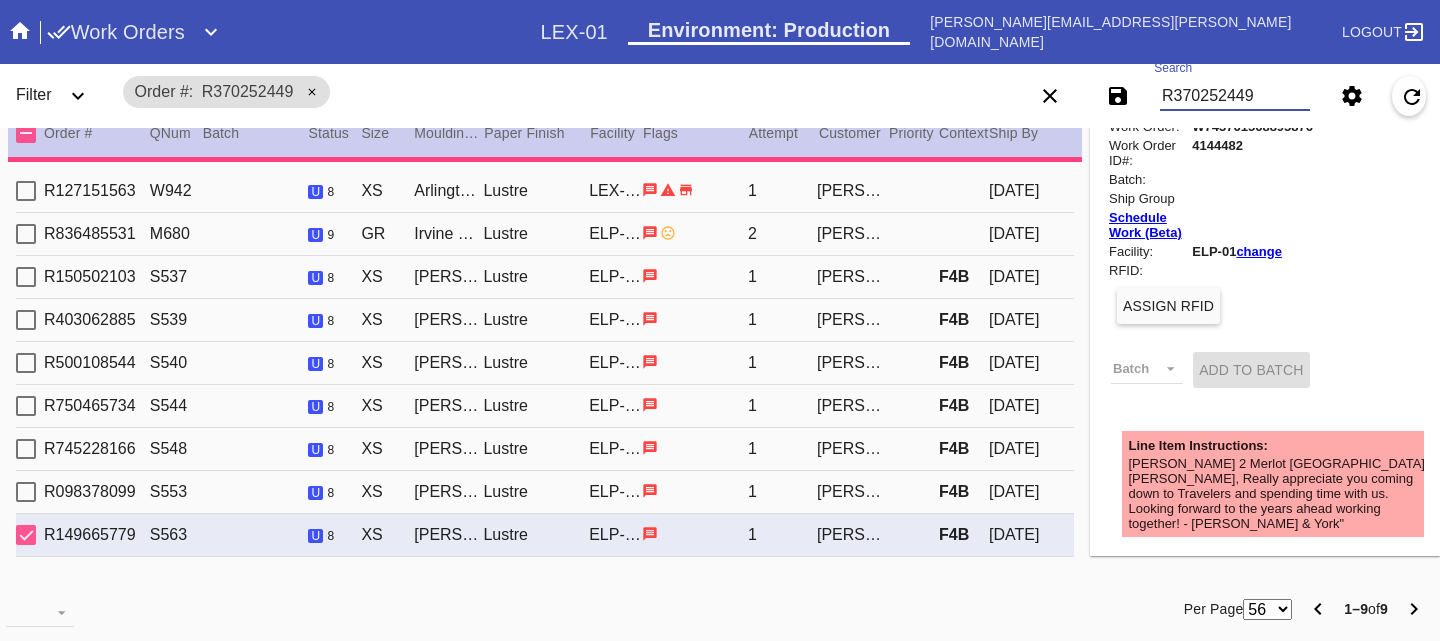 type 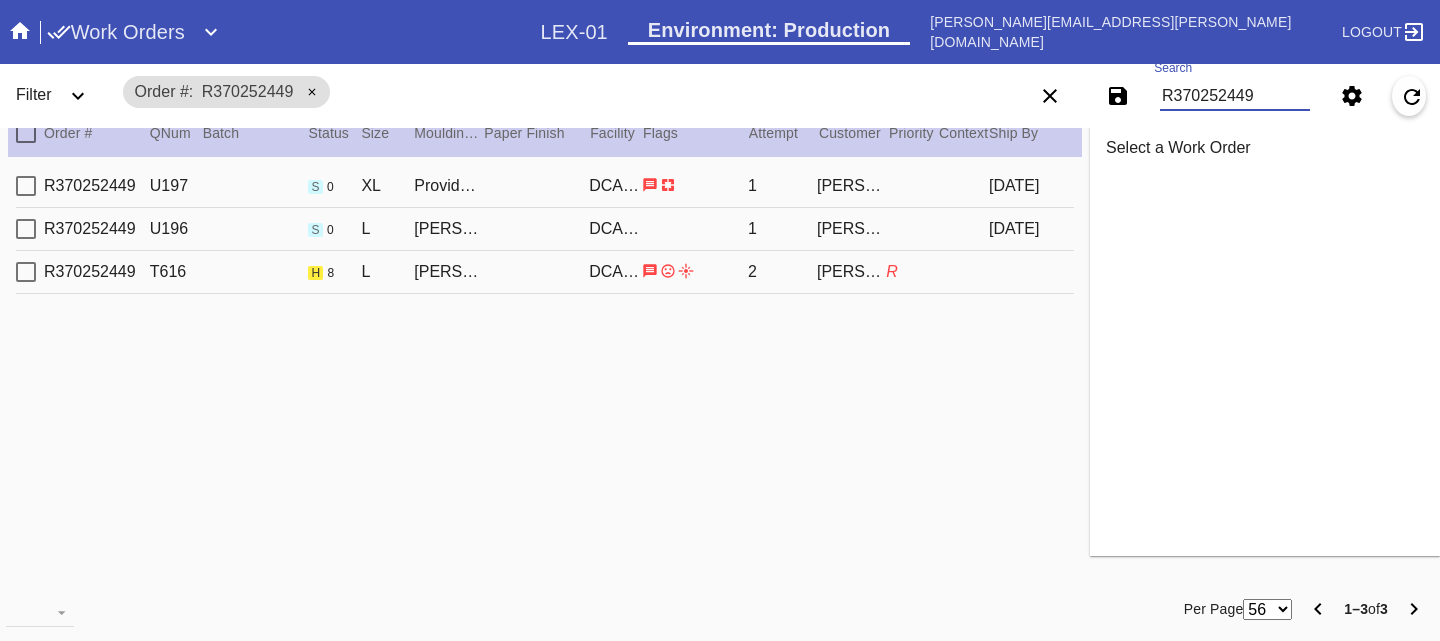 scroll, scrollTop: 0, scrollLeft: 0, axis: both 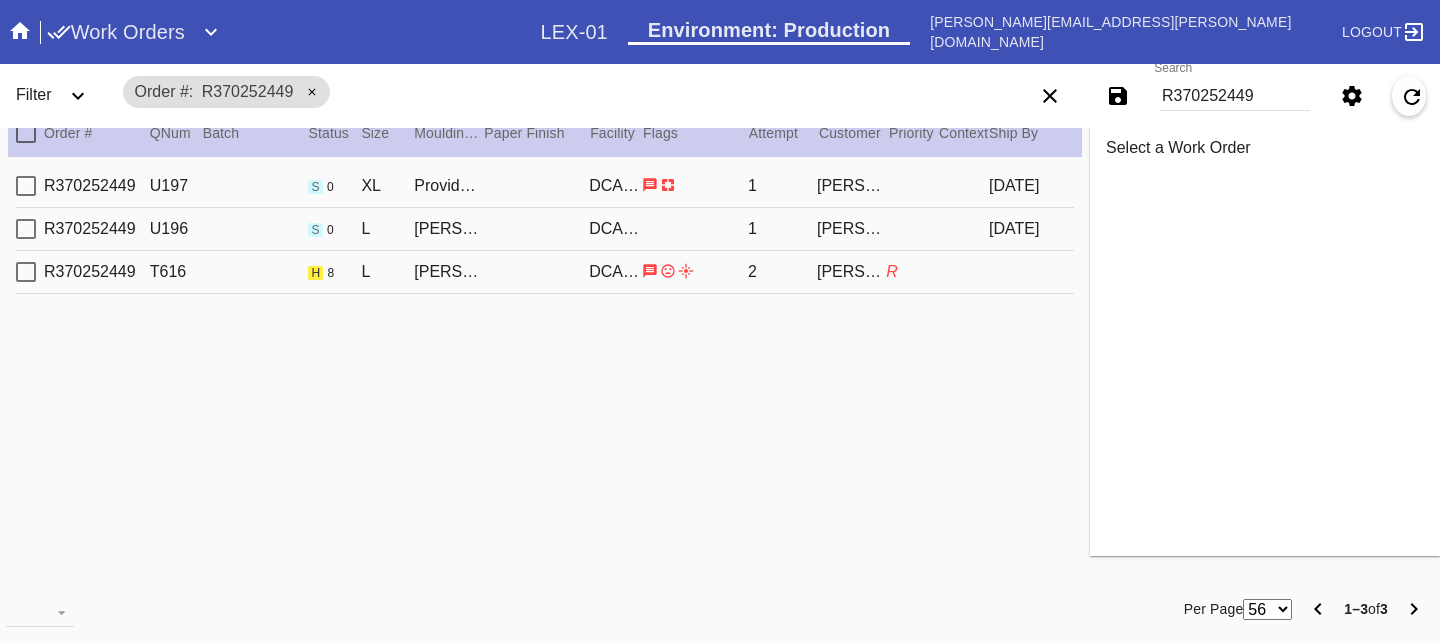 click on "R" at bounding box center [912, 272] 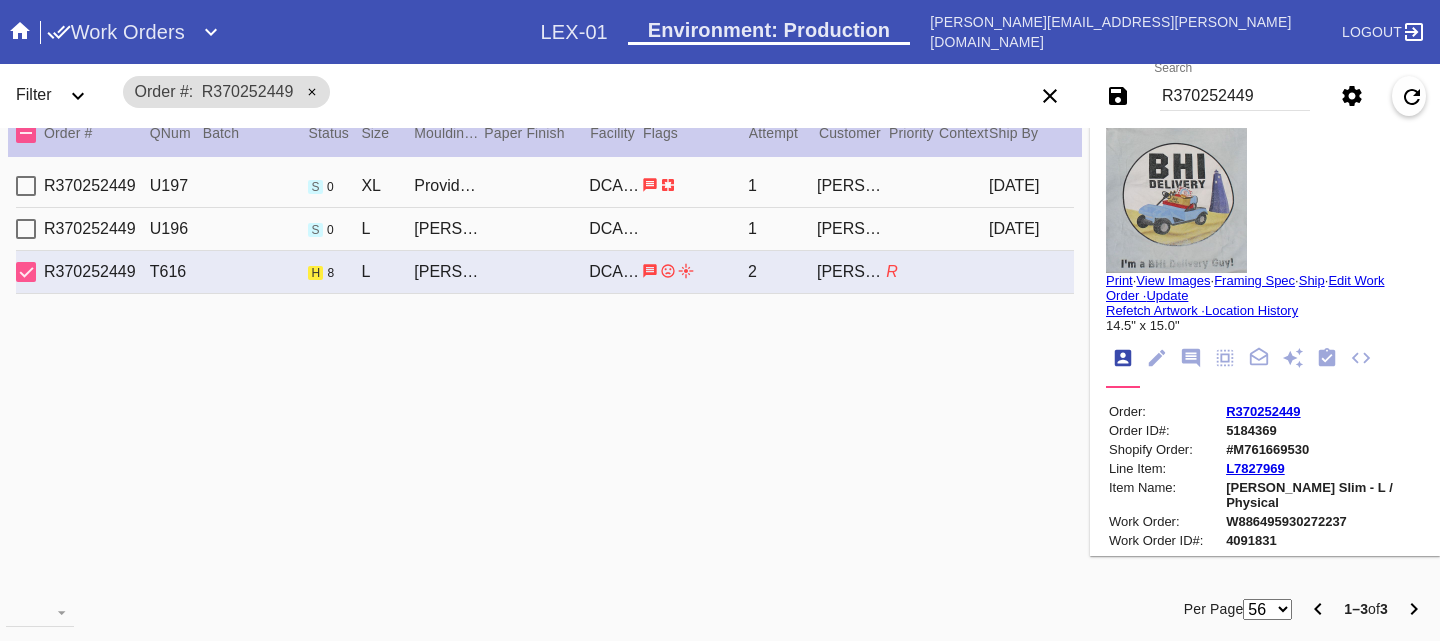 type on "BHI Delivery" 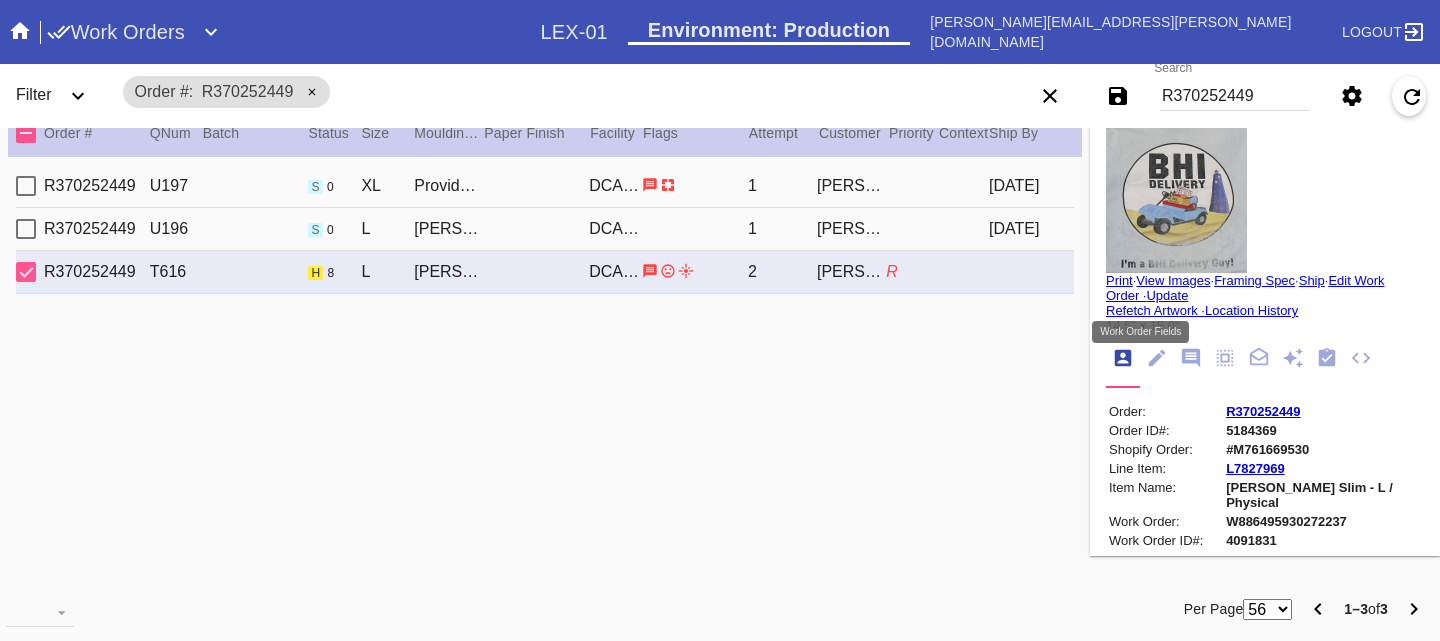 click 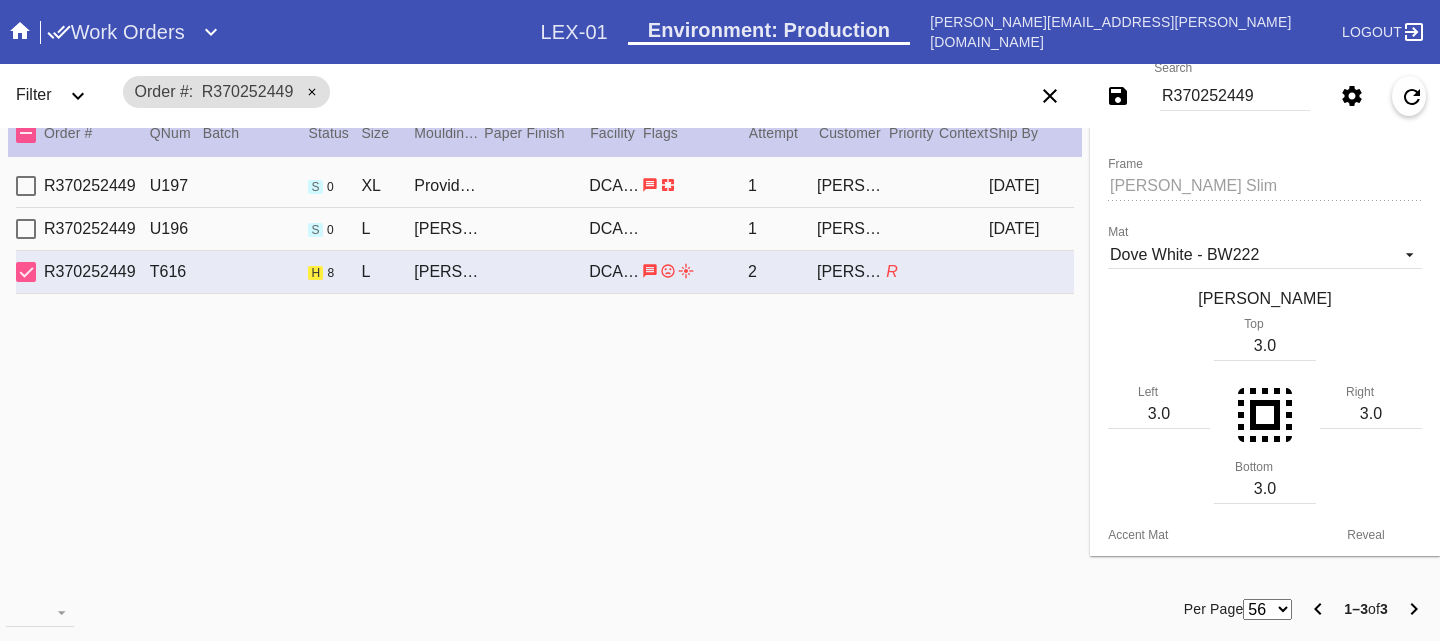 scroll, scrollTop: 0, scrollLeft: 0, axis: both 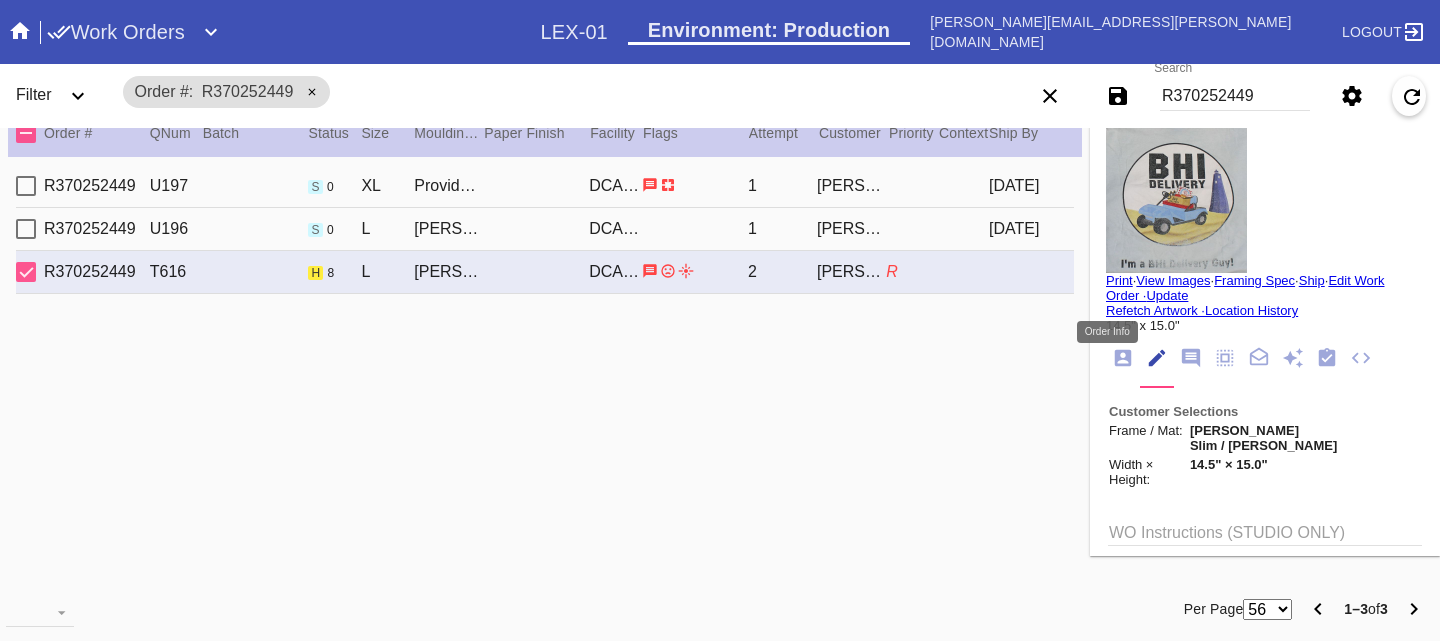 click 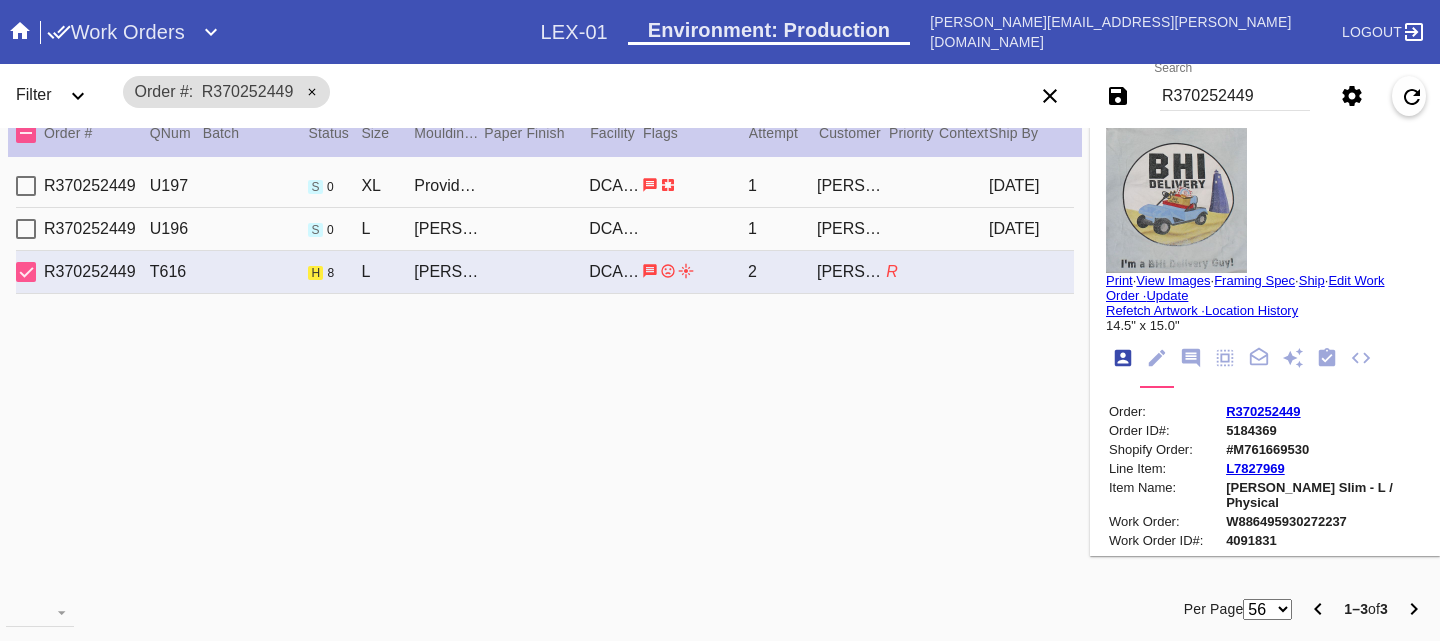 scroll, scrollTop: 24, scrollLeft: 0, axis: vertical 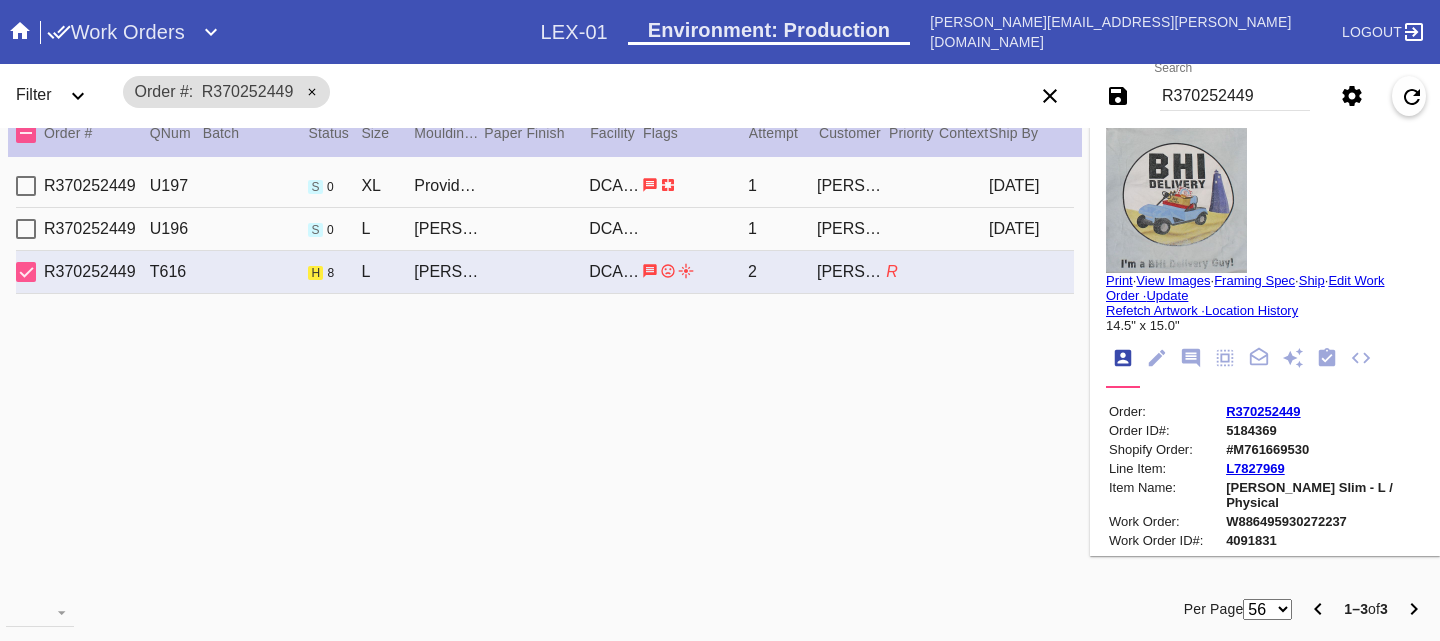click on "R370252449" at bounding box center (1263, 411) 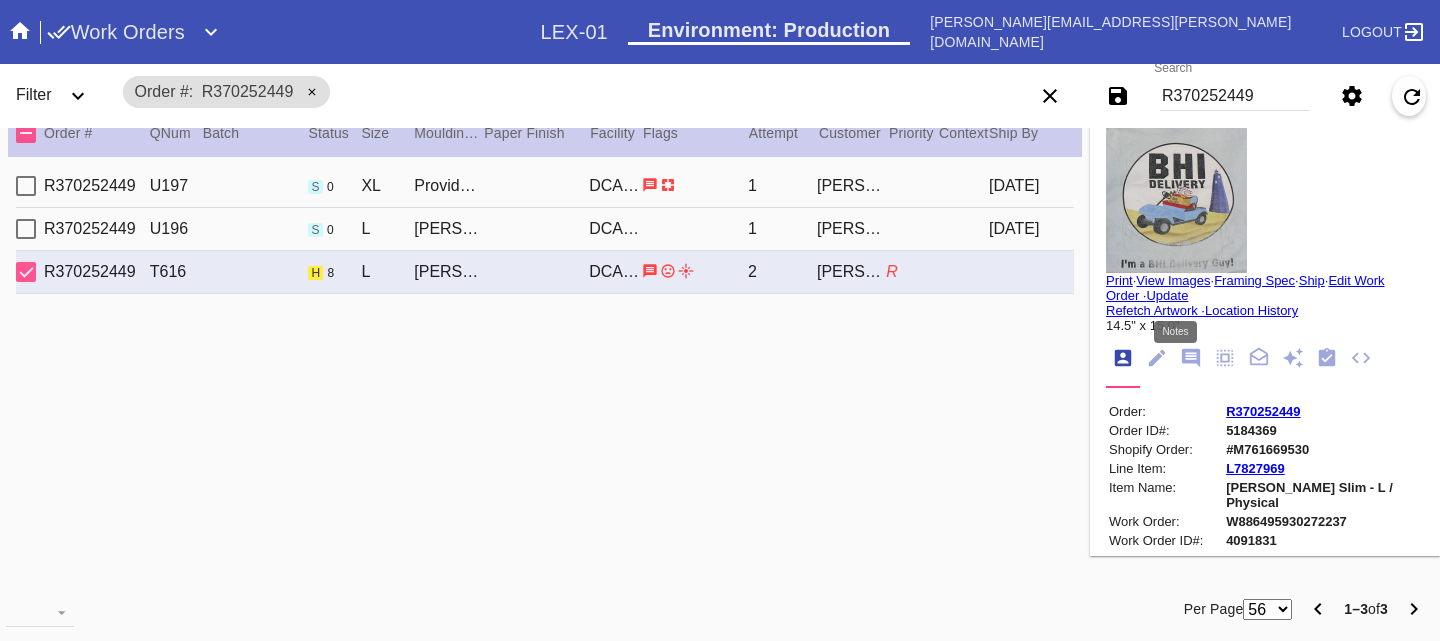 click 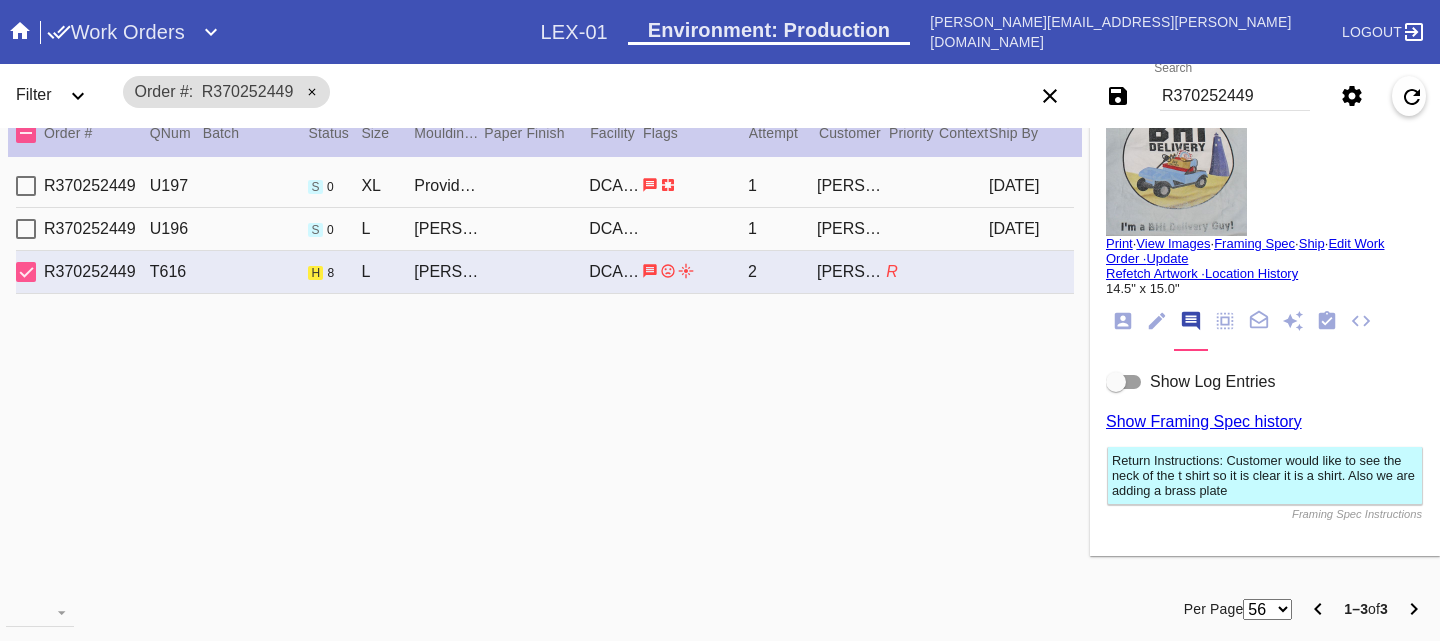 scroll, scrollTop: 38, scrollLeft: 0, axis: vertical 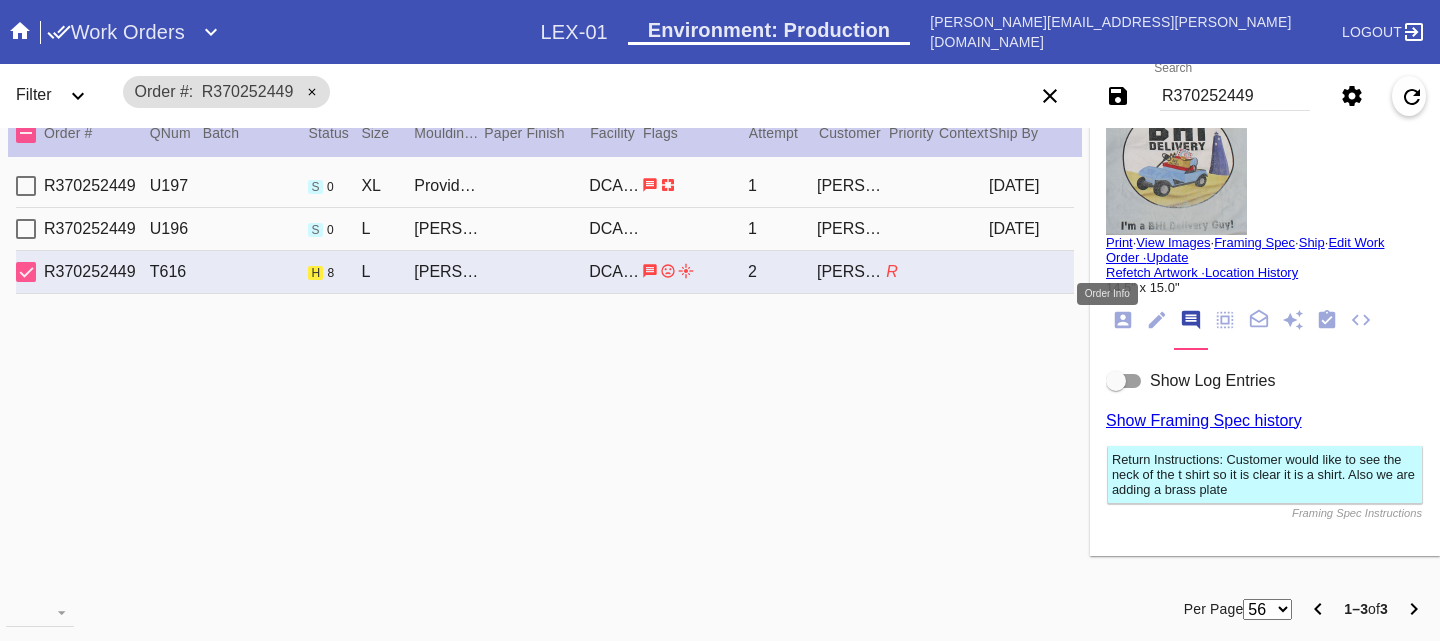 click 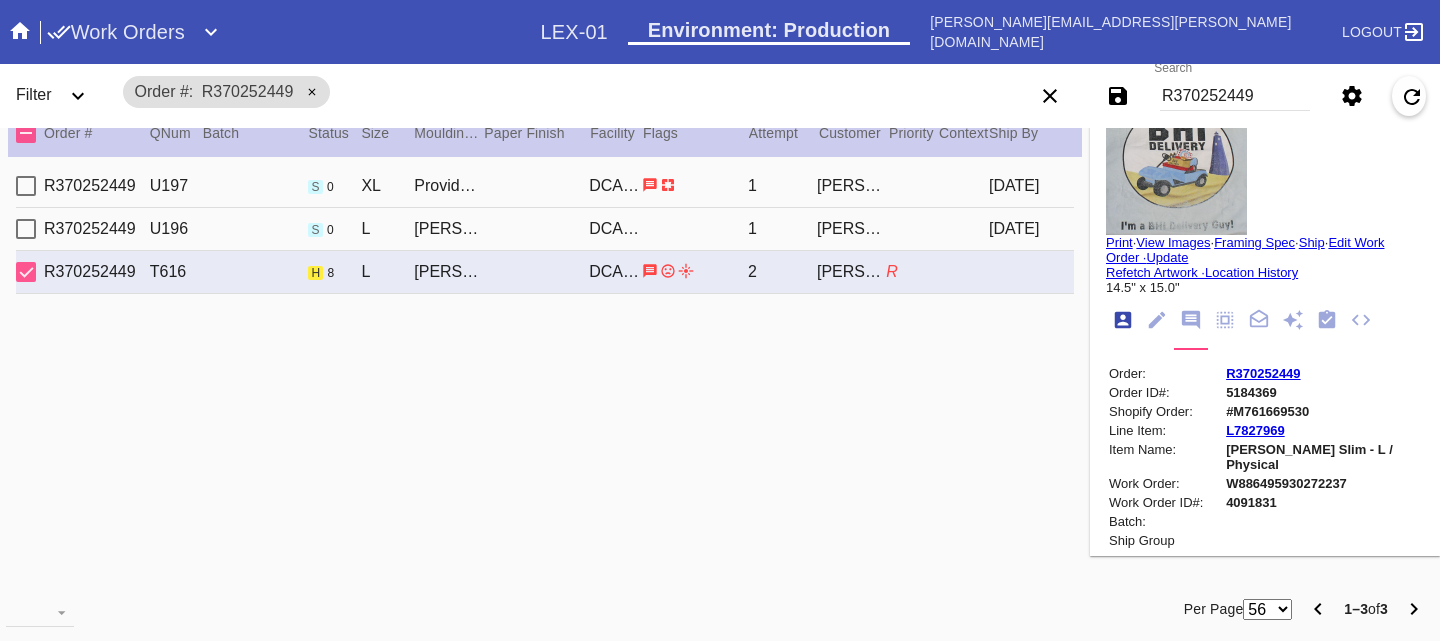 scroll, scrollTop: 24, scrollLeft: 0, axis: vertical 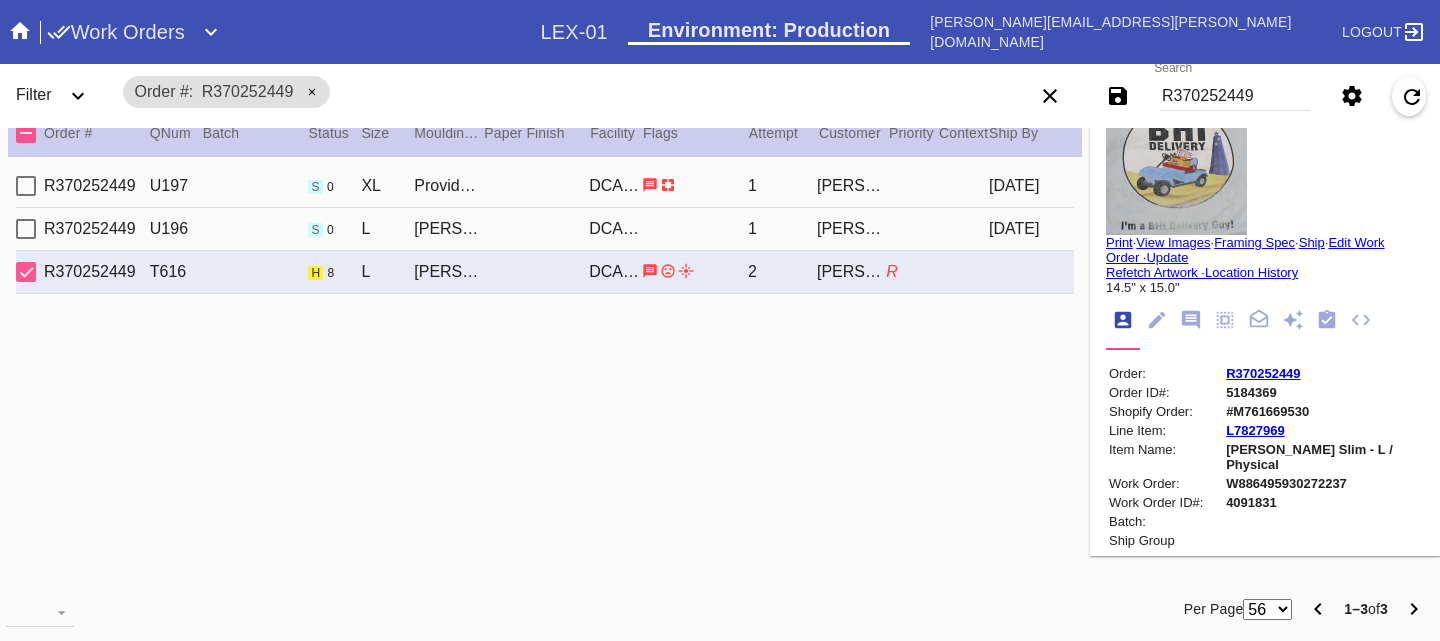 click 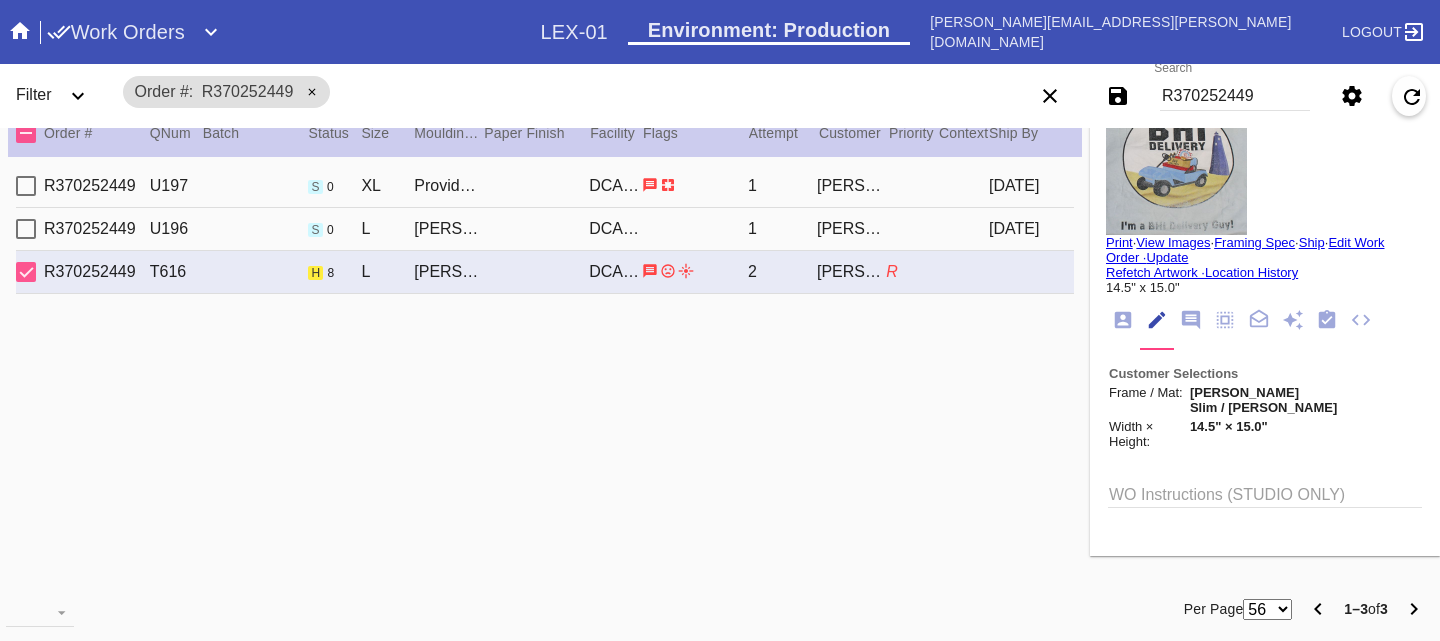 click 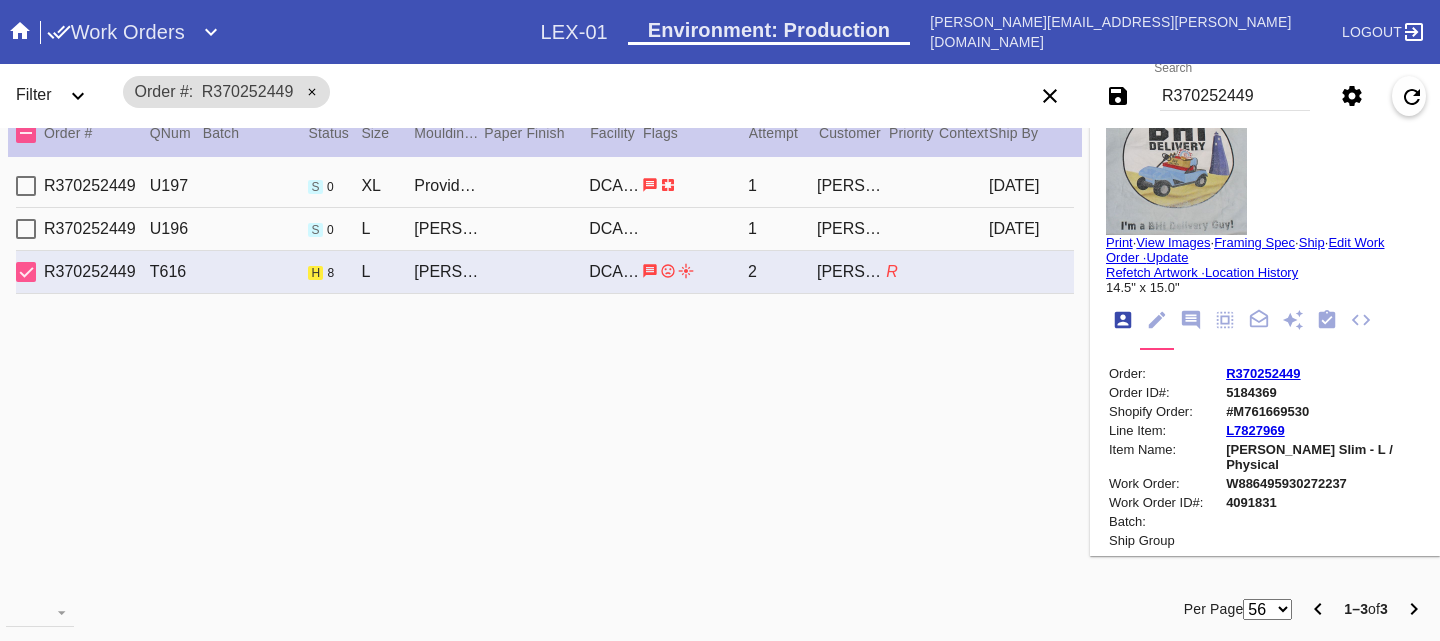 scroll, scrollTop: 24, scrollLeft: 0, axis: vertical 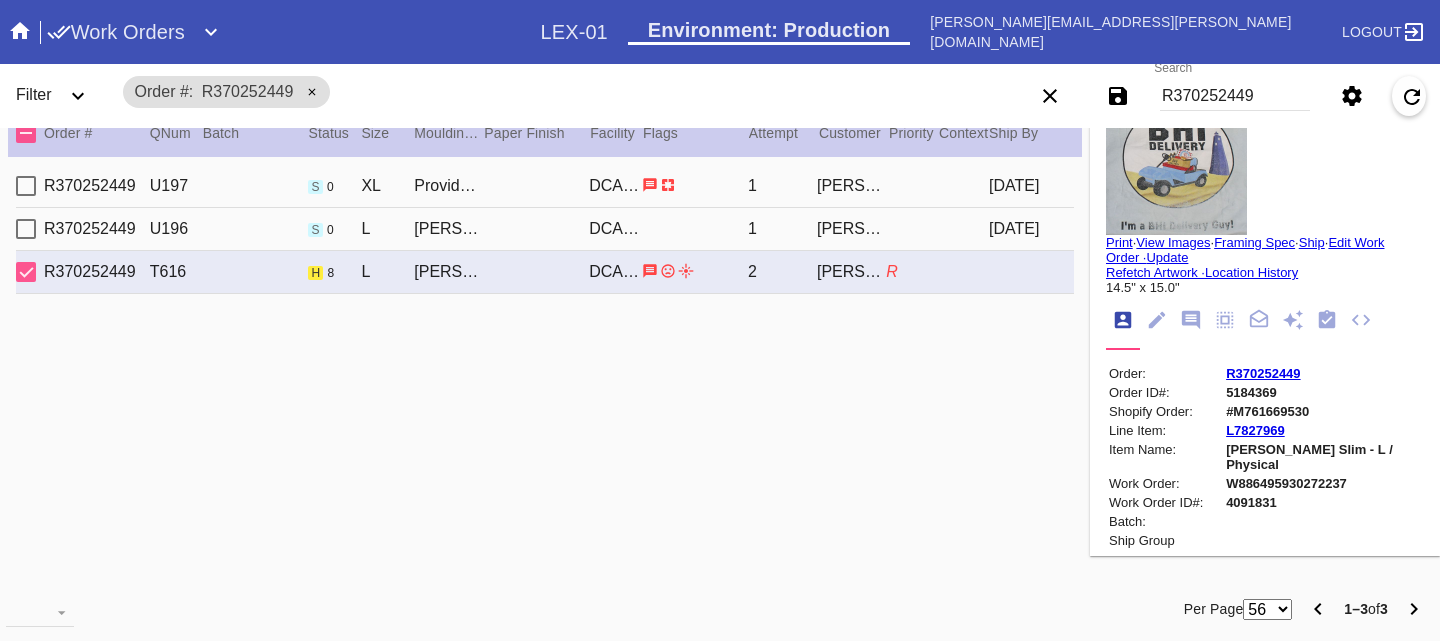 click on "R370252449" at bounding box center [1263, 373] 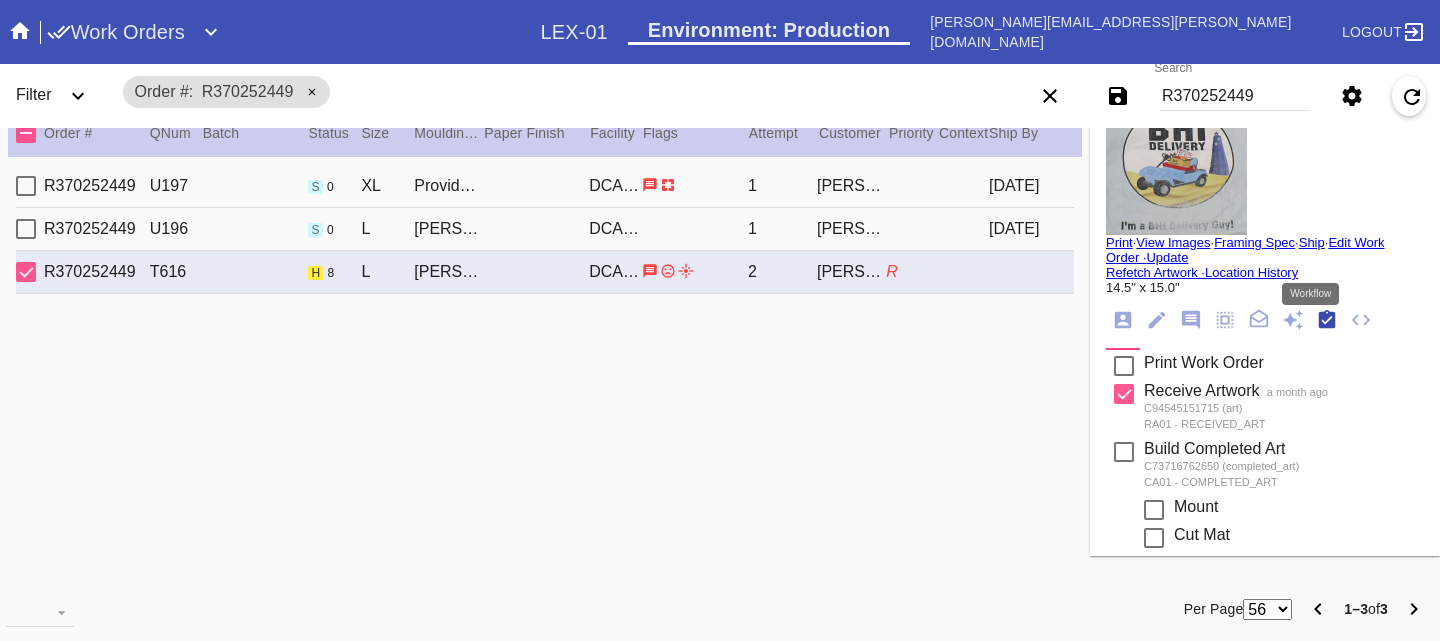 scroll, scrollTop: 320, scrollLeft: 0, axis: vertical 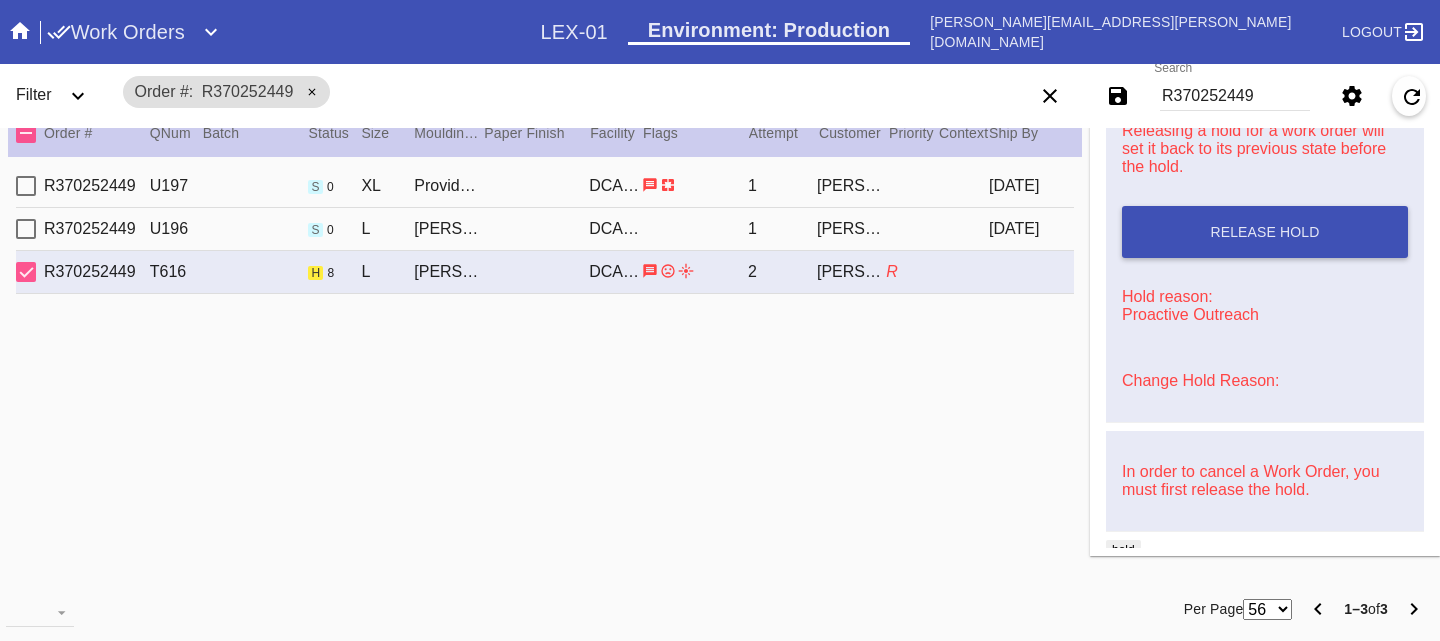 click on "Change Hold Reason:" at bounding box center (1200, 380) 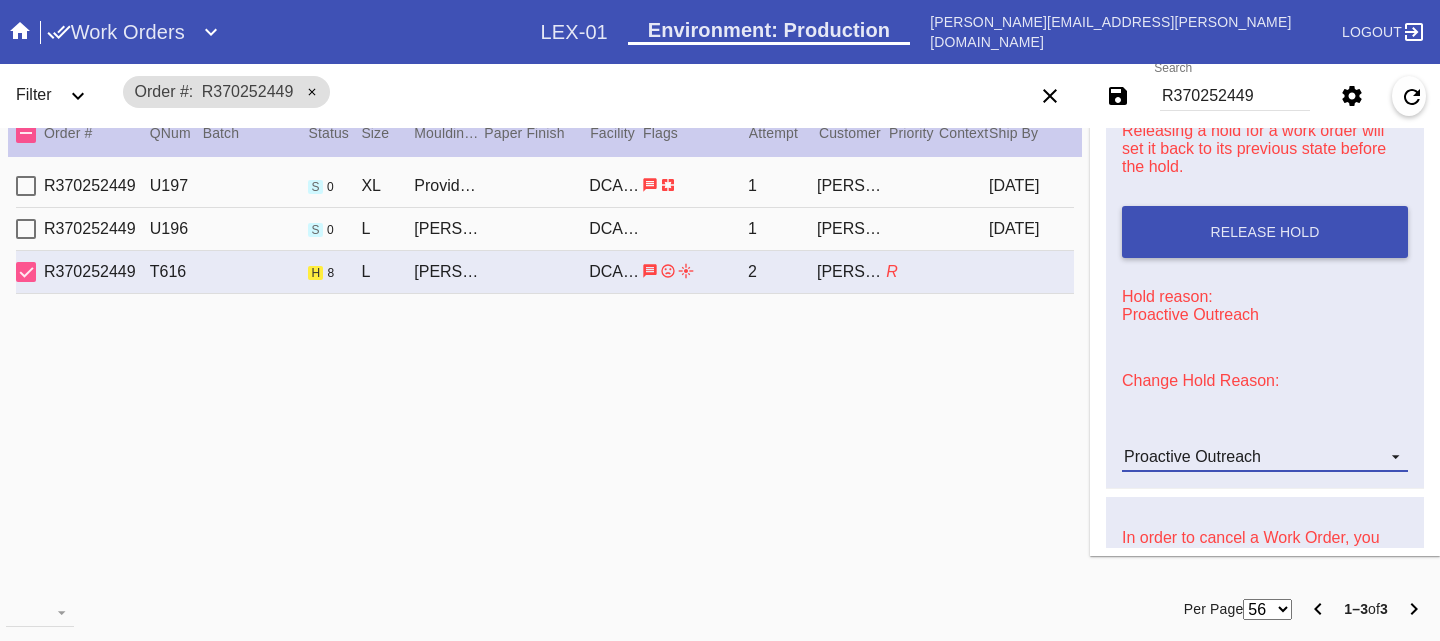 click on "Proactive Outreach" at bounding box center [1249, 457] 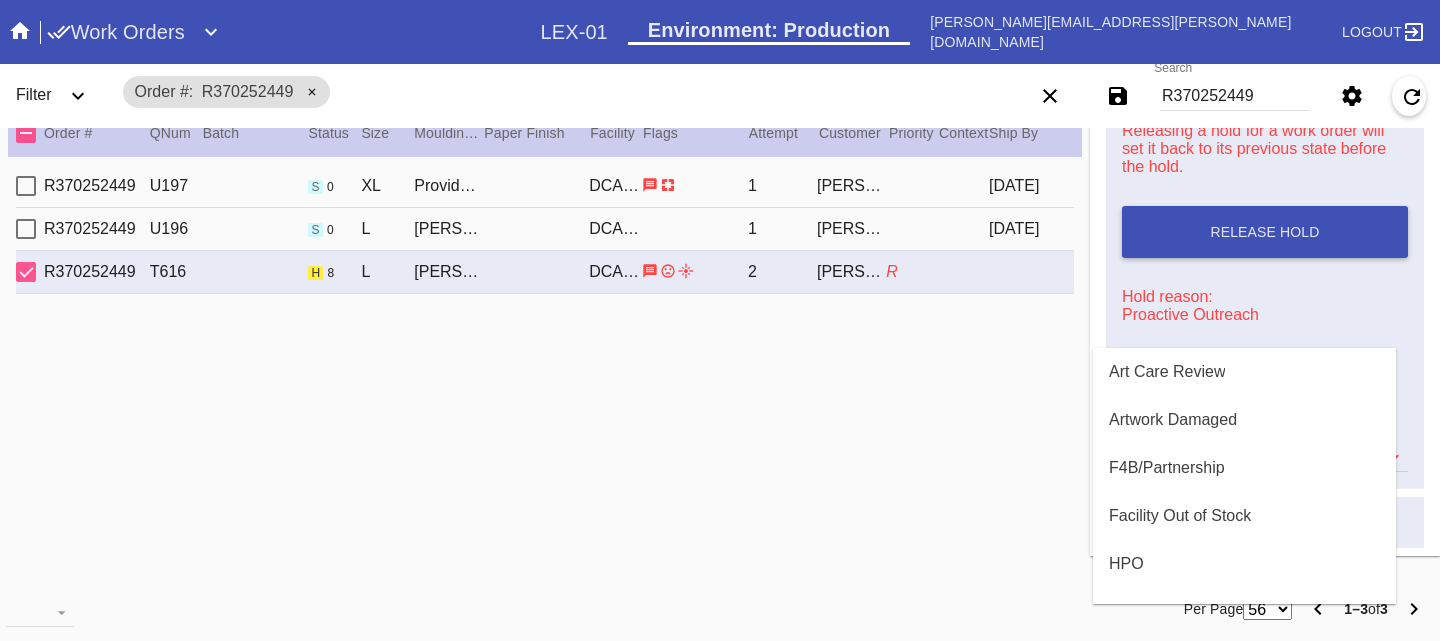 scroll, scrollTop: 472, scrollLeft: 0, axis: vertical 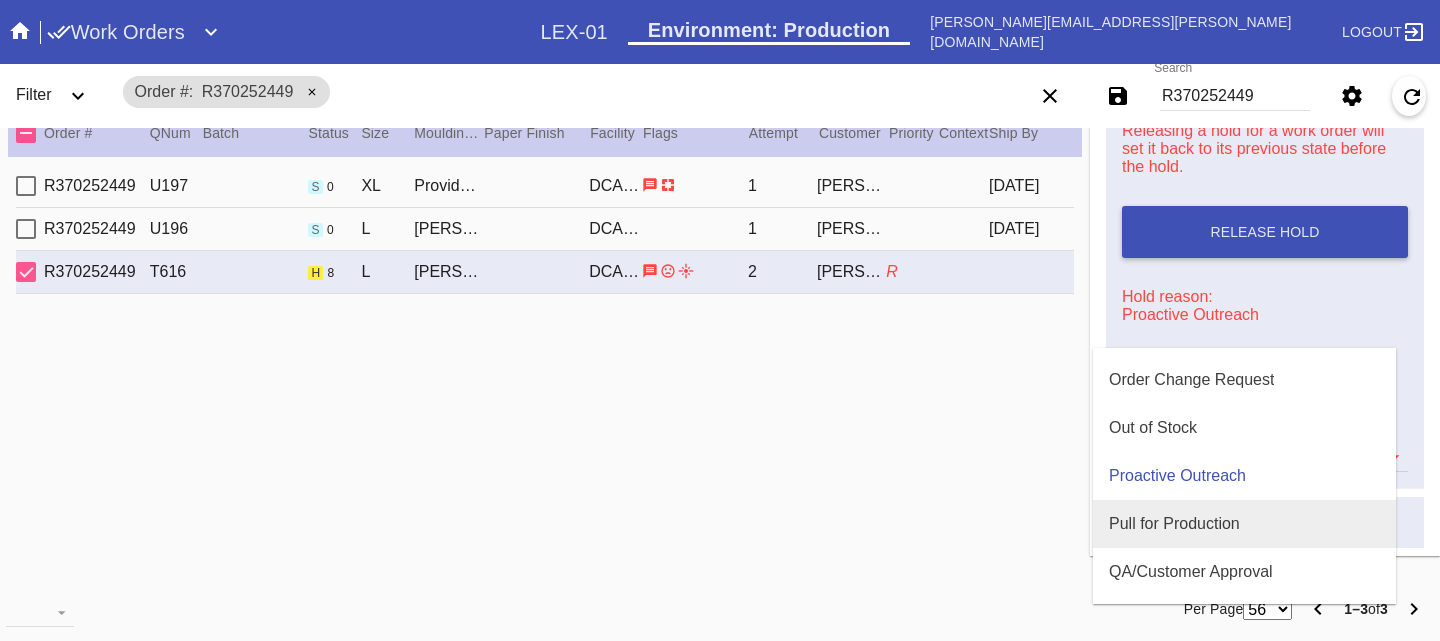 click on "Pull for Production" at bounding box center (1244, 524) 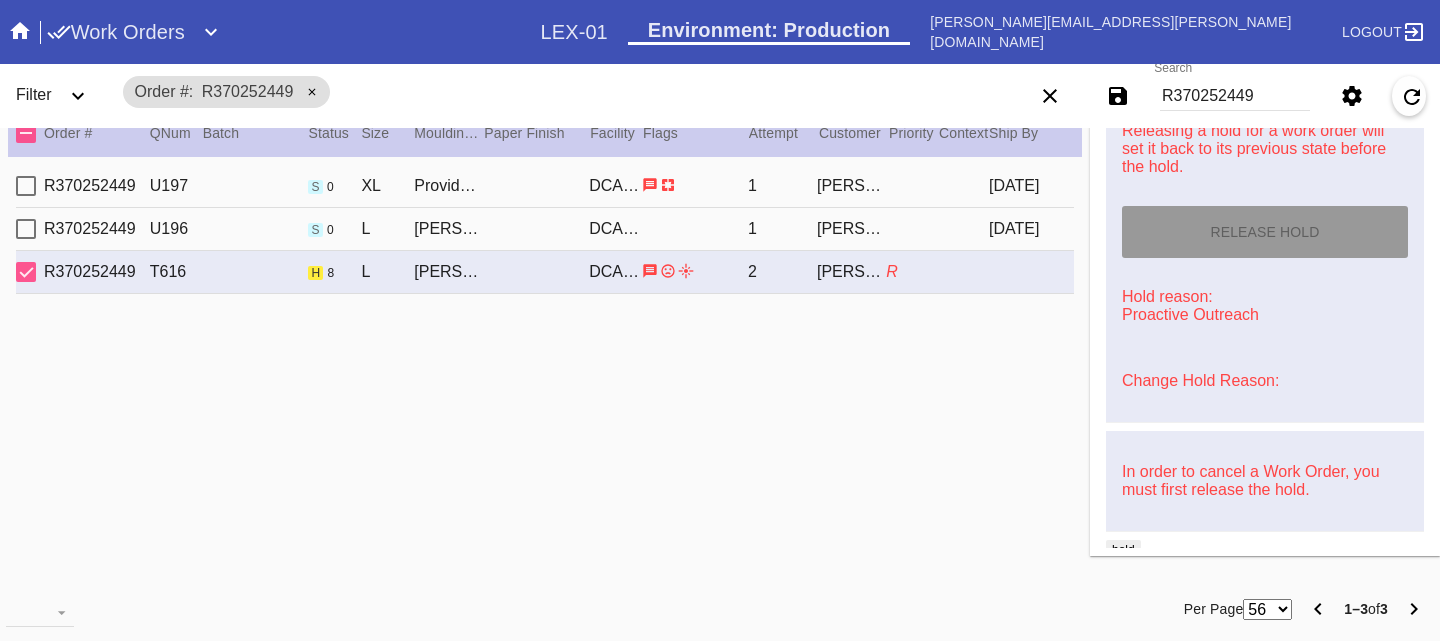 type on "5/31/2025" 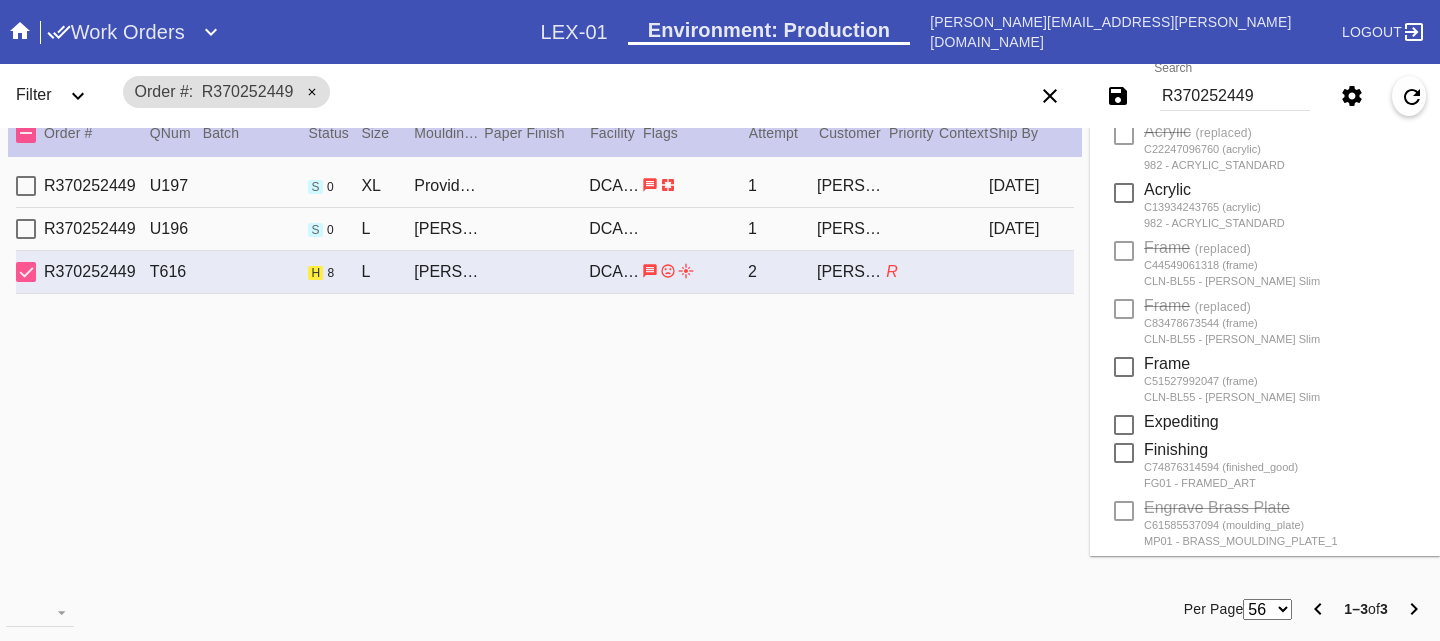 scroll, scrollTop: 1011, scrollLeft: 0, axis: vertical 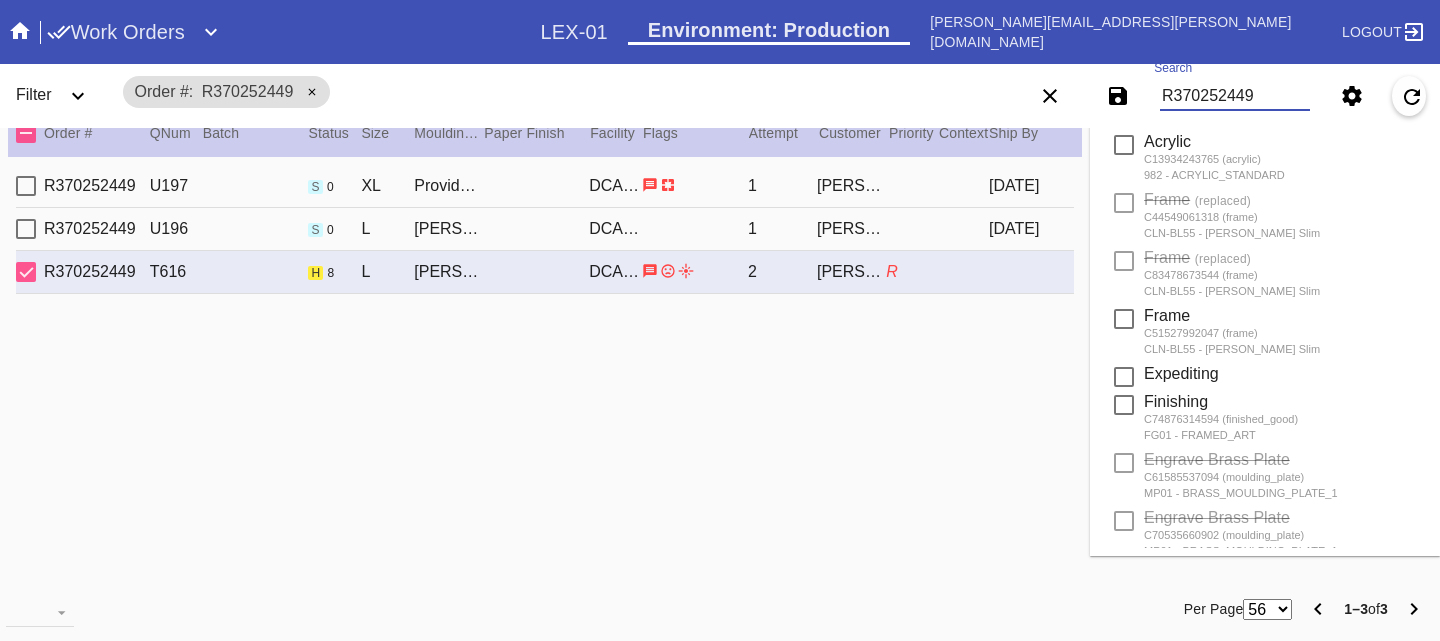 click on "R370252449" at bounding box center [1235, 96] 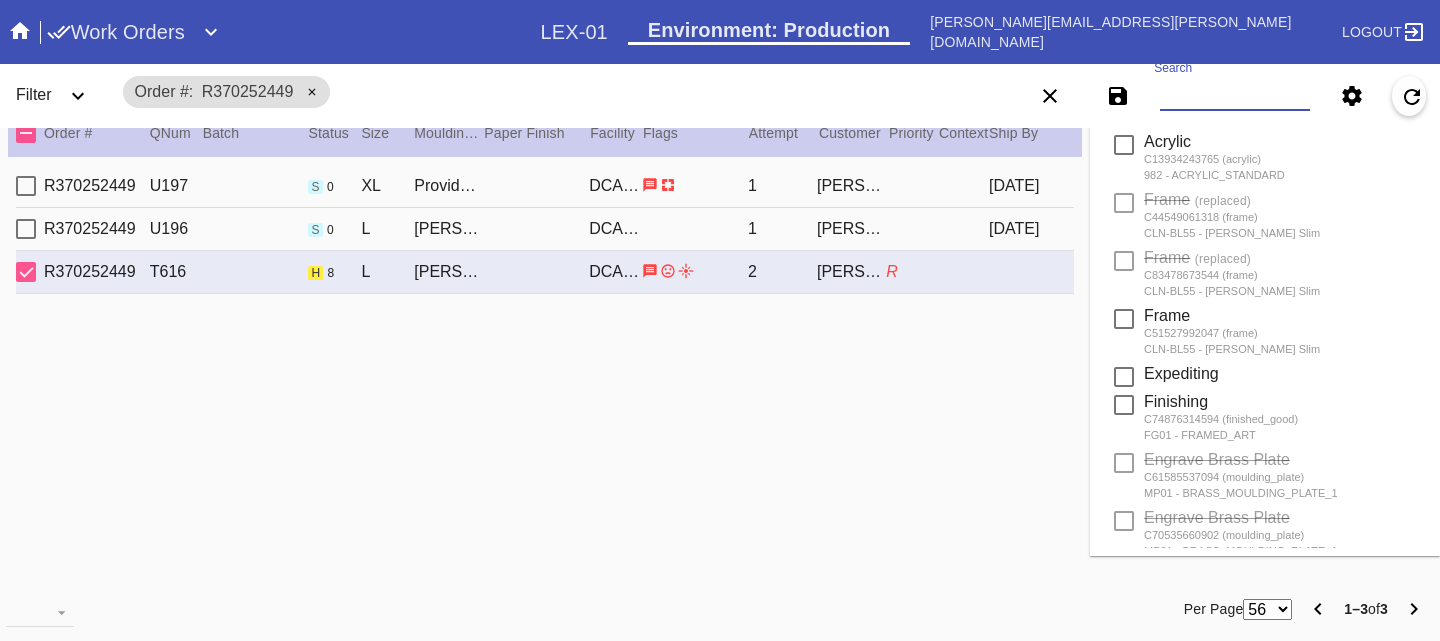 paste on "R520596355" 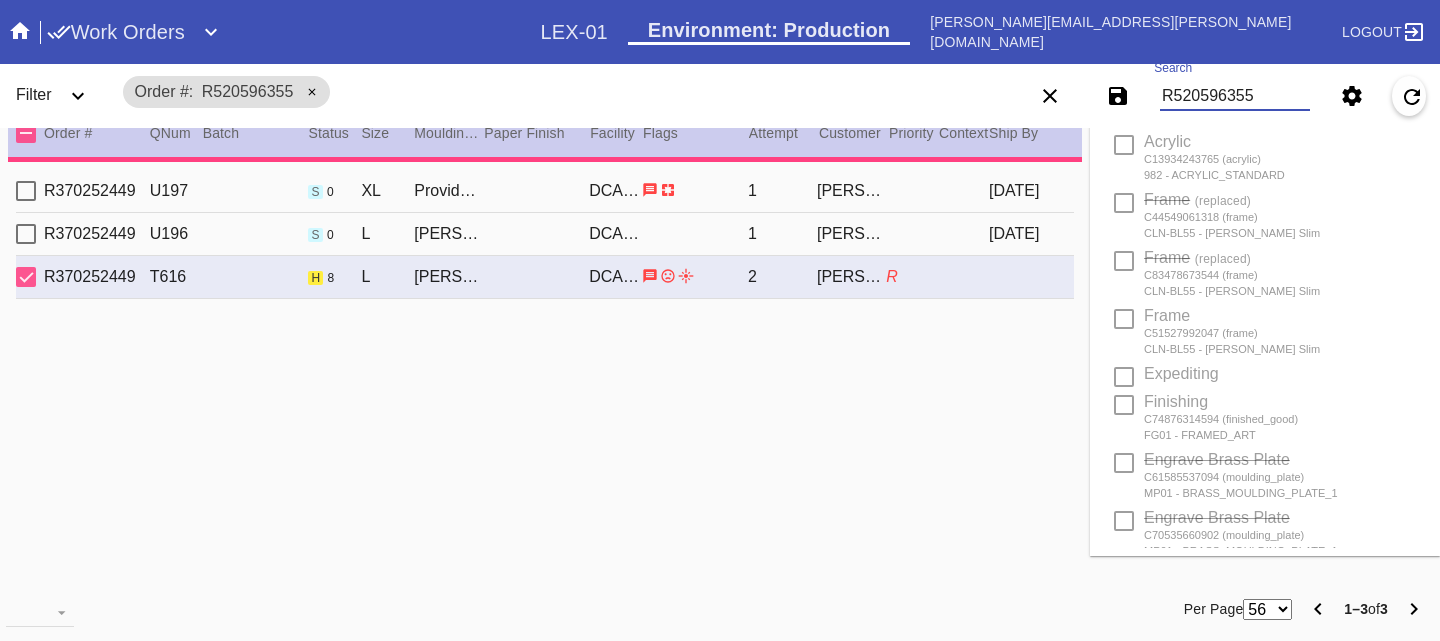 type 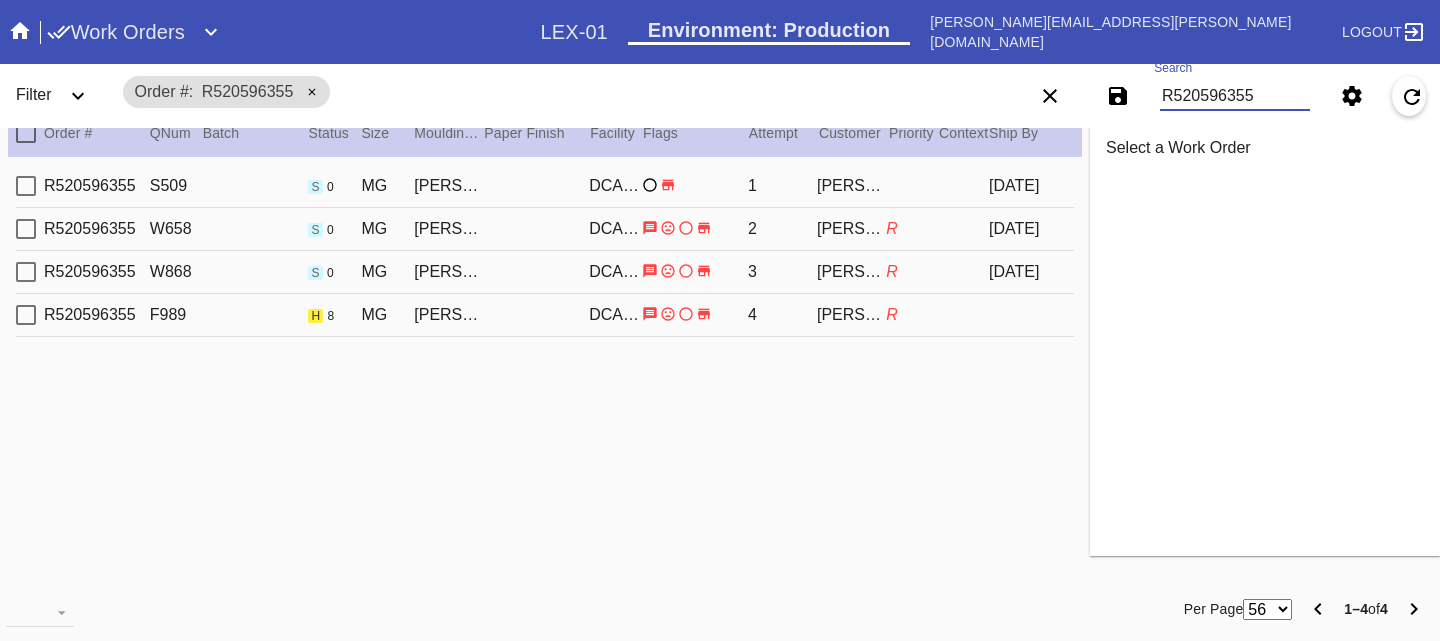 type on "R520596355" 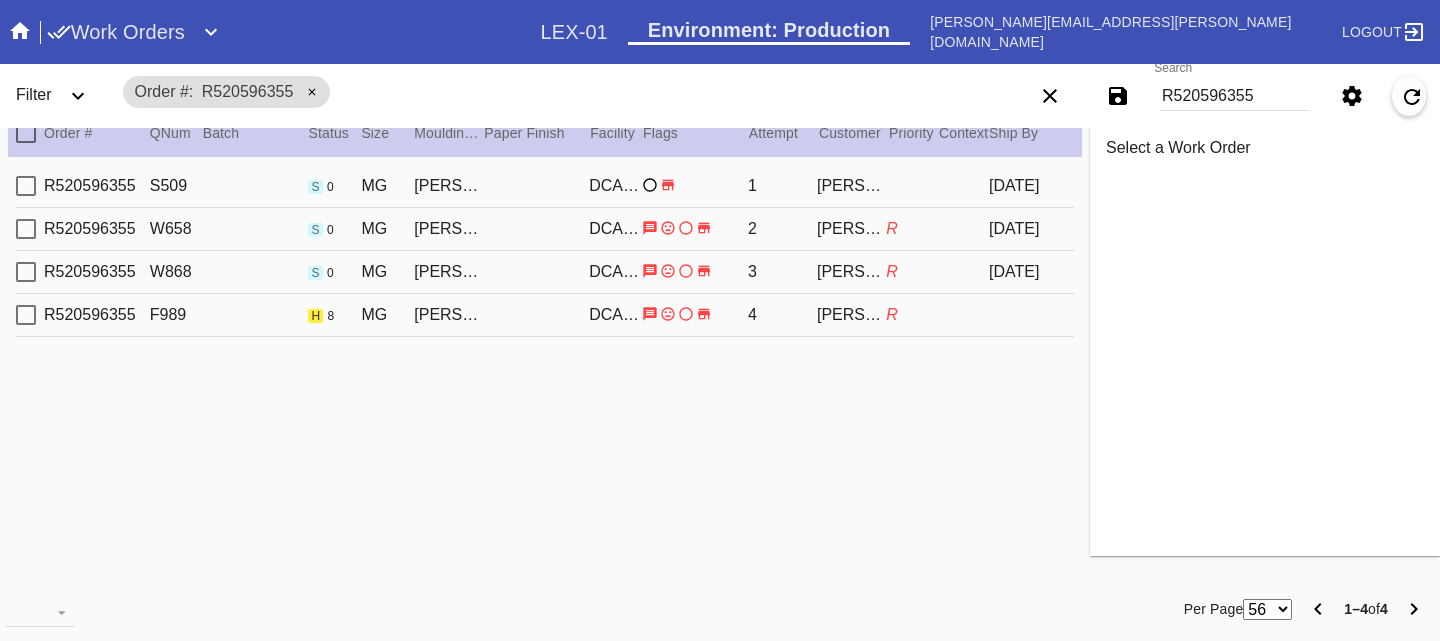 click on "R520596355 F989 h   8 MG Beverly / Dove White Oversized DCA-05 4 James Stone
R" at bounding box center (545, 315) 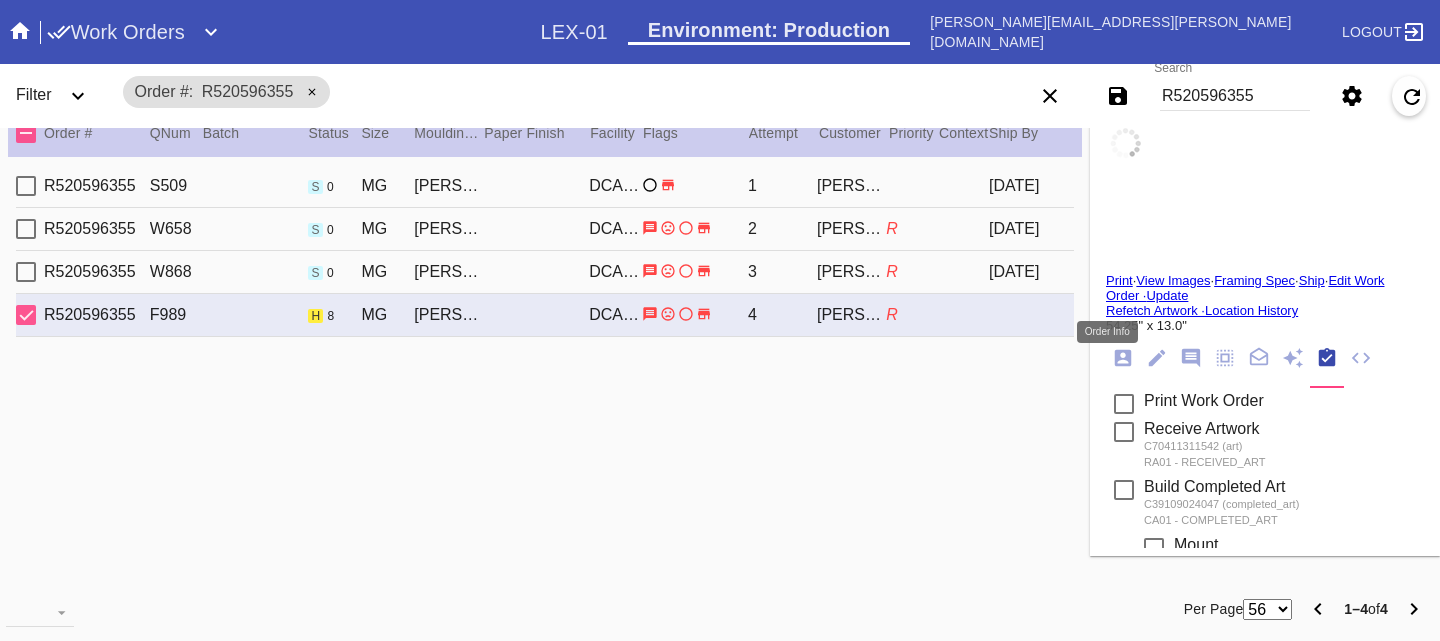 click 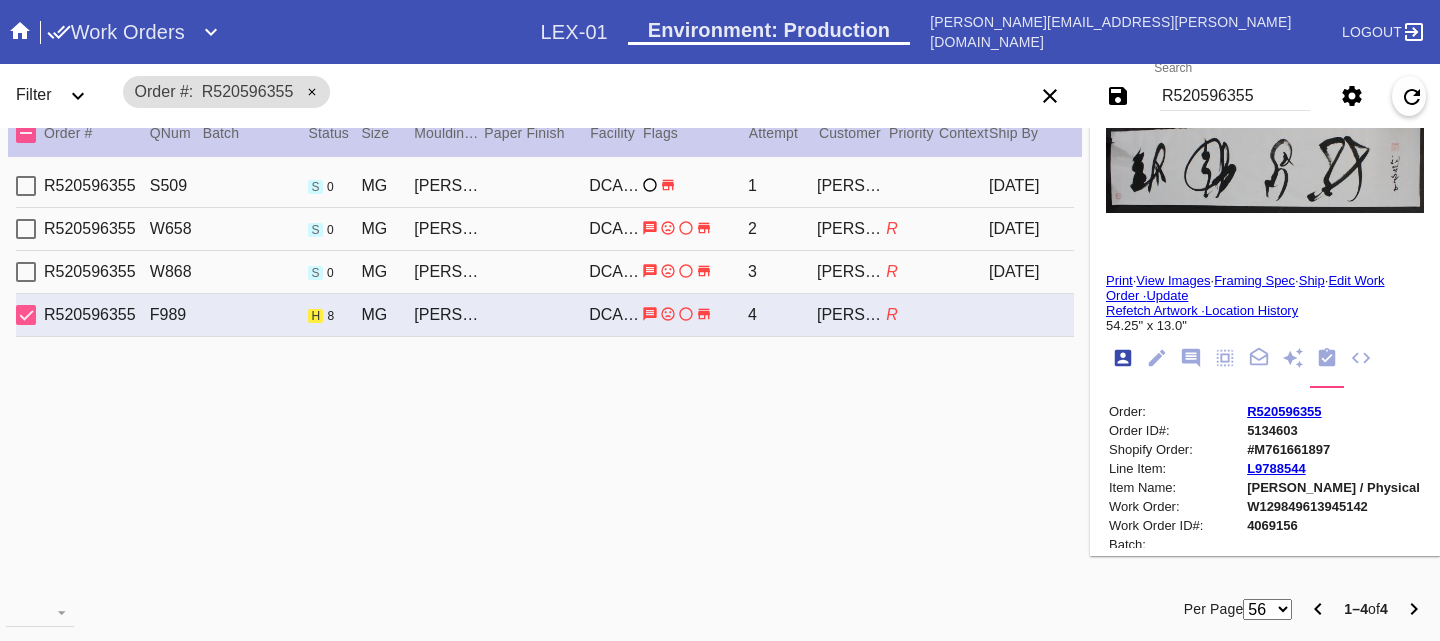 scroll, scrollTop: 24, scrollLeft: 0, axis: vertical 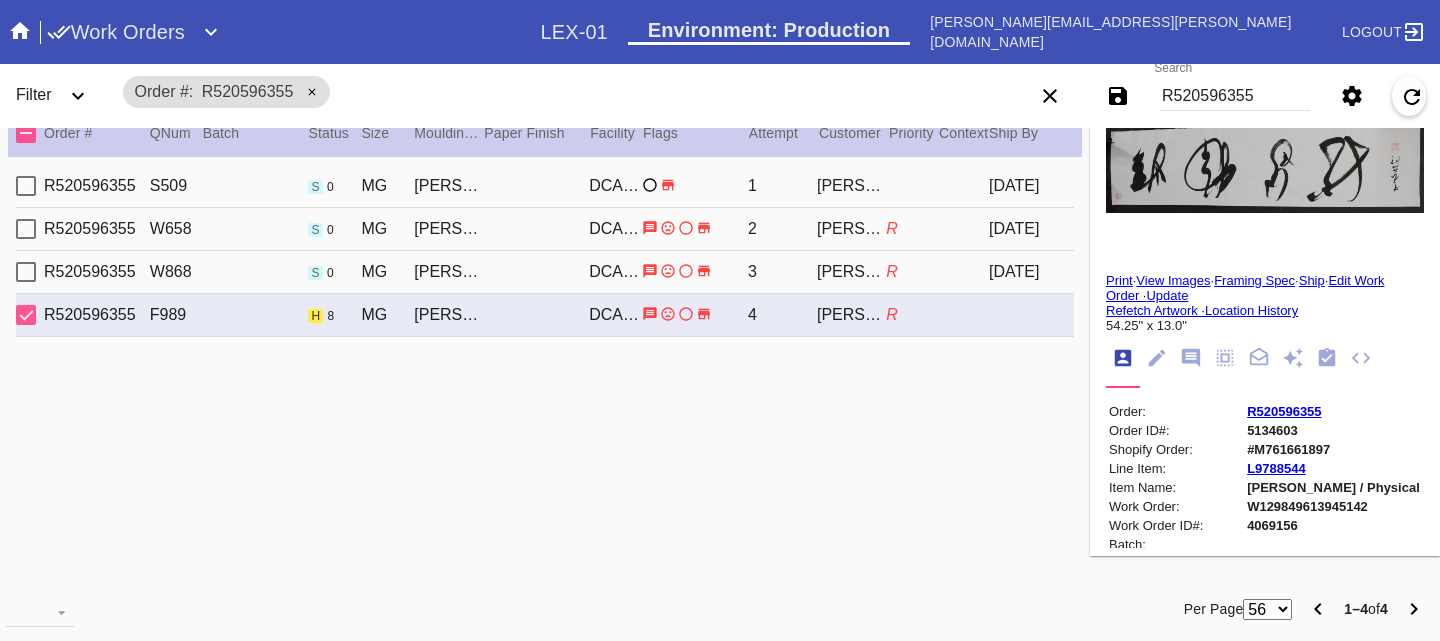 click on "R520596355" at bounding box center (1284, 411) 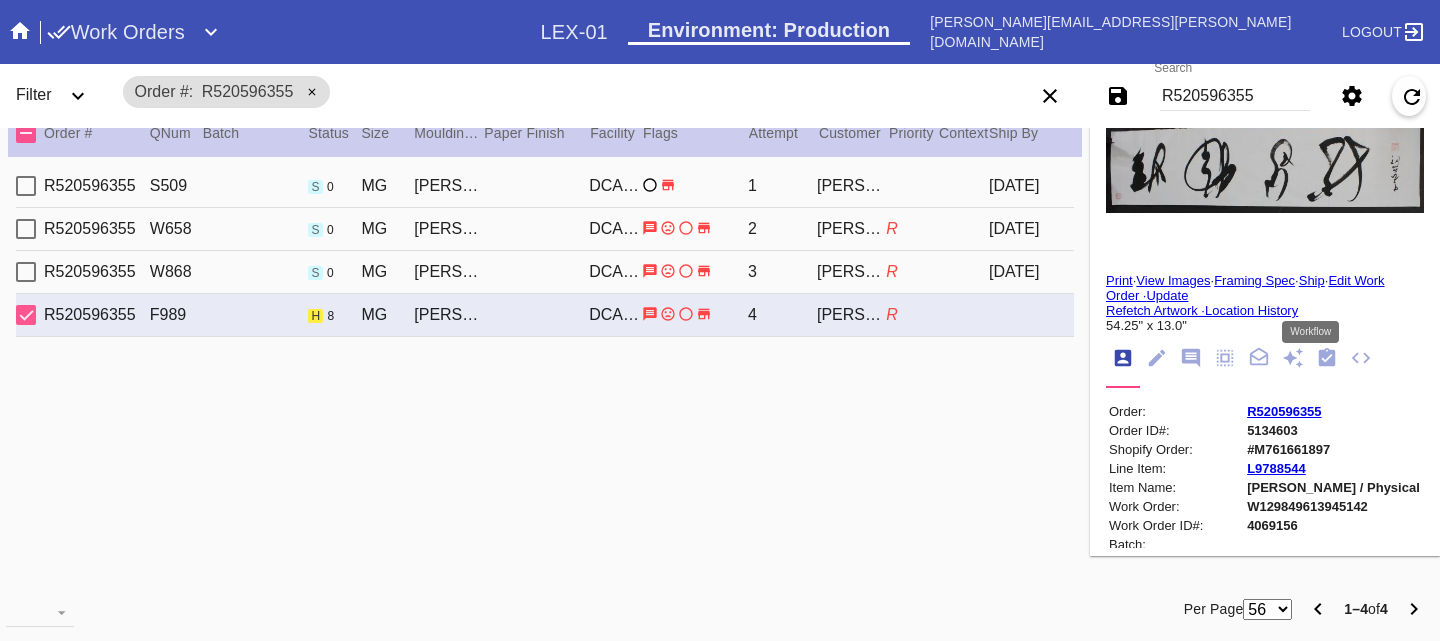 click 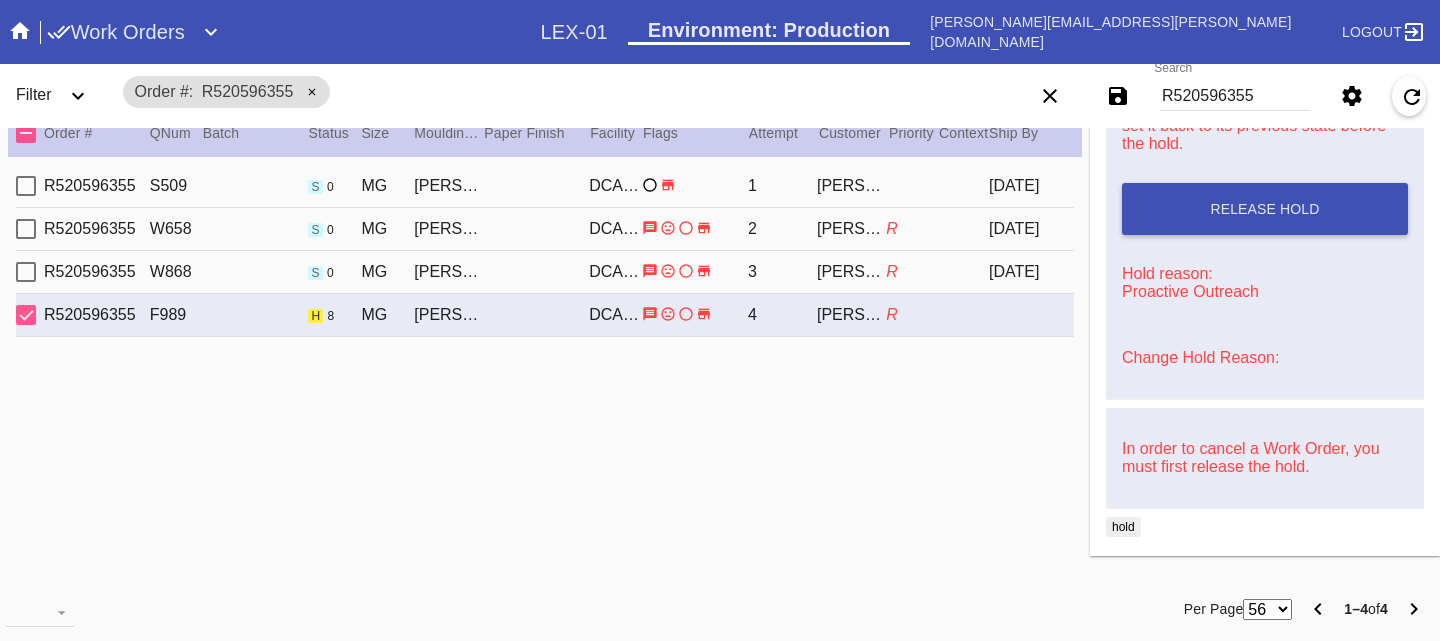 scroll, scrollTop: 1048, scrollLeft: 0, axis: vertical 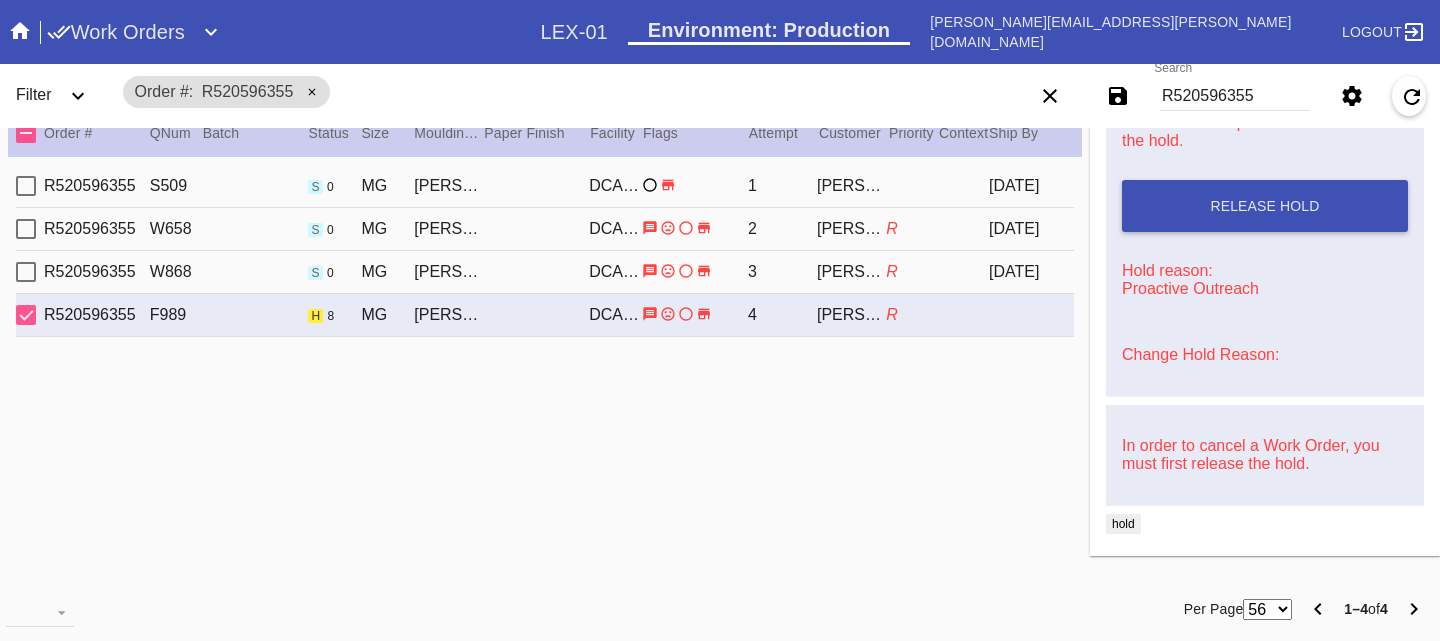 click on "Change Hold Reason:" at bounding box center [1200, 354] 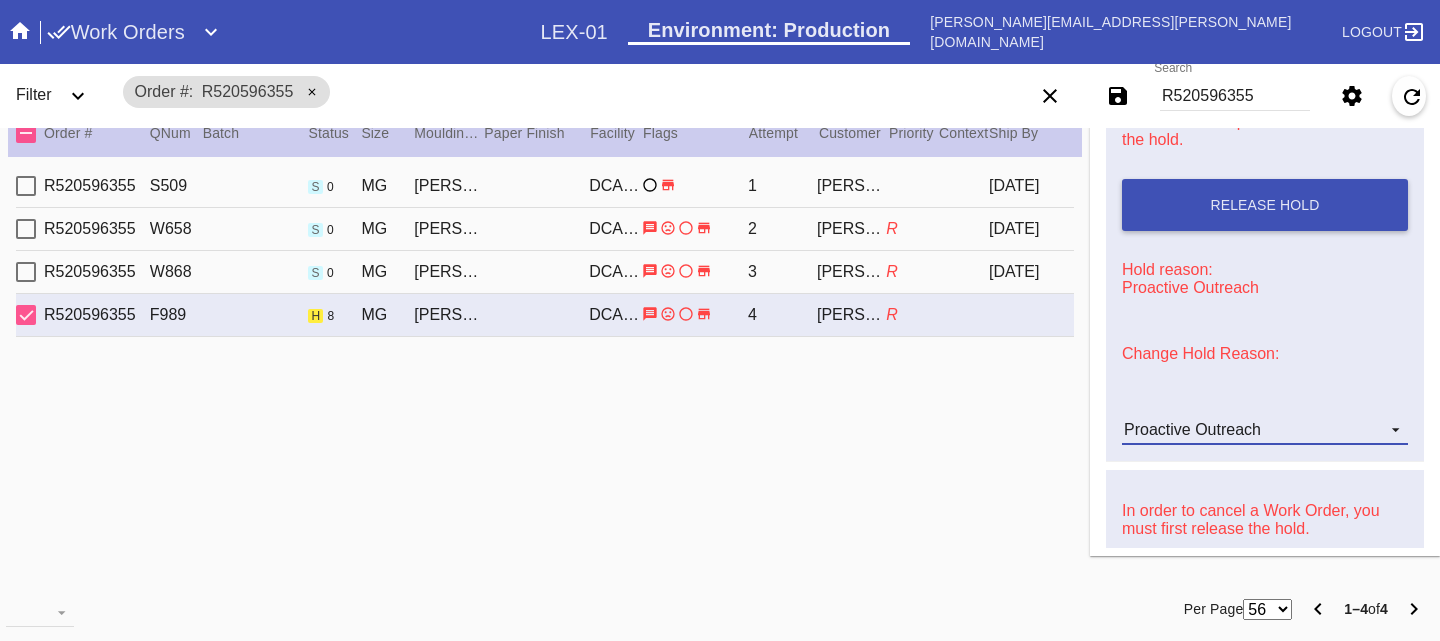 click on "Proactive Outreach" at bounding box center [1249, 430] 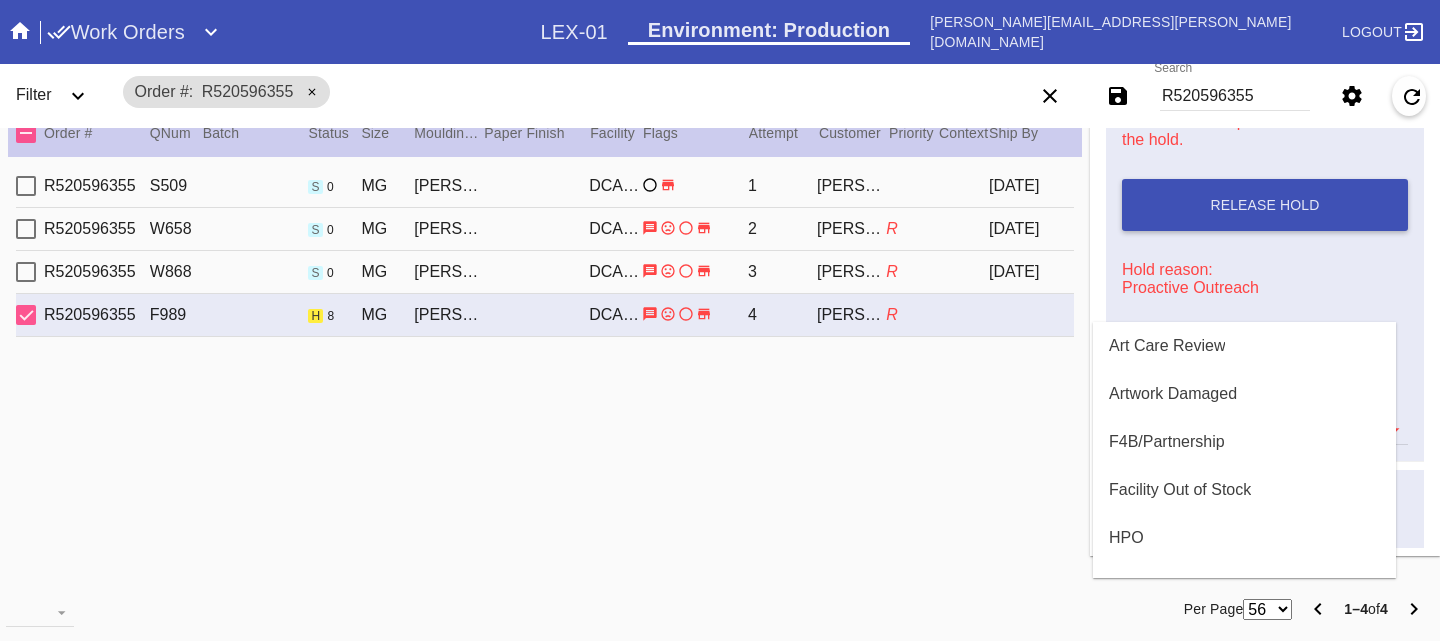 scroll, scrollTop: 472, scrollLeft: 0, axis: vertical 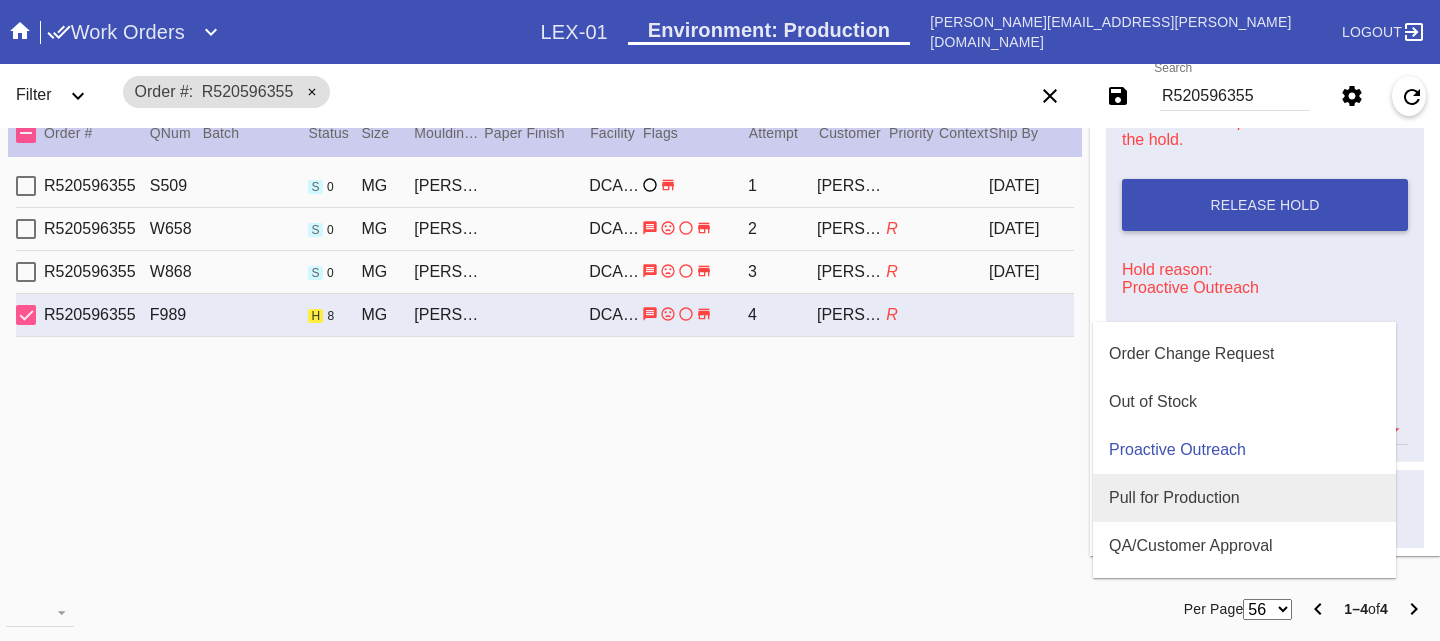 click on "Pull for Production" at bounding box center (1244, 498) 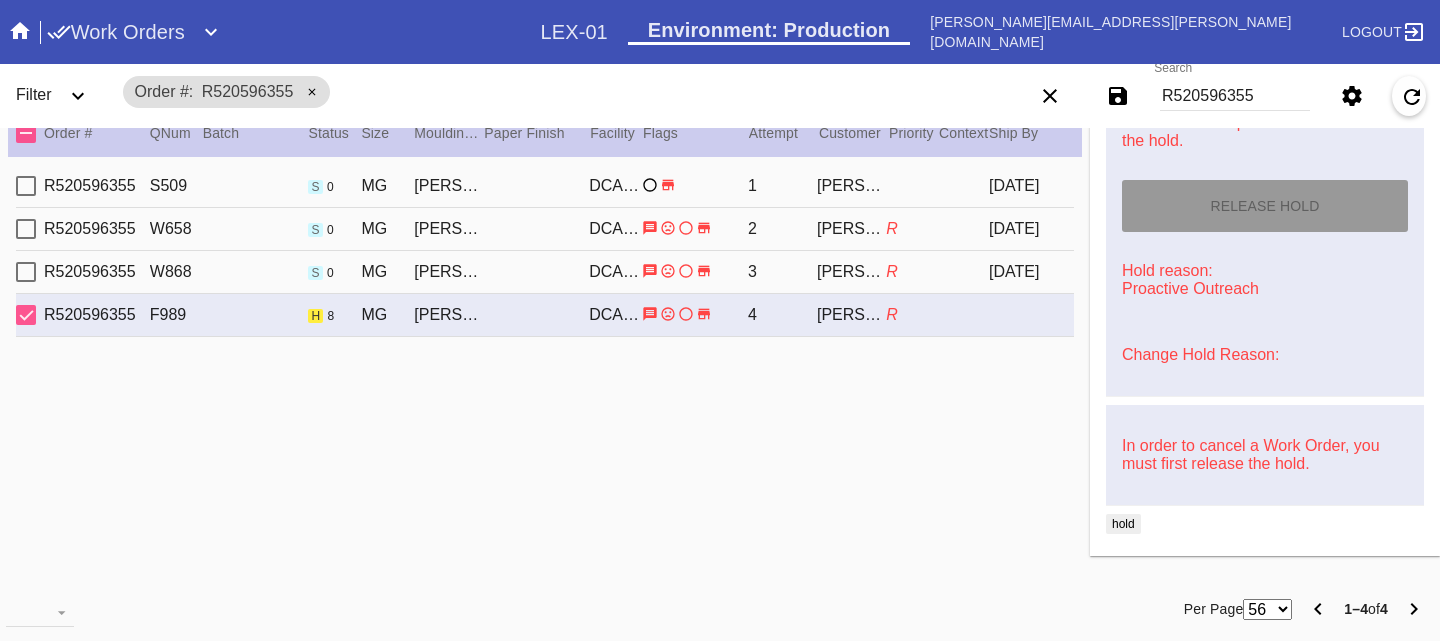 type on "5/2/2025" 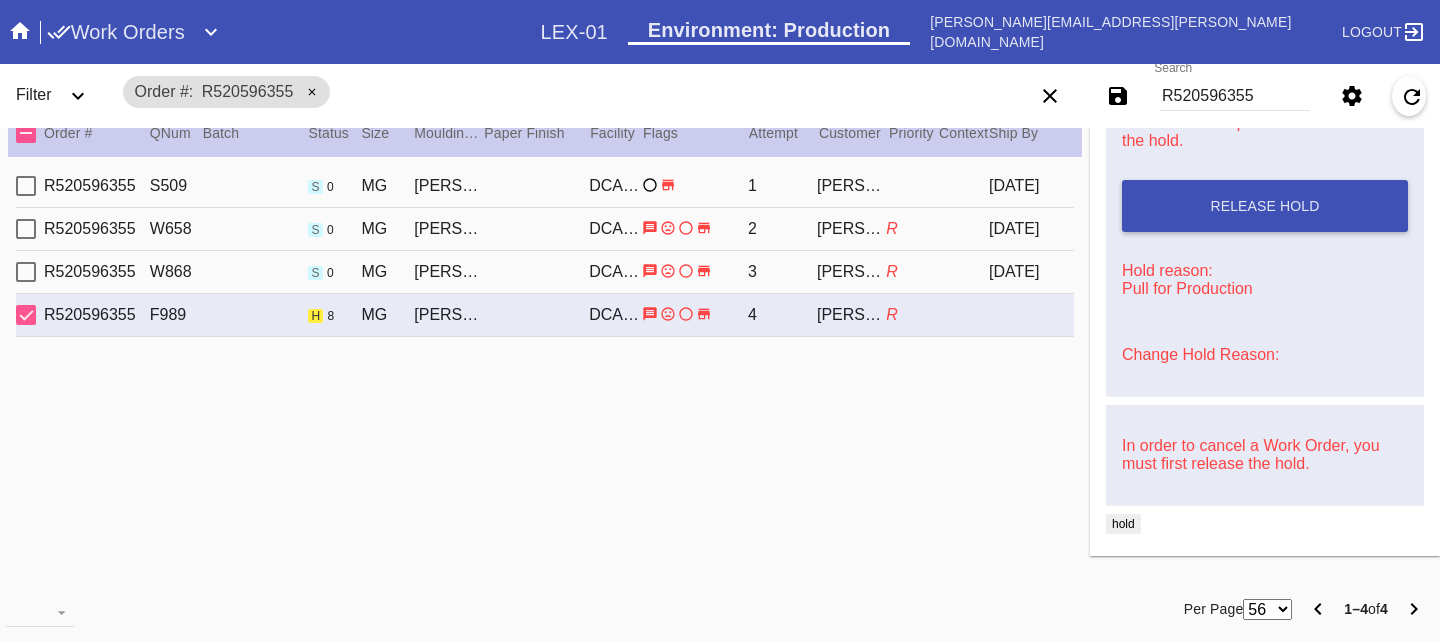 click on "Settings" 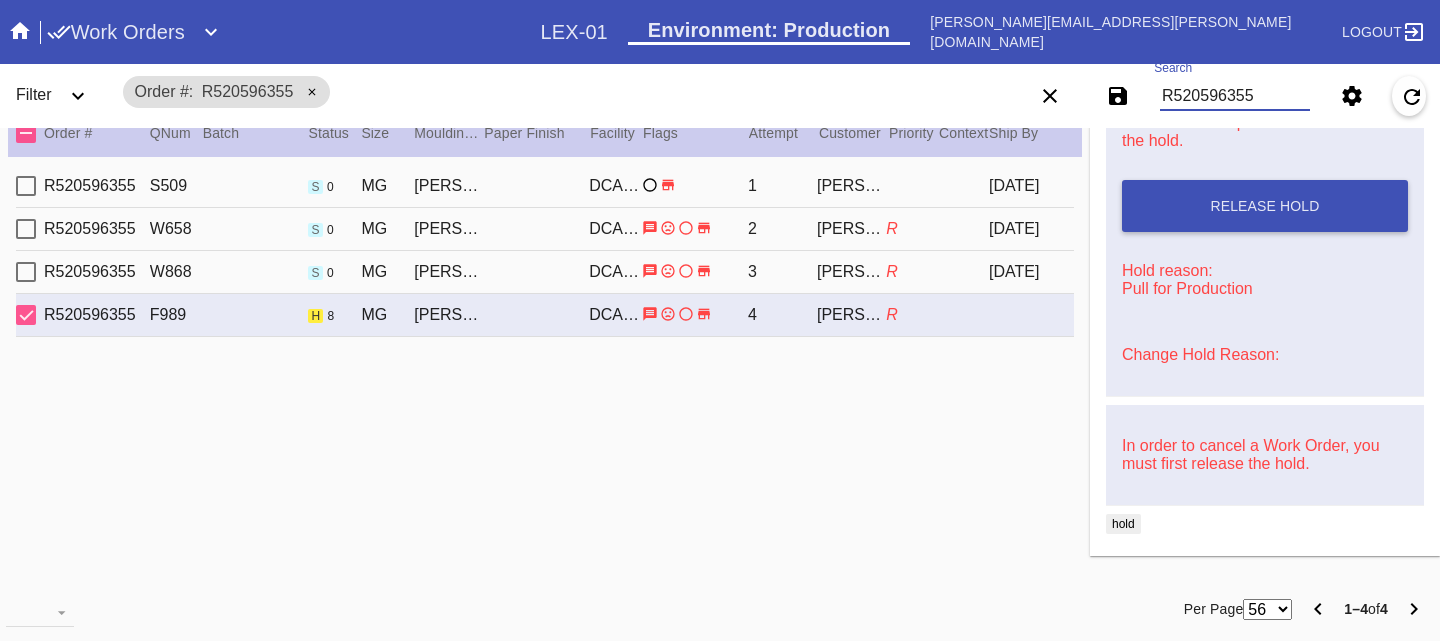 click on "R520596355" at bounding box center [1235, 96] 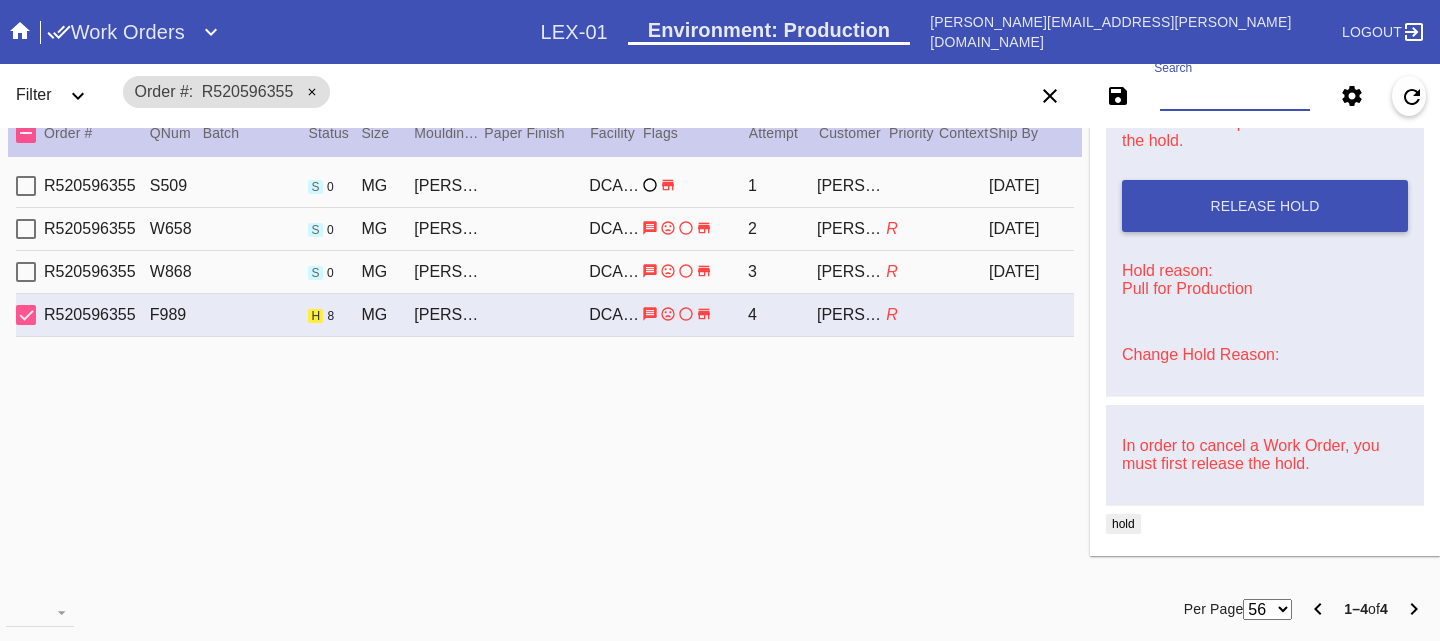paste on "R060260932" 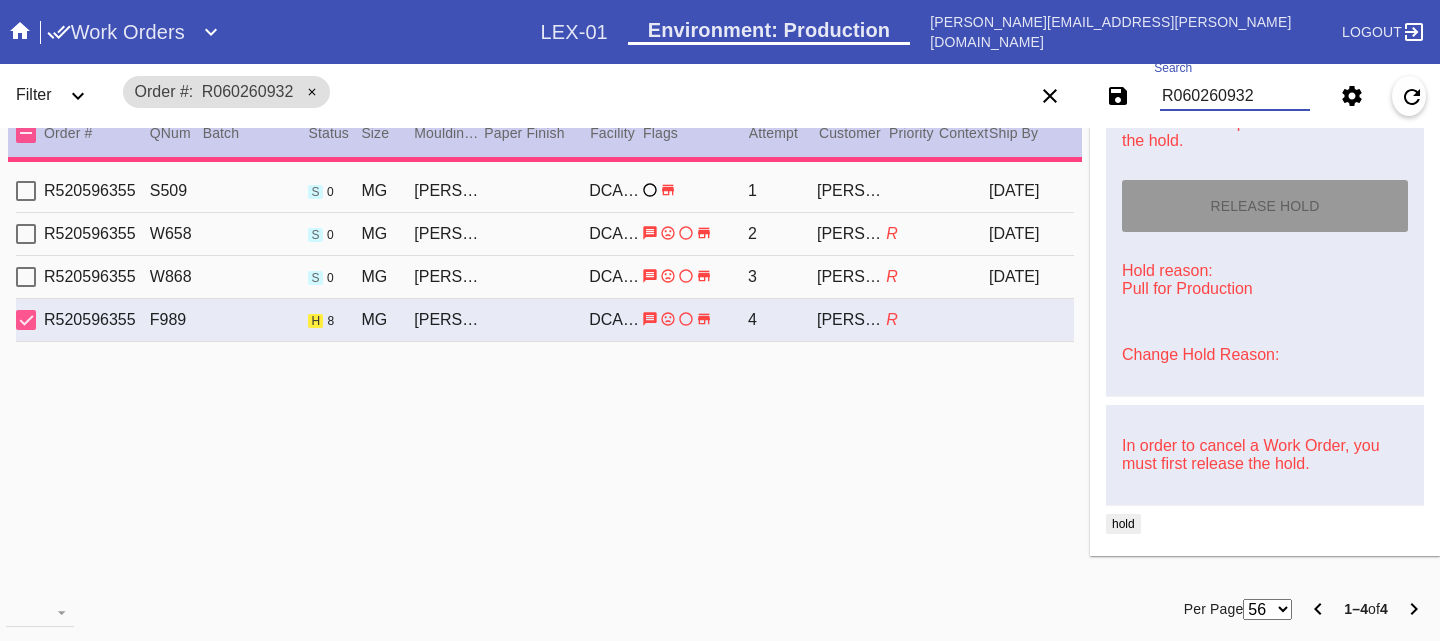 type on "3.0" 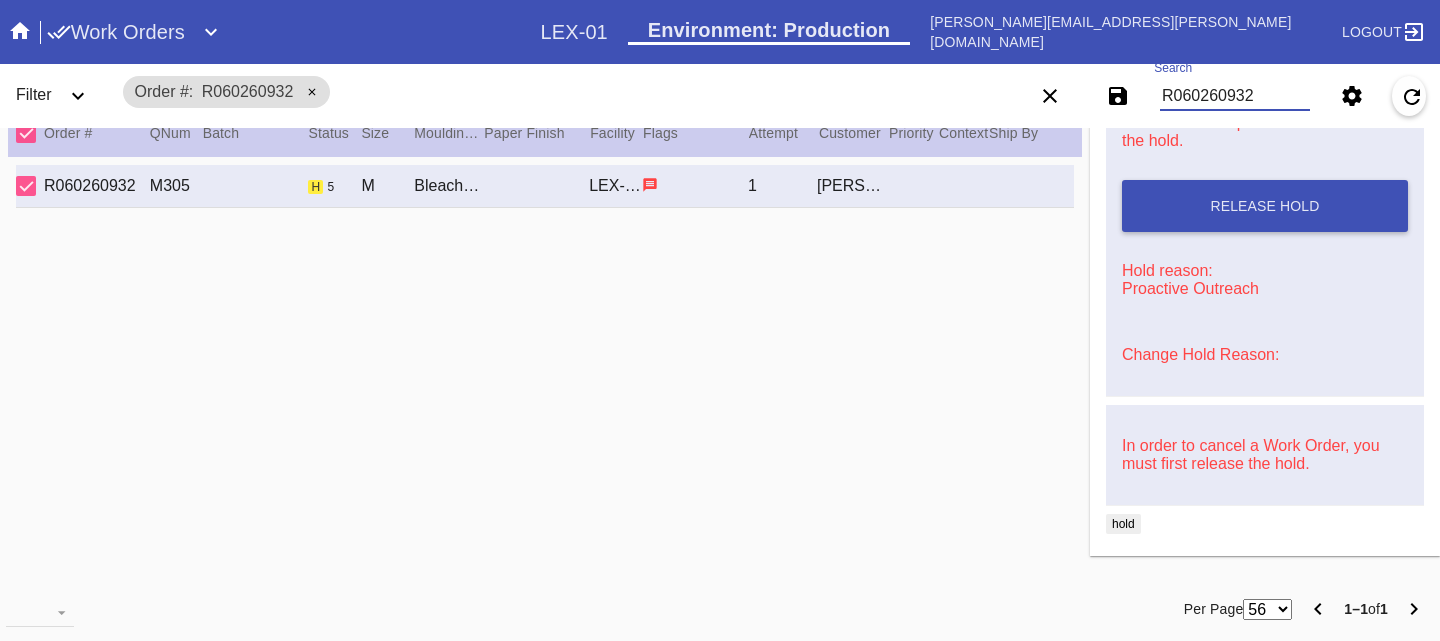 scroll, scrollTop: 0, scrollLeft: 0, axis: both 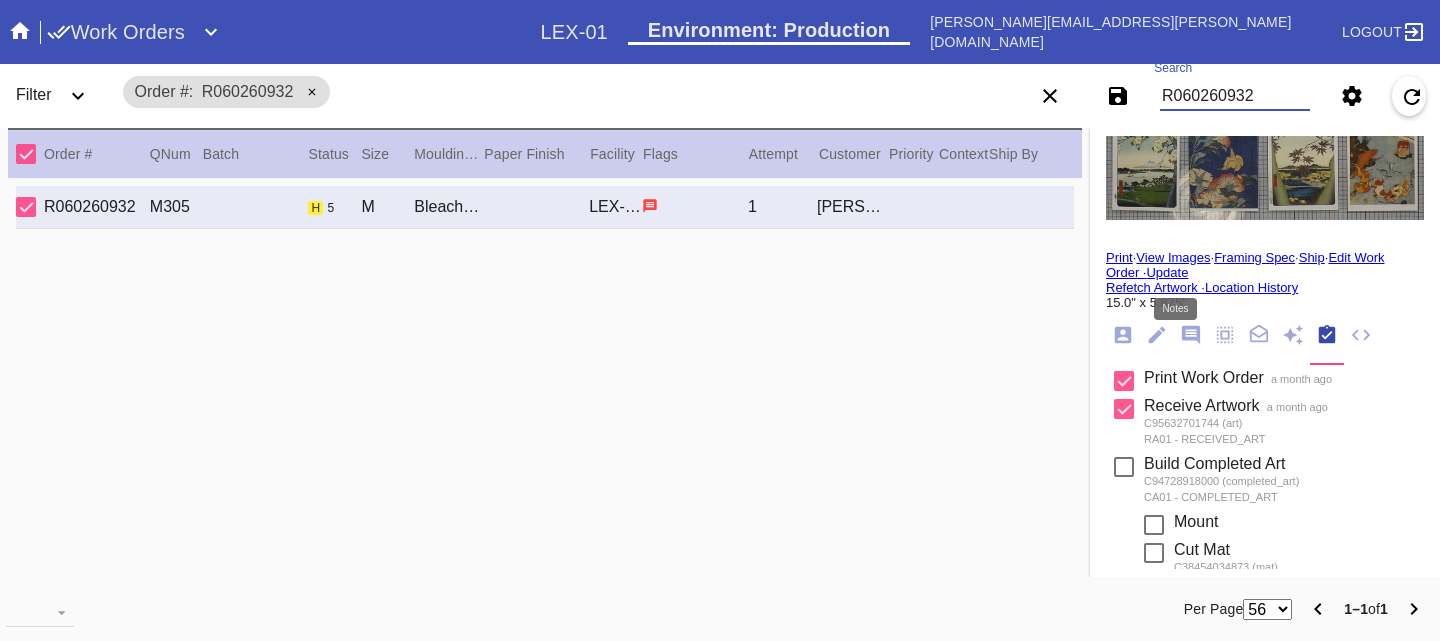 type on "R060260932" 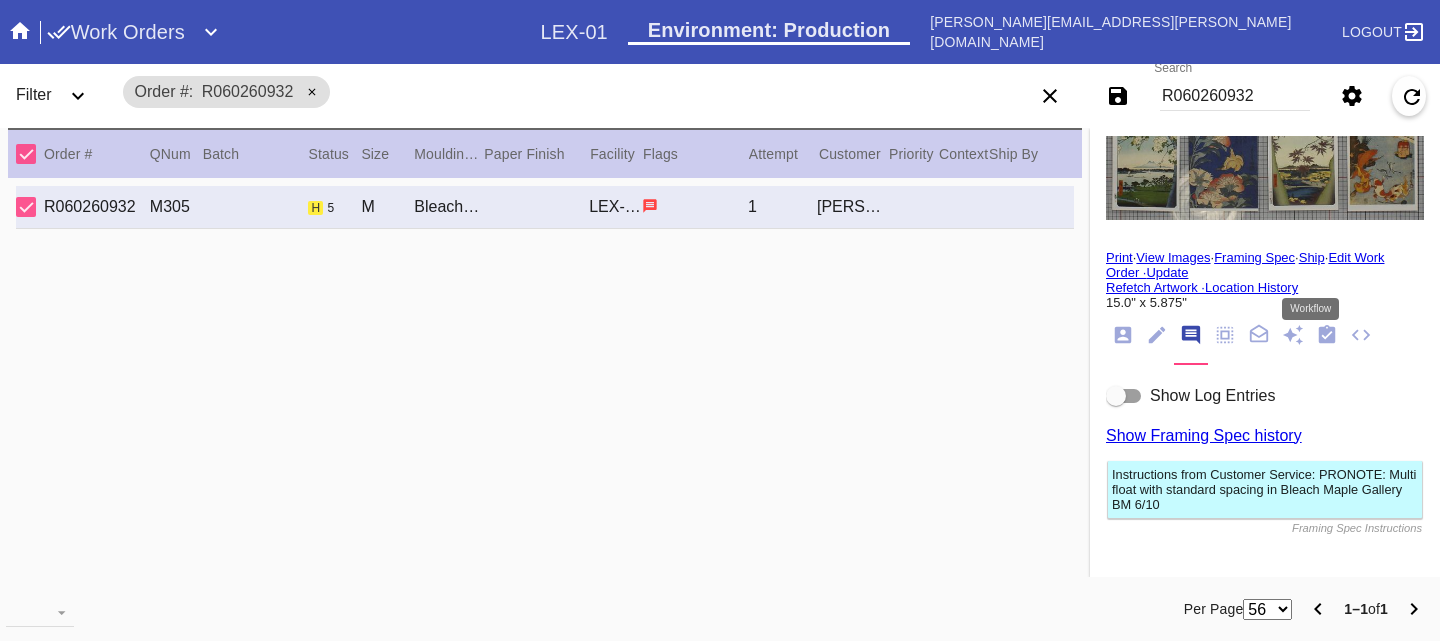 click 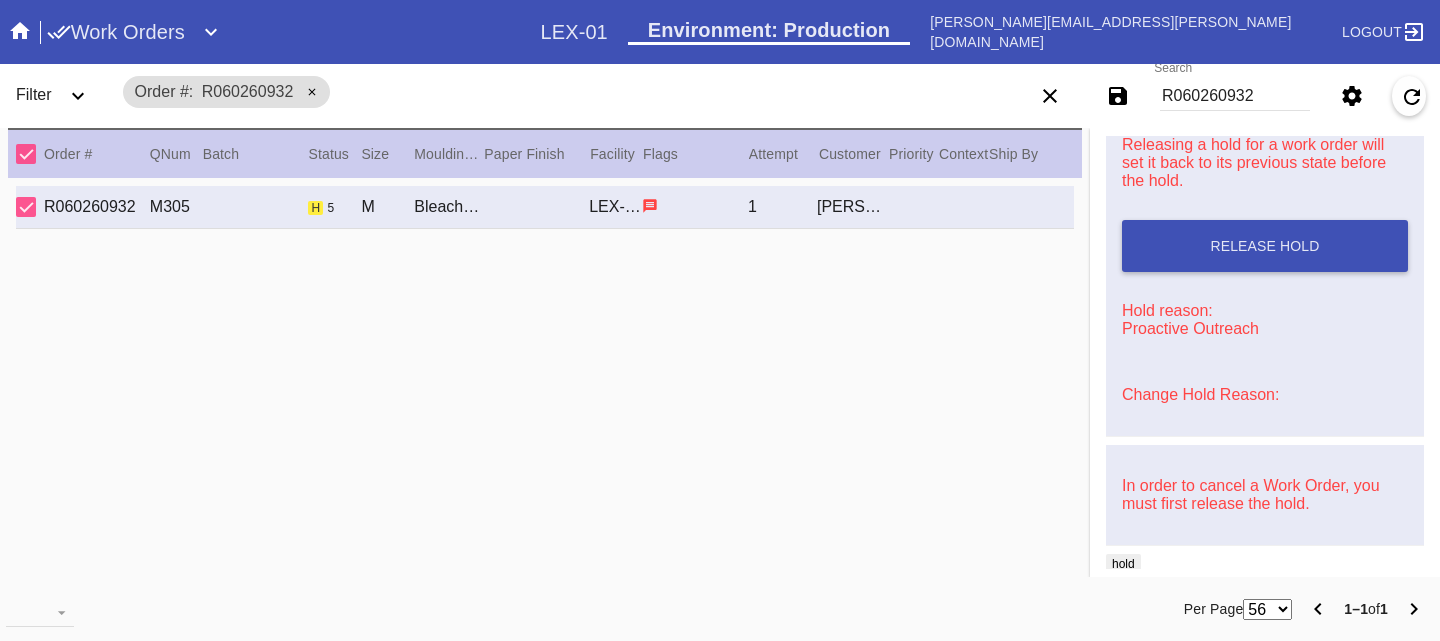 scroll, scrollTop: 834, scrollLeft: 0, axis: vertical 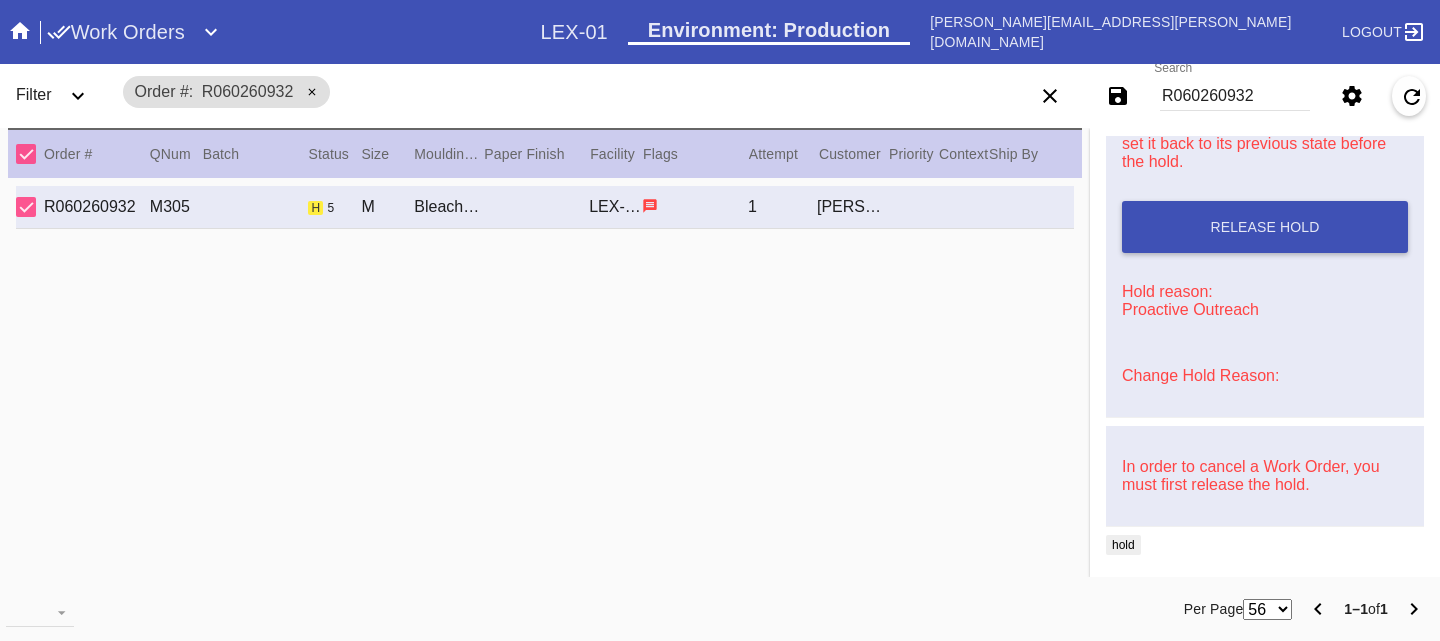 click on "Change Hold Reason:" at bounding box center [1200, 375] 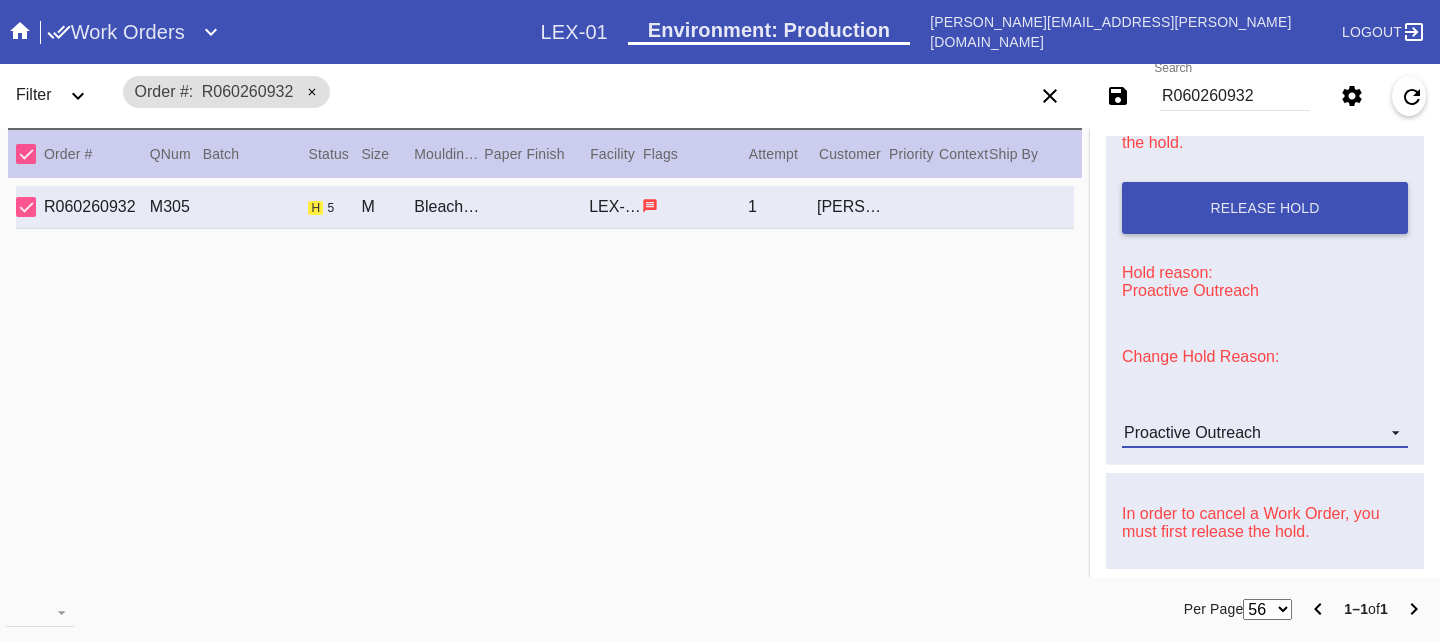 click on "Proactive Outreach" at bounding box center (1192, 432) 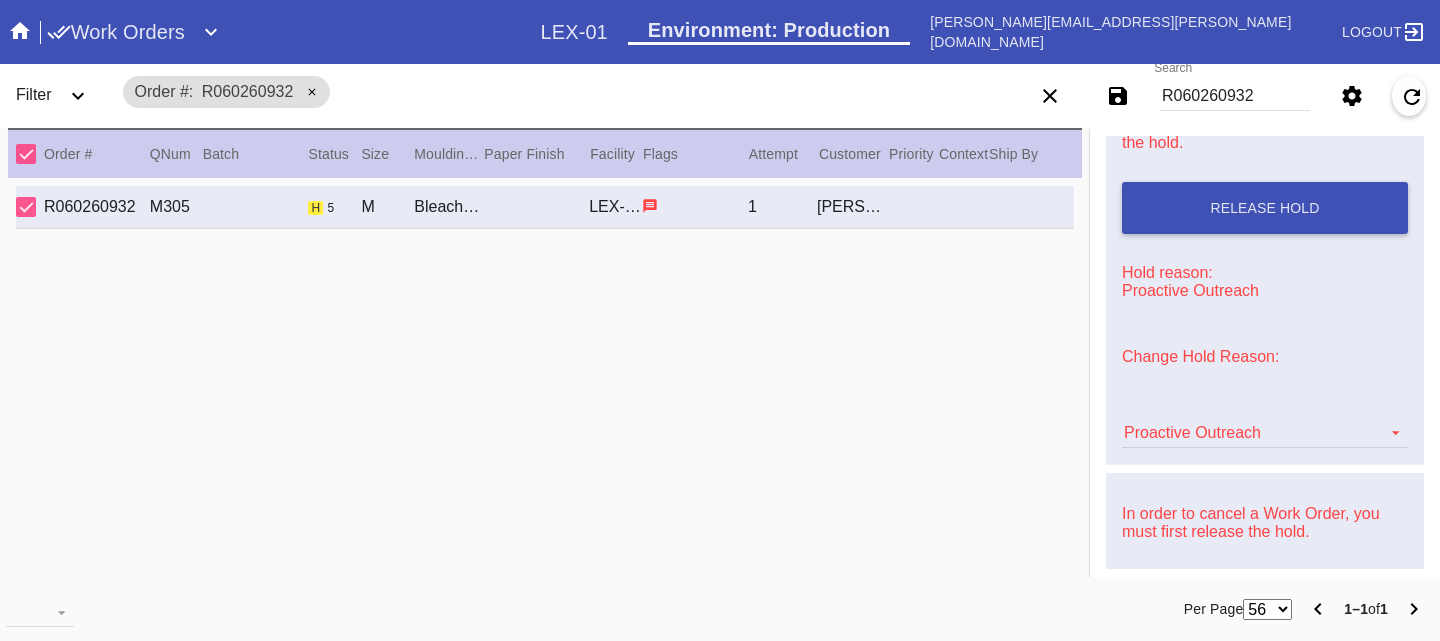 scroll, scrollTop: 472, scrollLeft: 0, axis: vertical 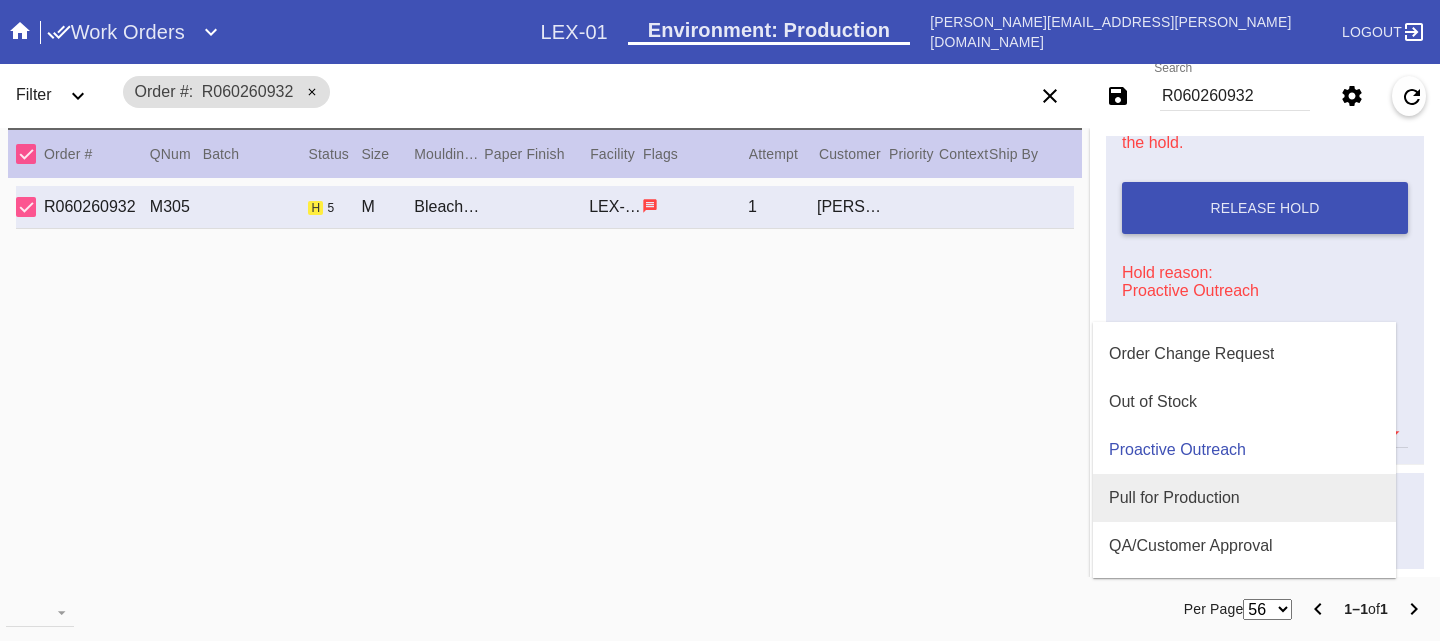 click on "Pull for Production" at bounding box center [1174, 498] 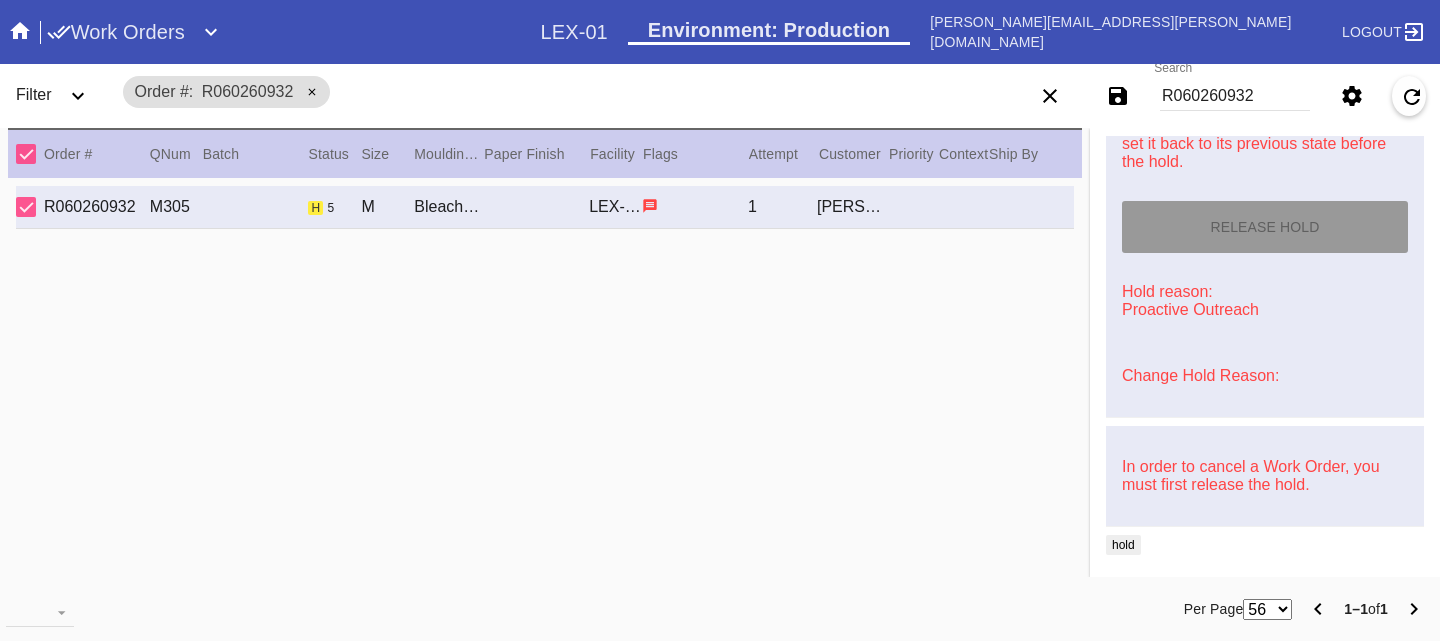 type on "6/7/2025" 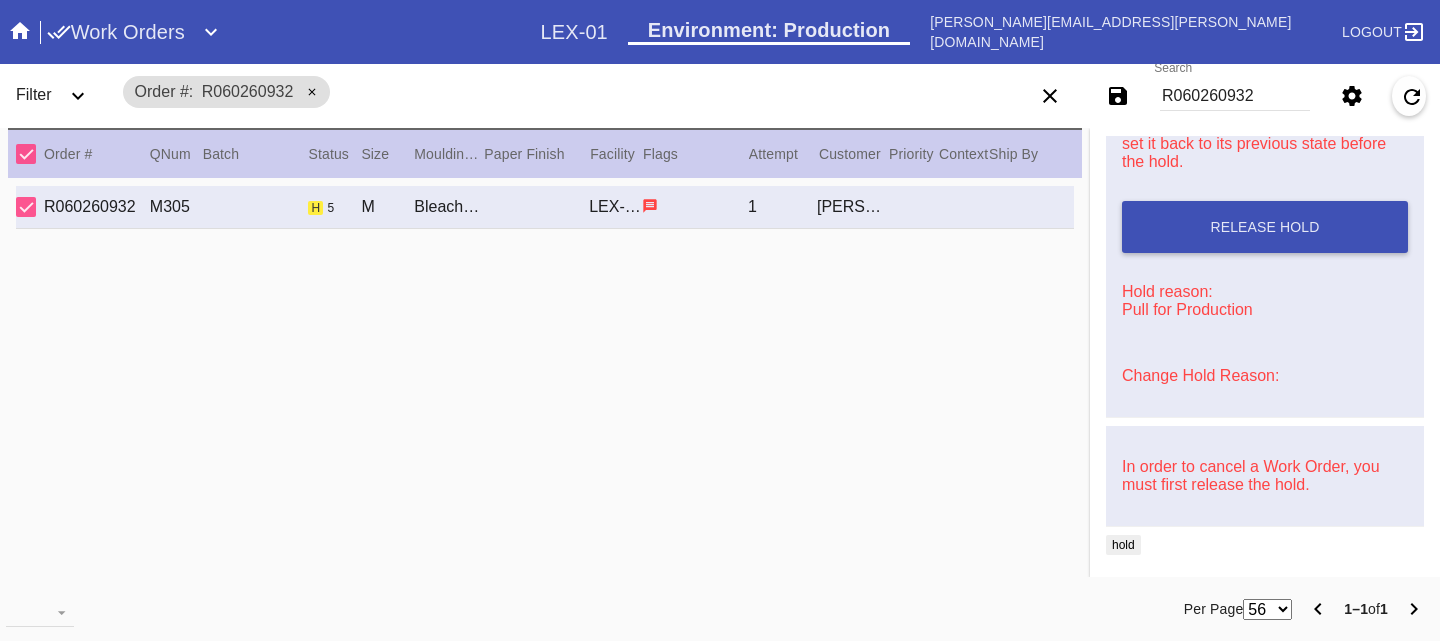 click on "R060260932" at bounding box center (1235, 96) 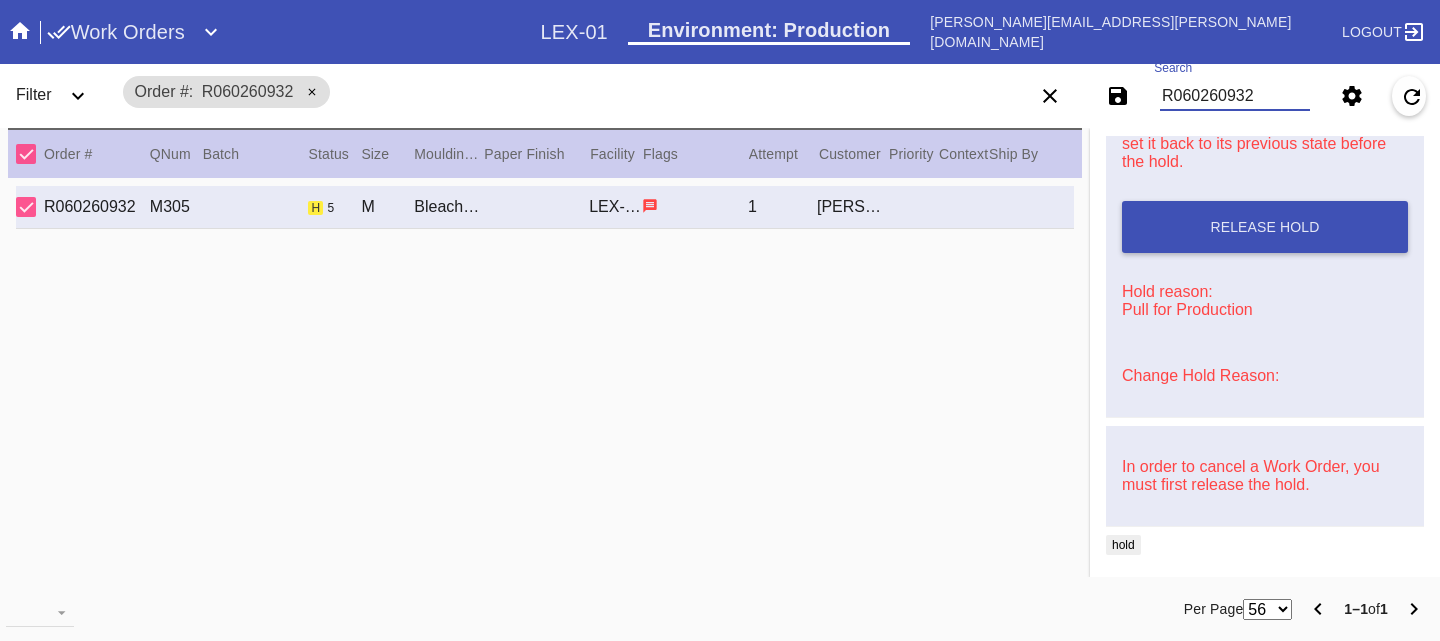 click on "R060260932" at bounding box center (1235, 96) 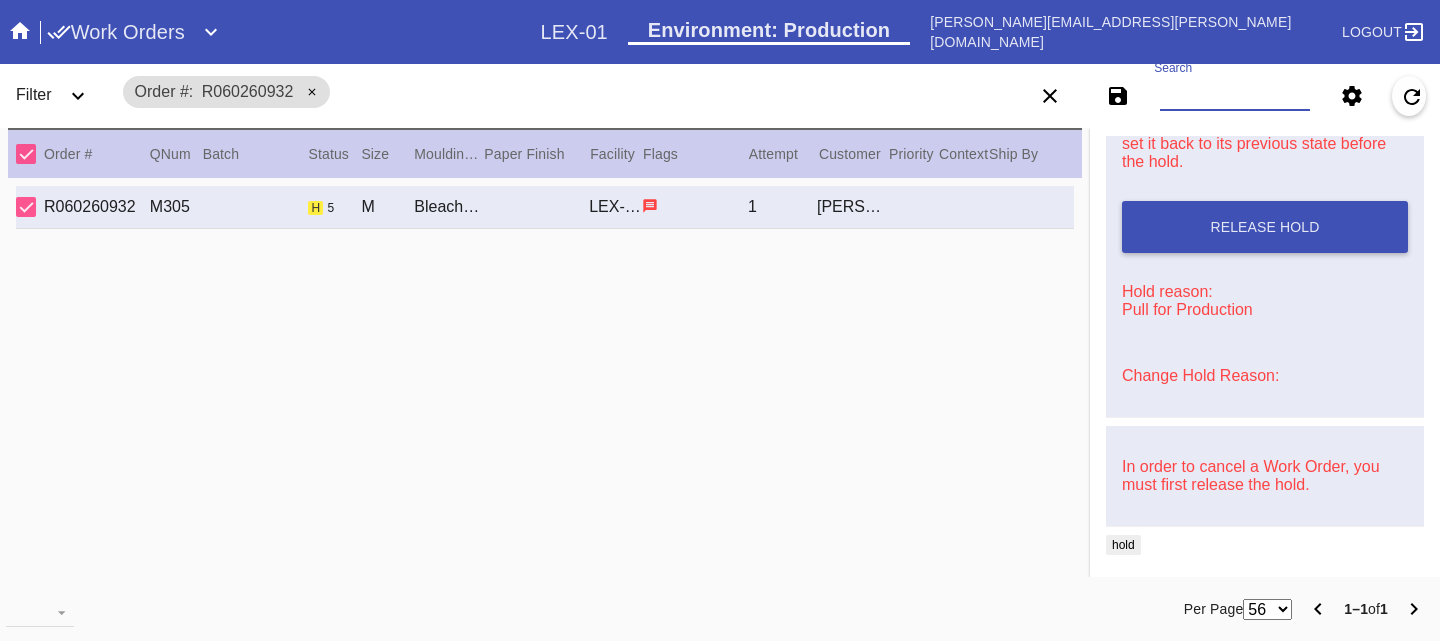 paste on "M761704389" 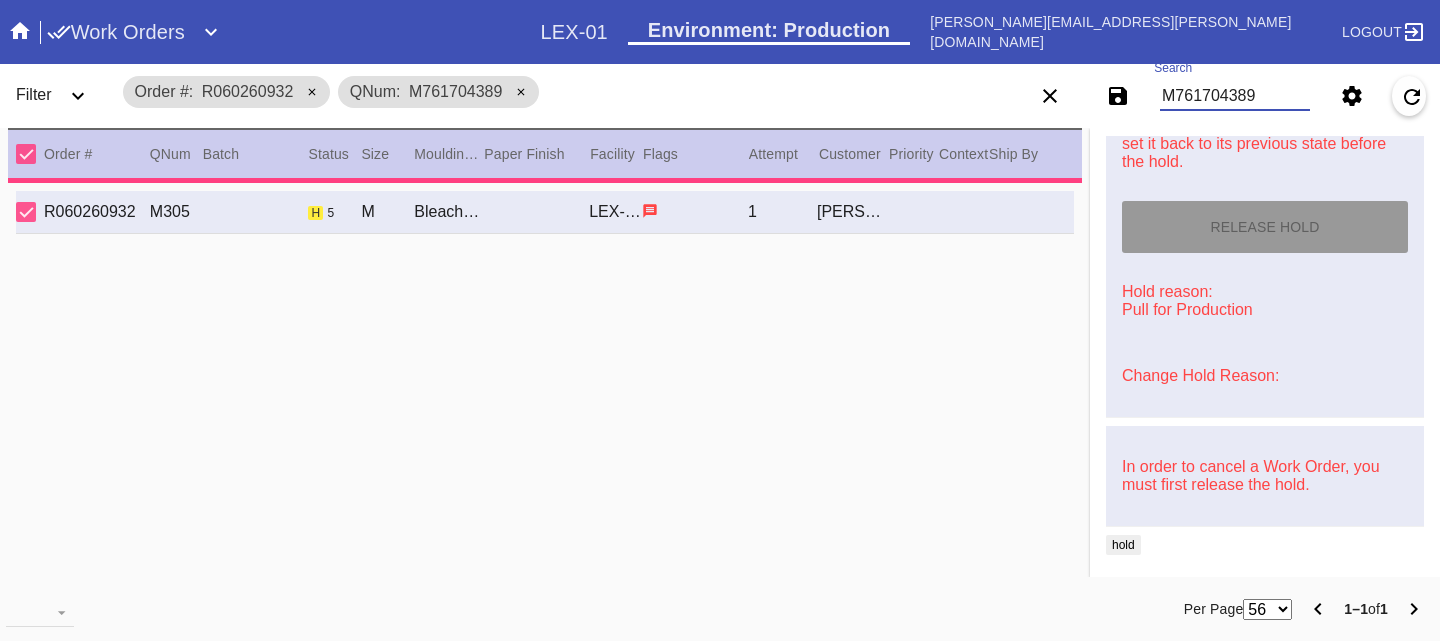 scroll, scrollTop: 0, scrollLeft: 0, axis: both 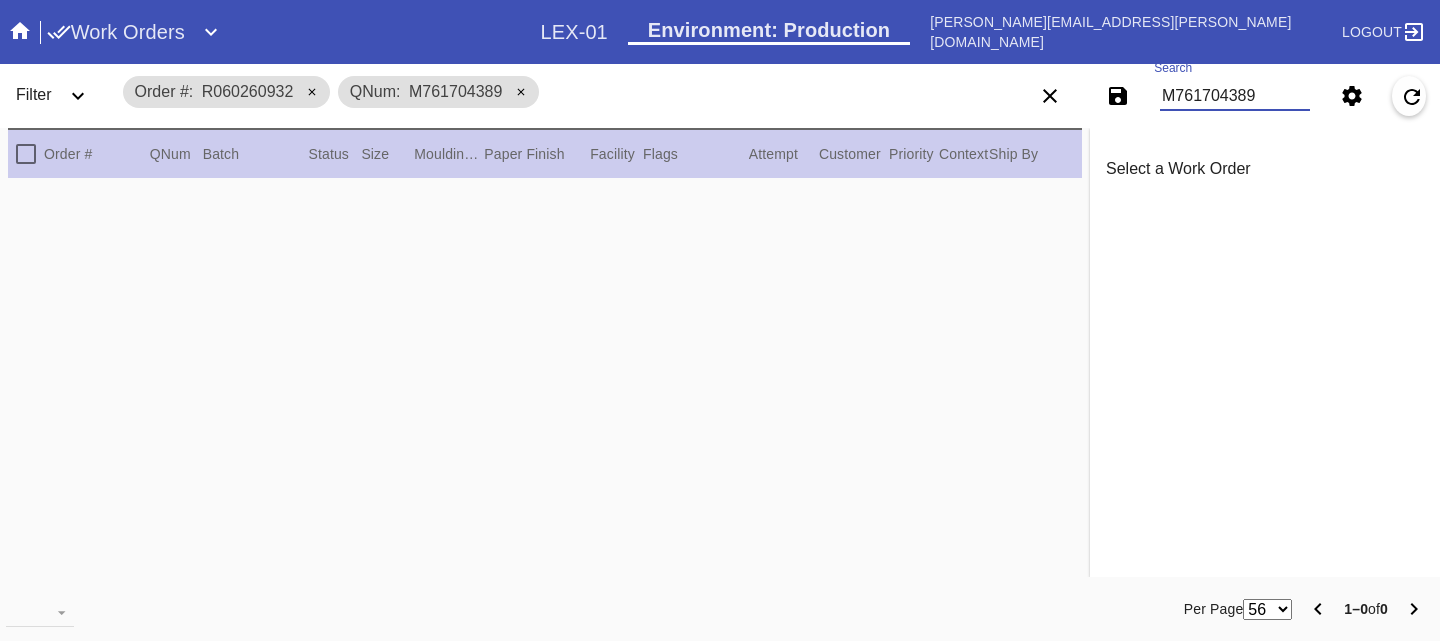 click on "M761704389" at bounding box center (1235, 96) 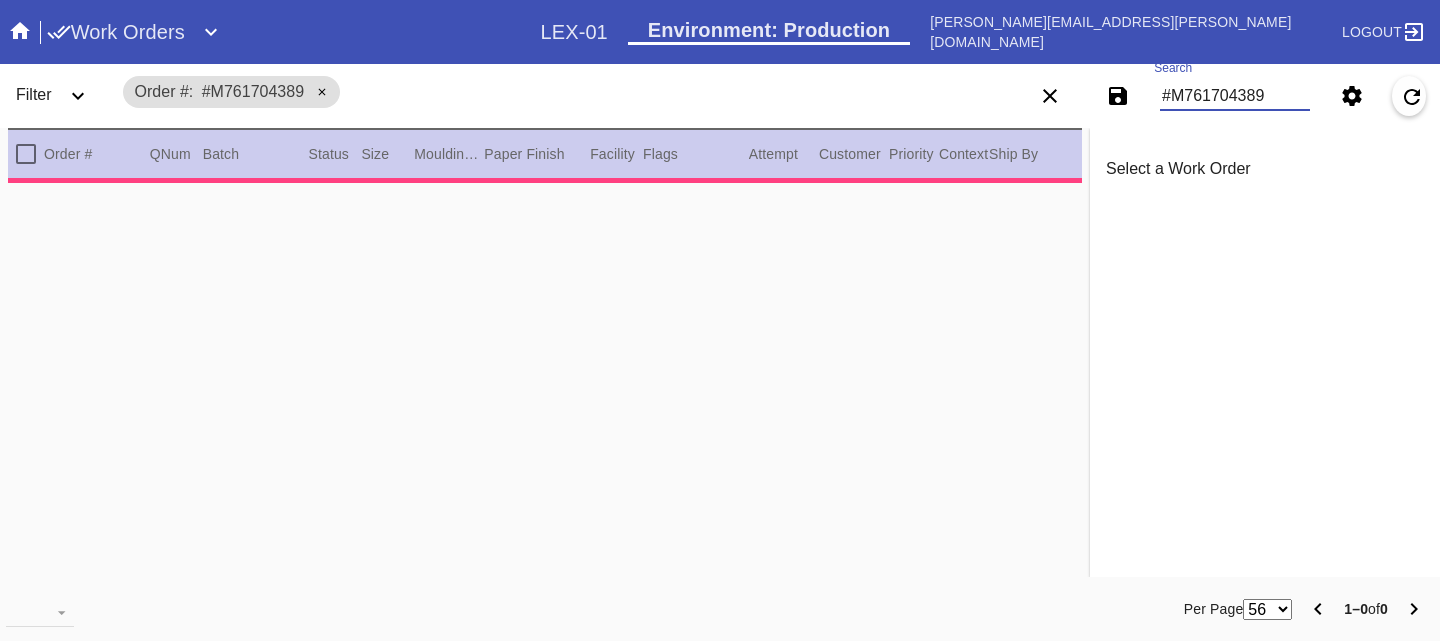 type on "1.5" 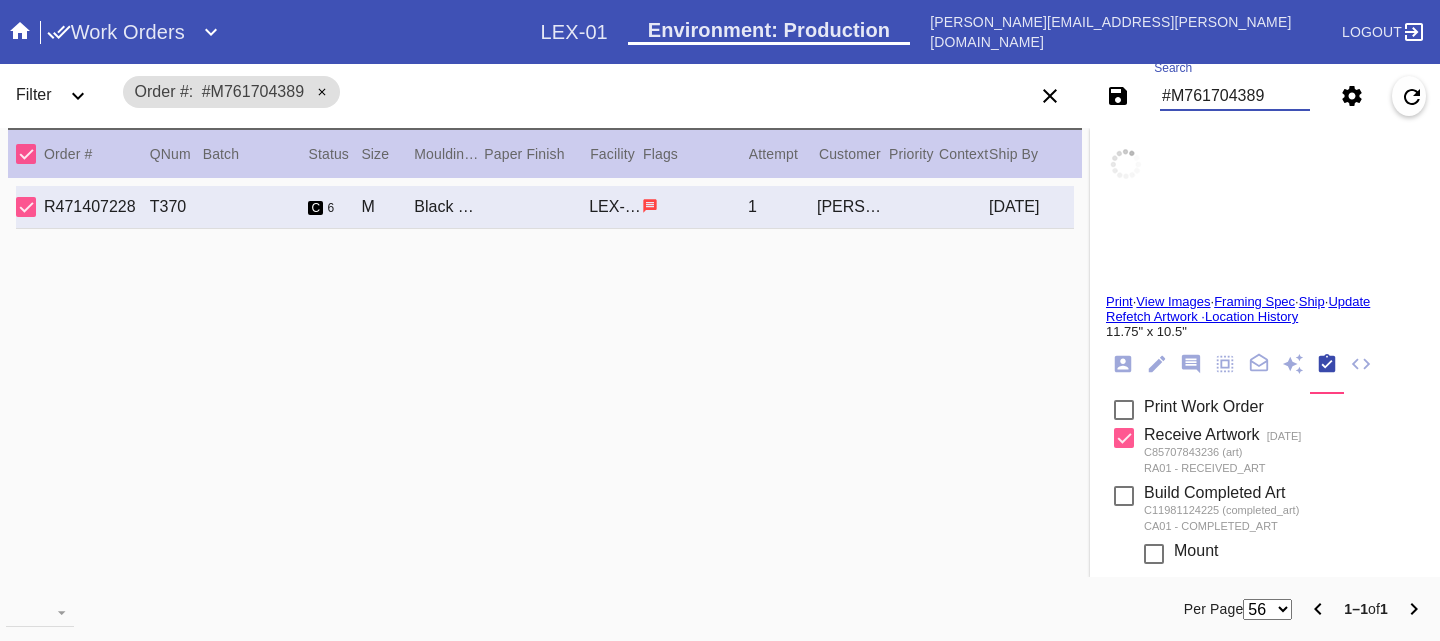type on "#M761704389" 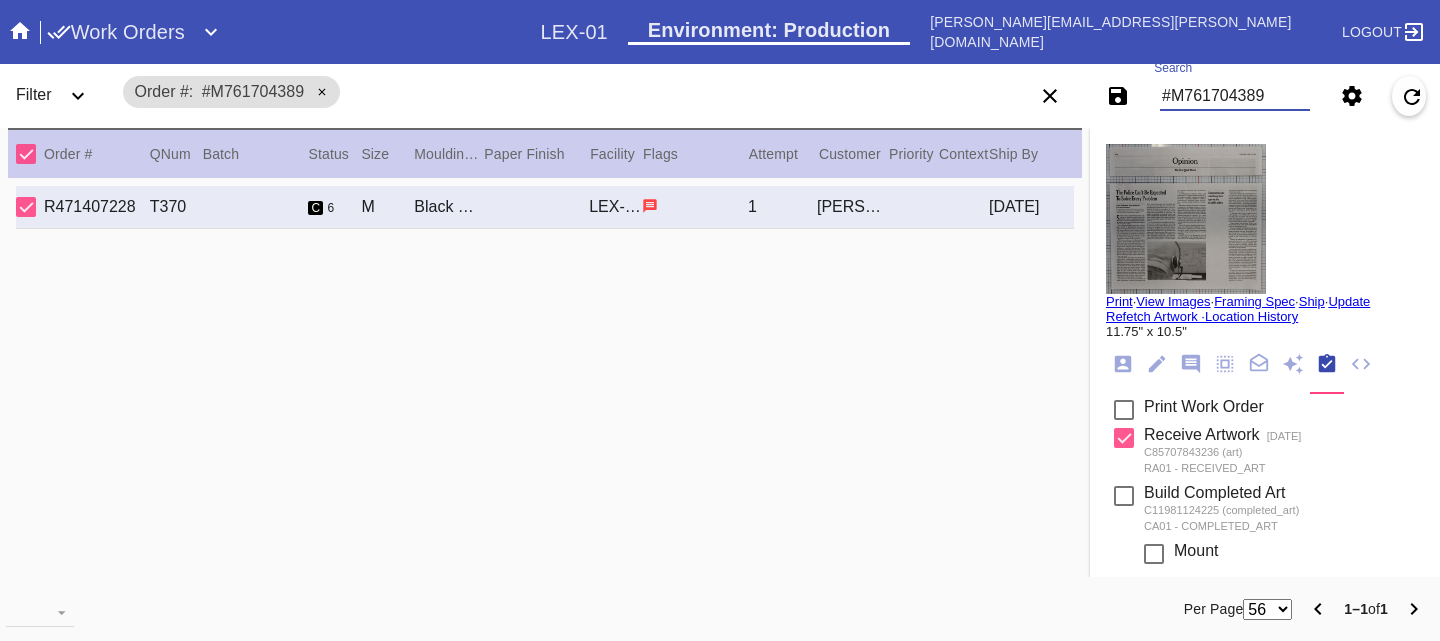 click on "#M761704389" at bounding box center (1235, 96) 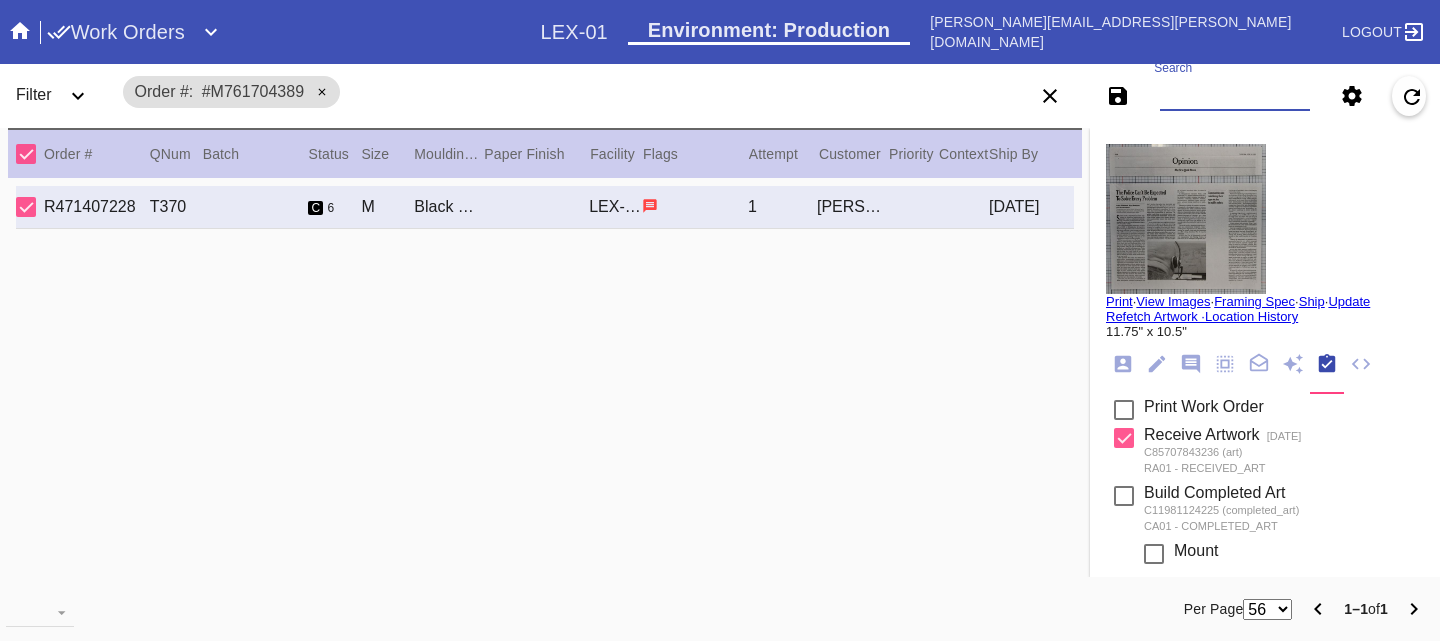 paste on "R819133202" 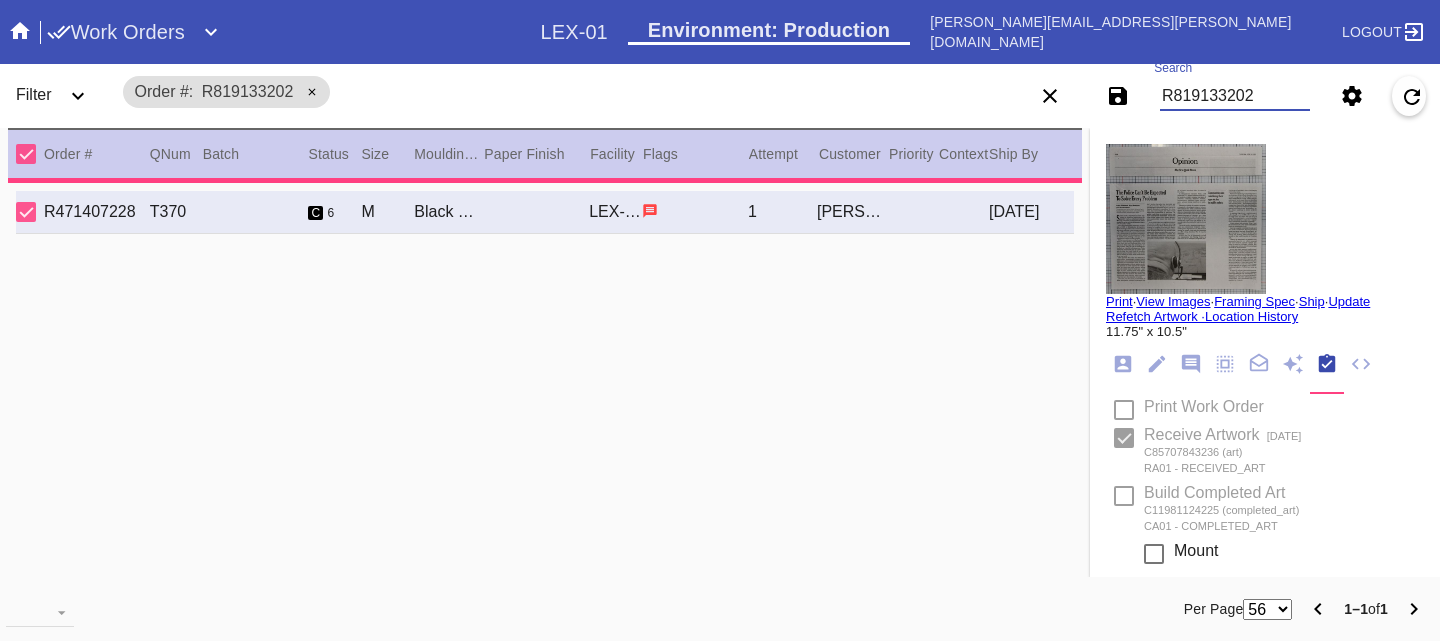 type on "R819133202" 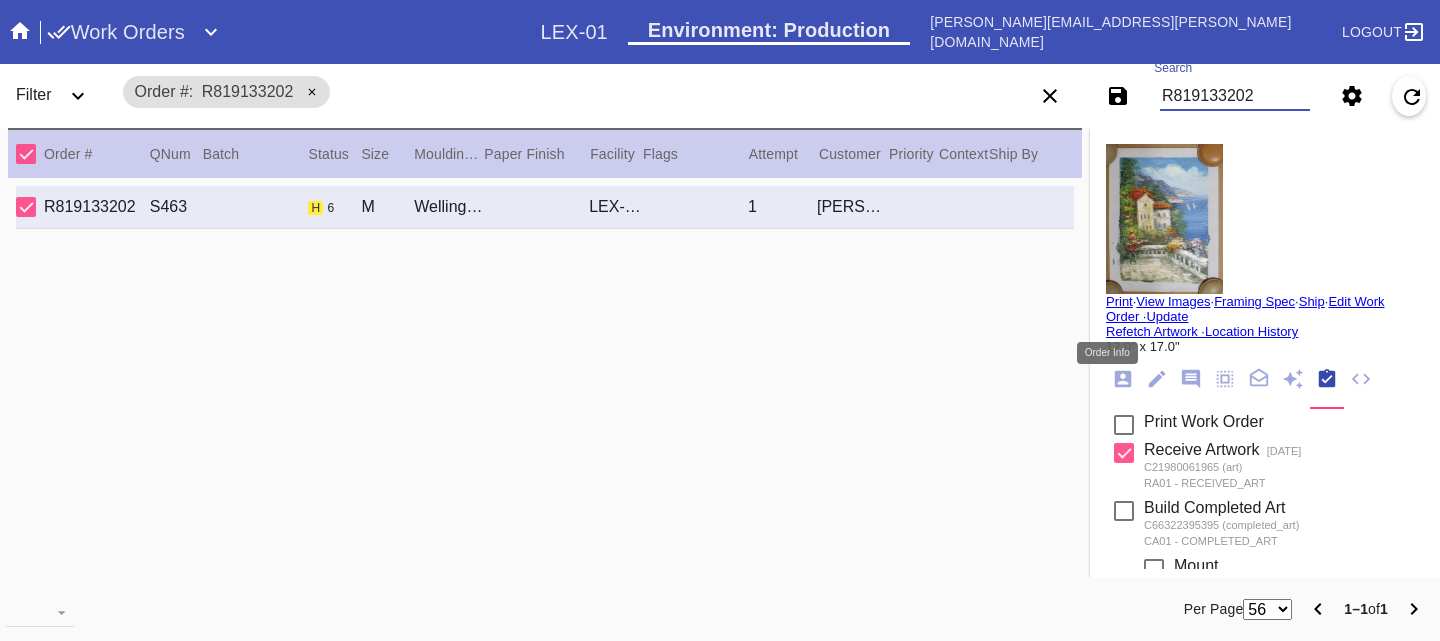 click 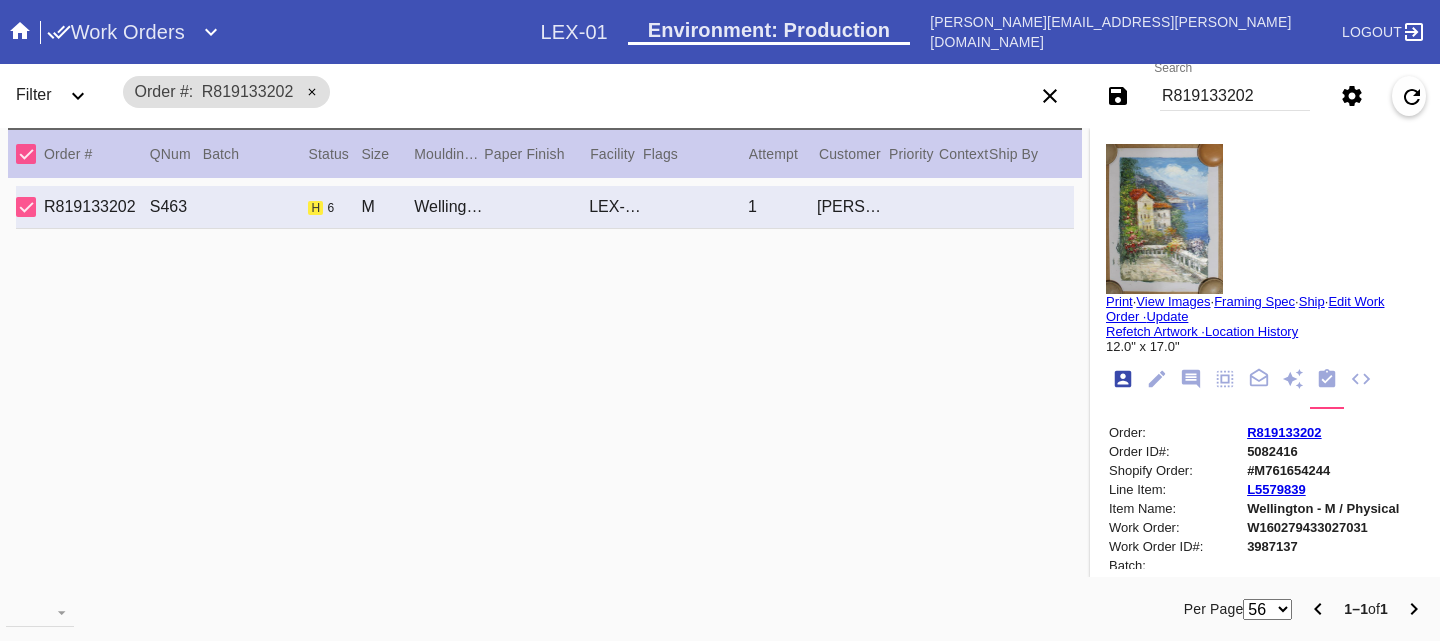 scroll, scrollTop: 24, scrollLeft: 0, axis: vertical 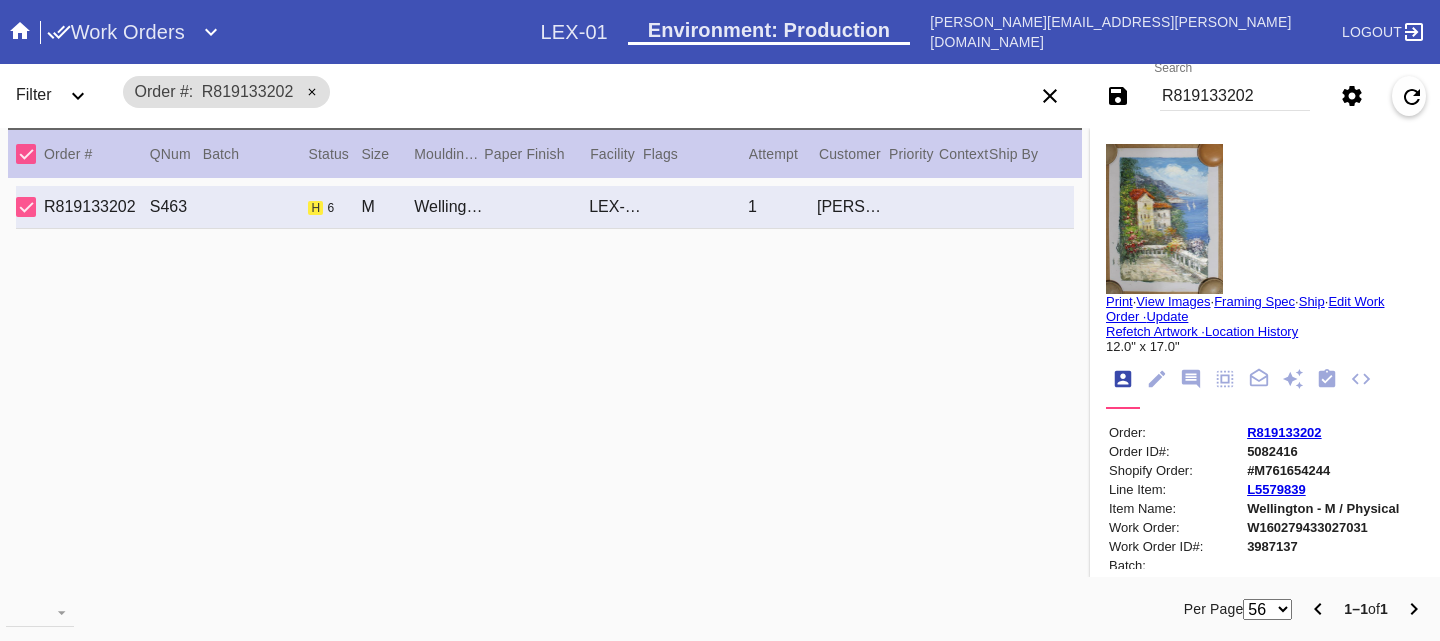 click on "R819133202" at bounding box center [1284, 432] 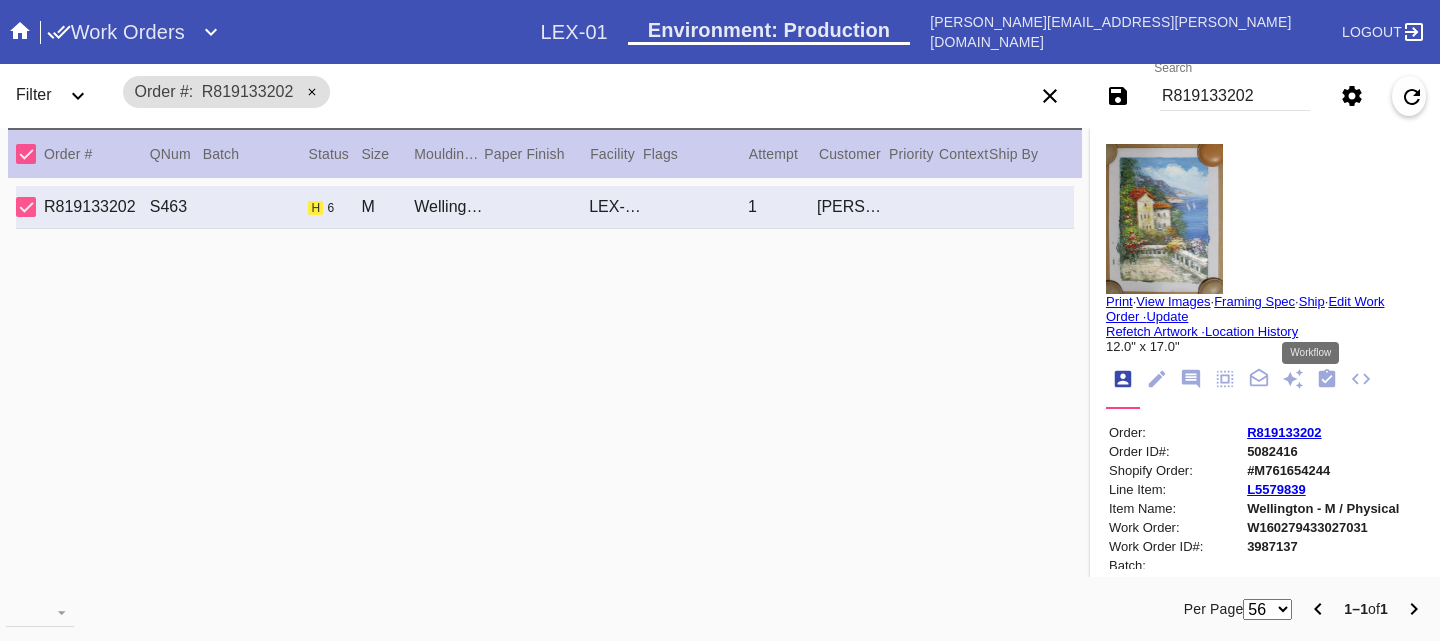 click 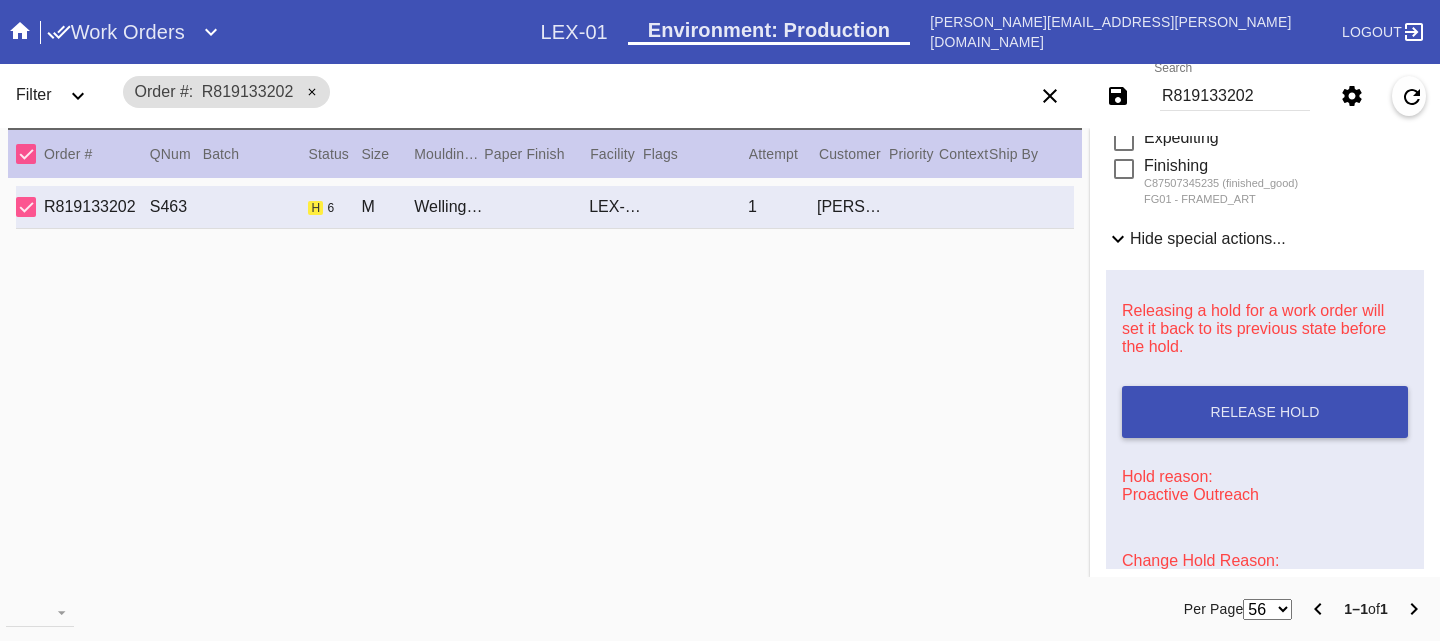 scroll, scrollTop: 833, scrollLeft: 0, axis: vertical 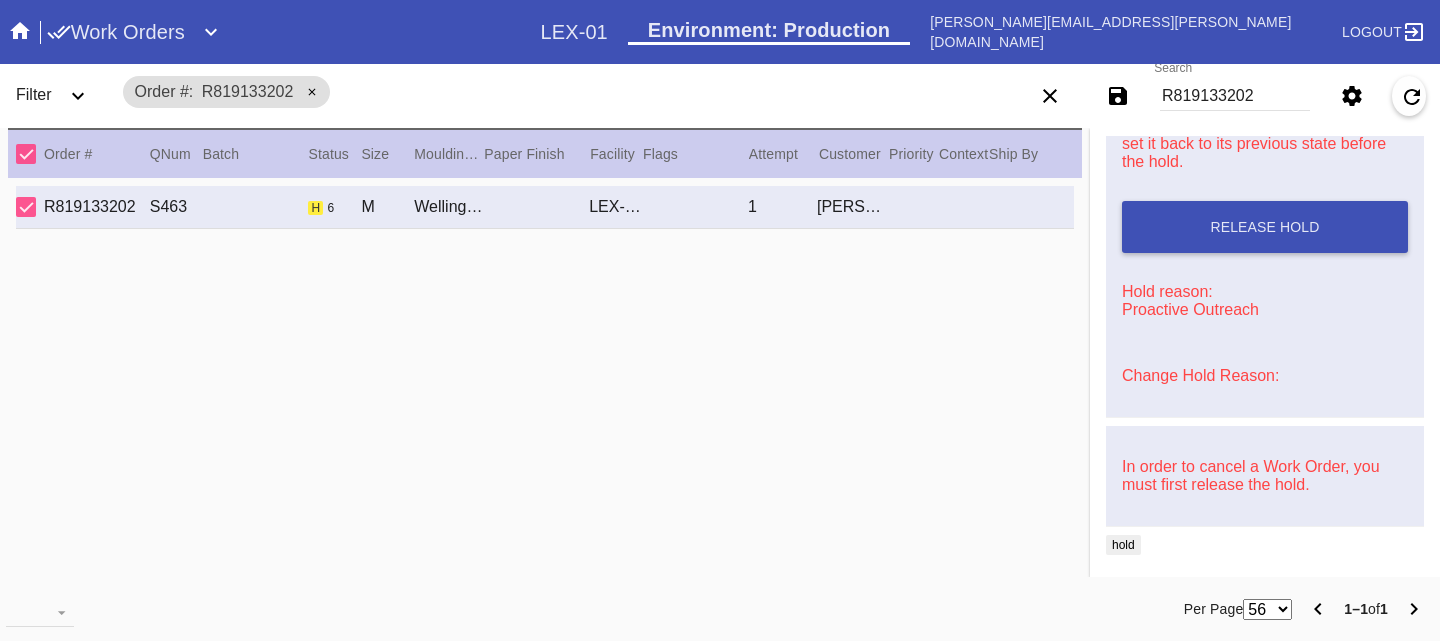 click on "Change Hold Reason:" at bounding box center (1200, 375) 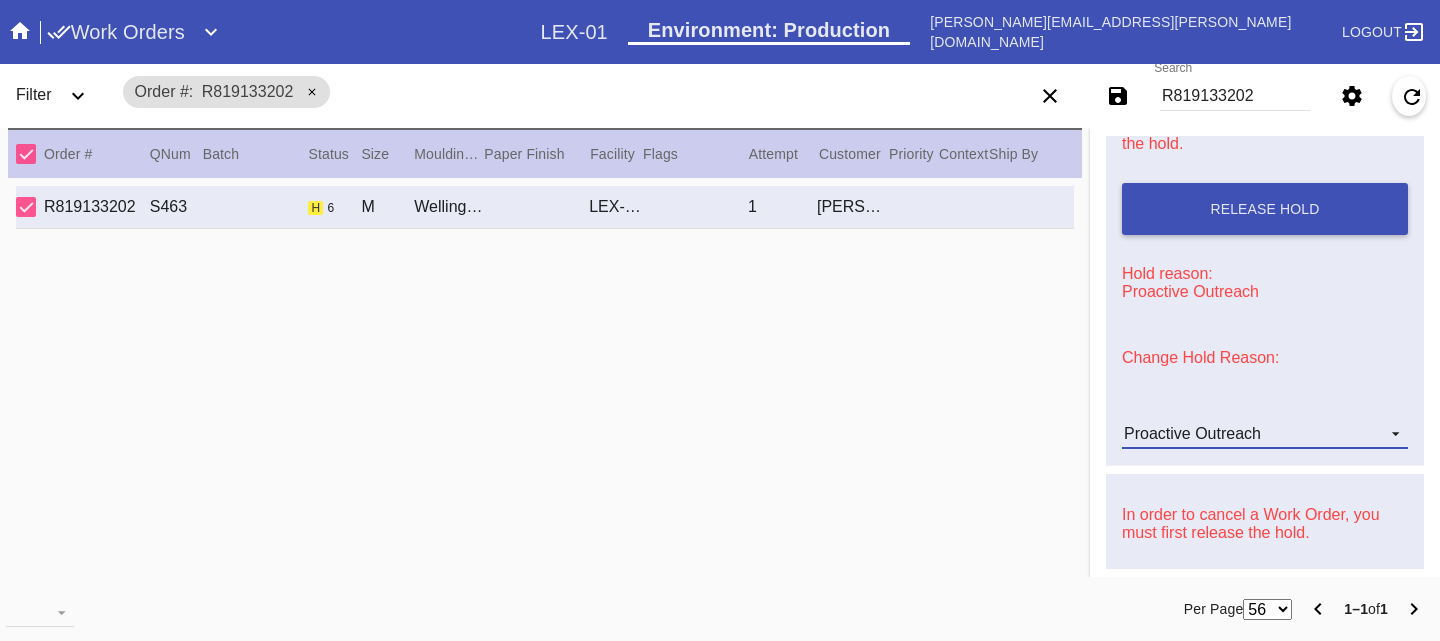 click on "Proactive Outreach" at bounding box center [1249, 434] 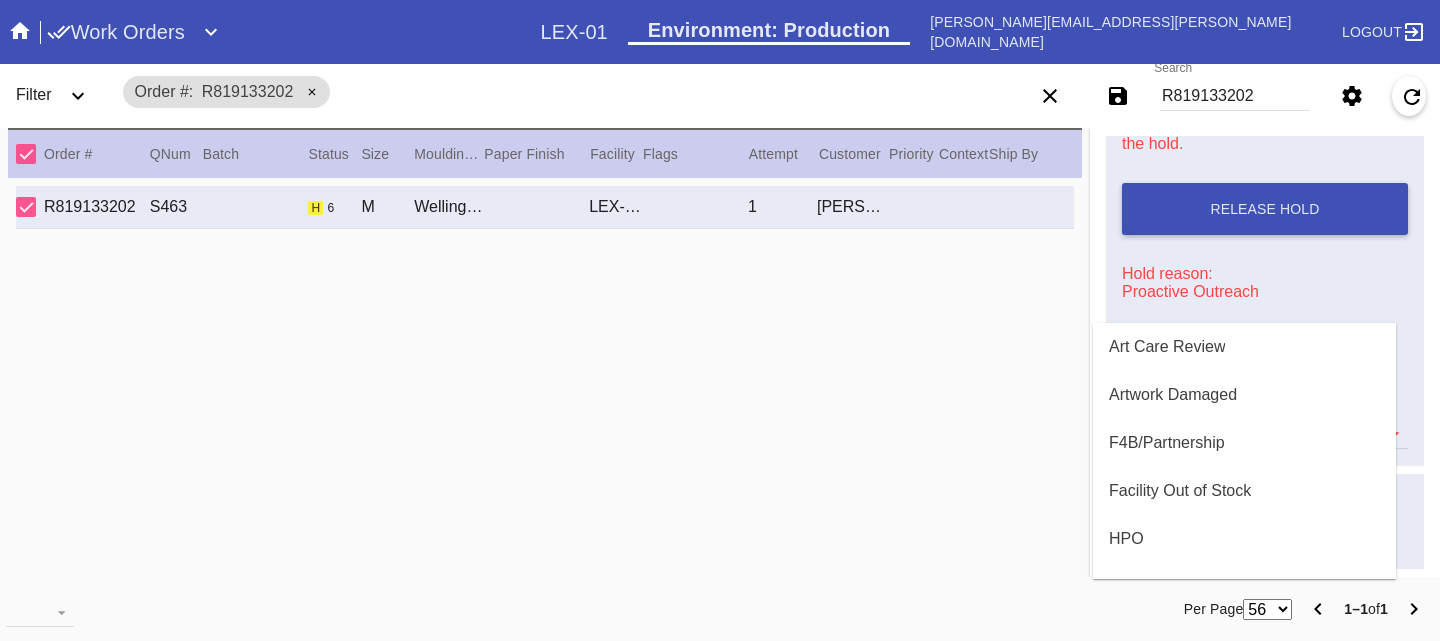scroll, scrollTop: 472, scrollLeft: 0, axis: vertical 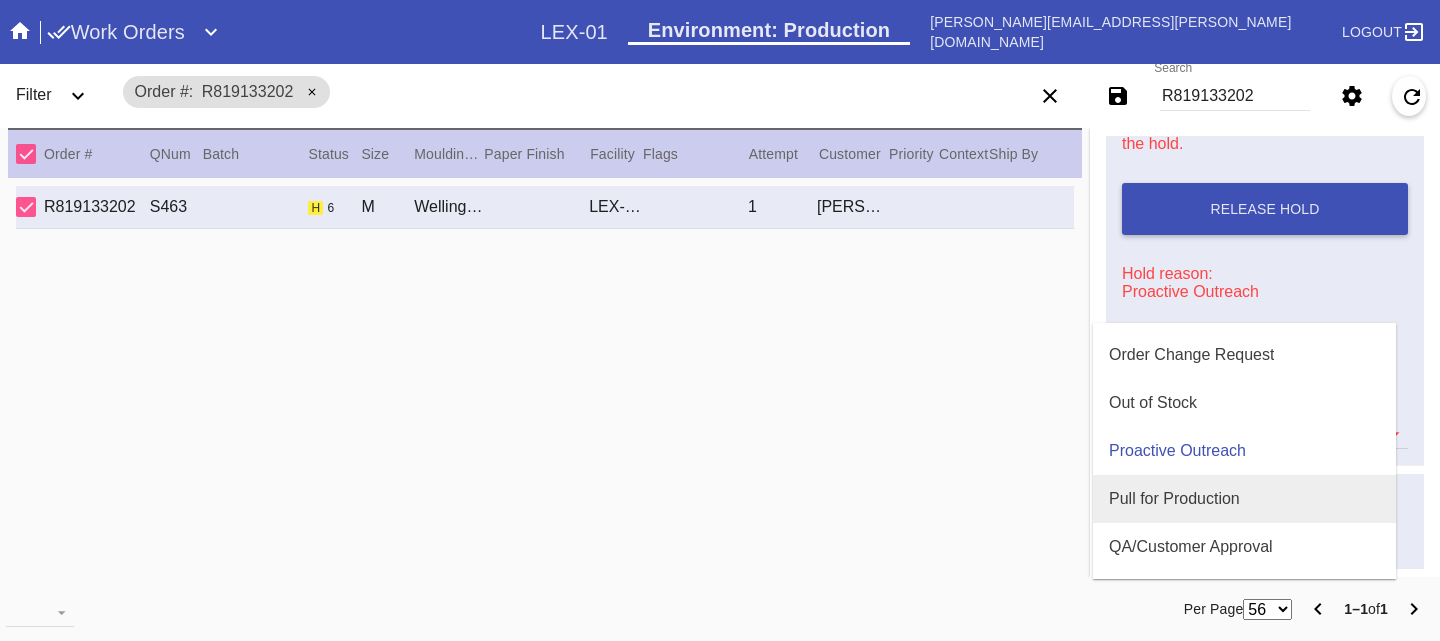 click on "Pull for Production" at bounding box center [1174, 499] 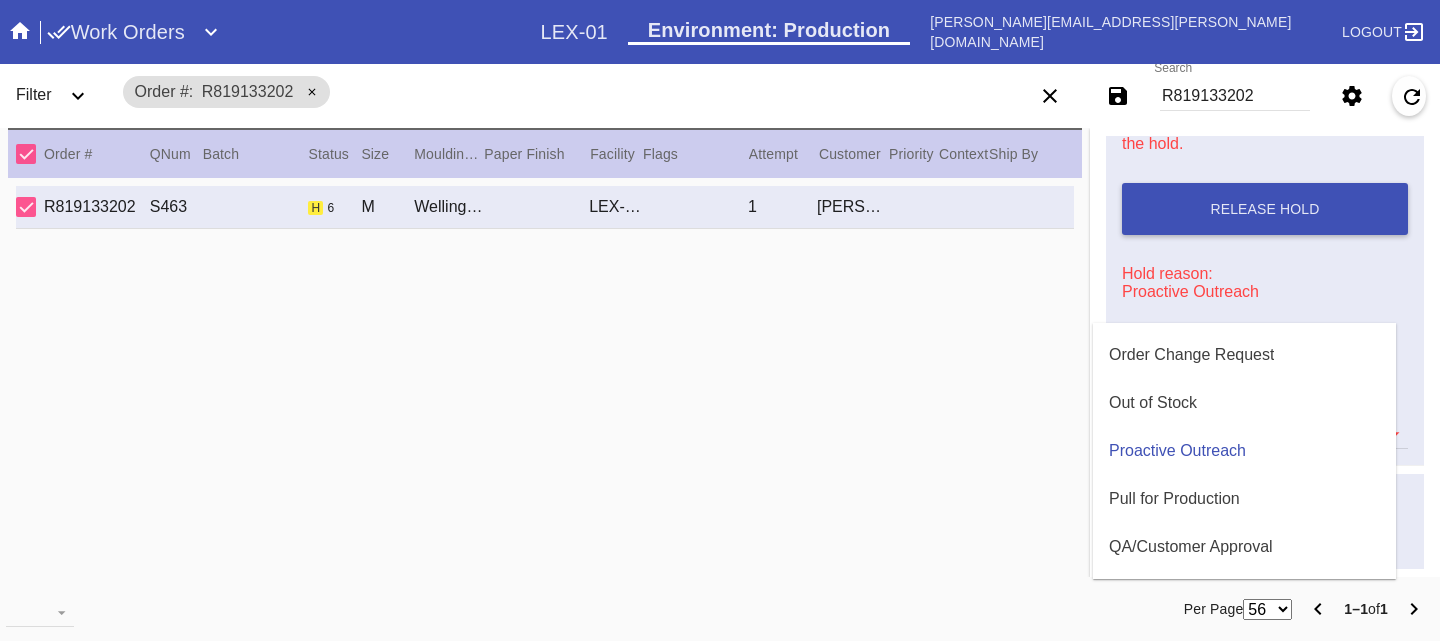 type 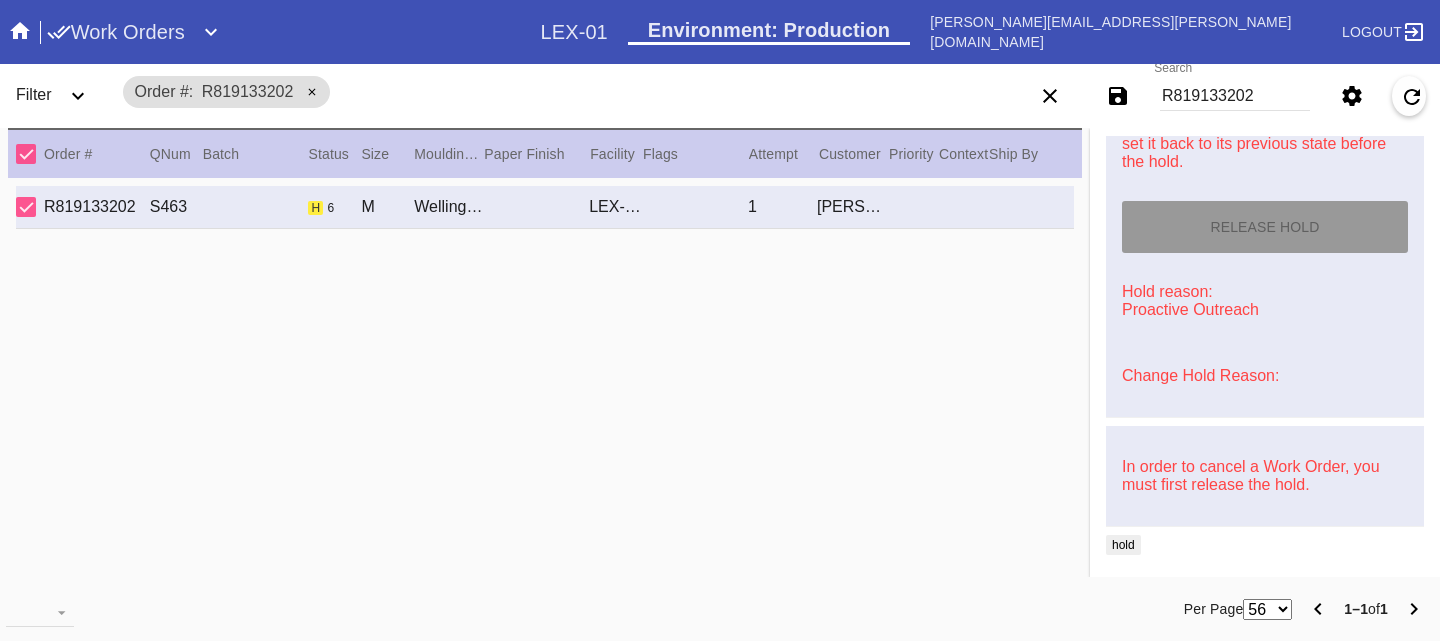type on "4/5/2025" 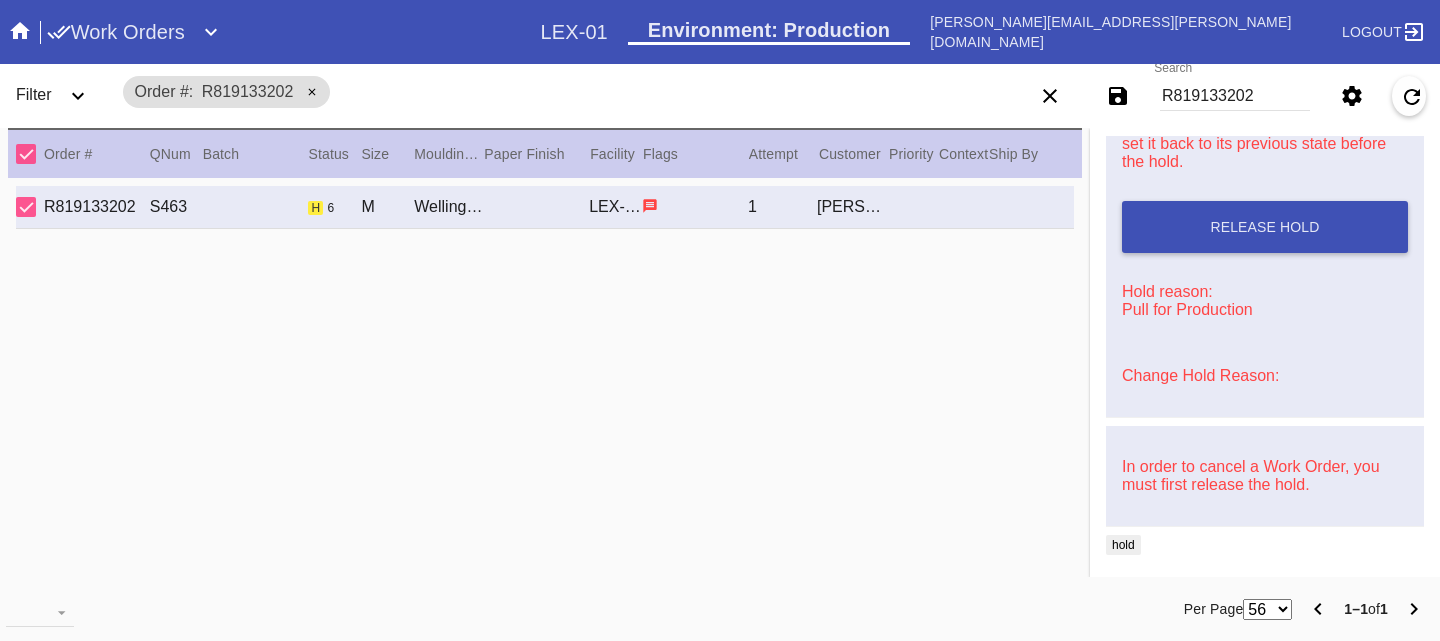 scroll, scrollTop: 834, scrollLeft: 0, axis: vertical 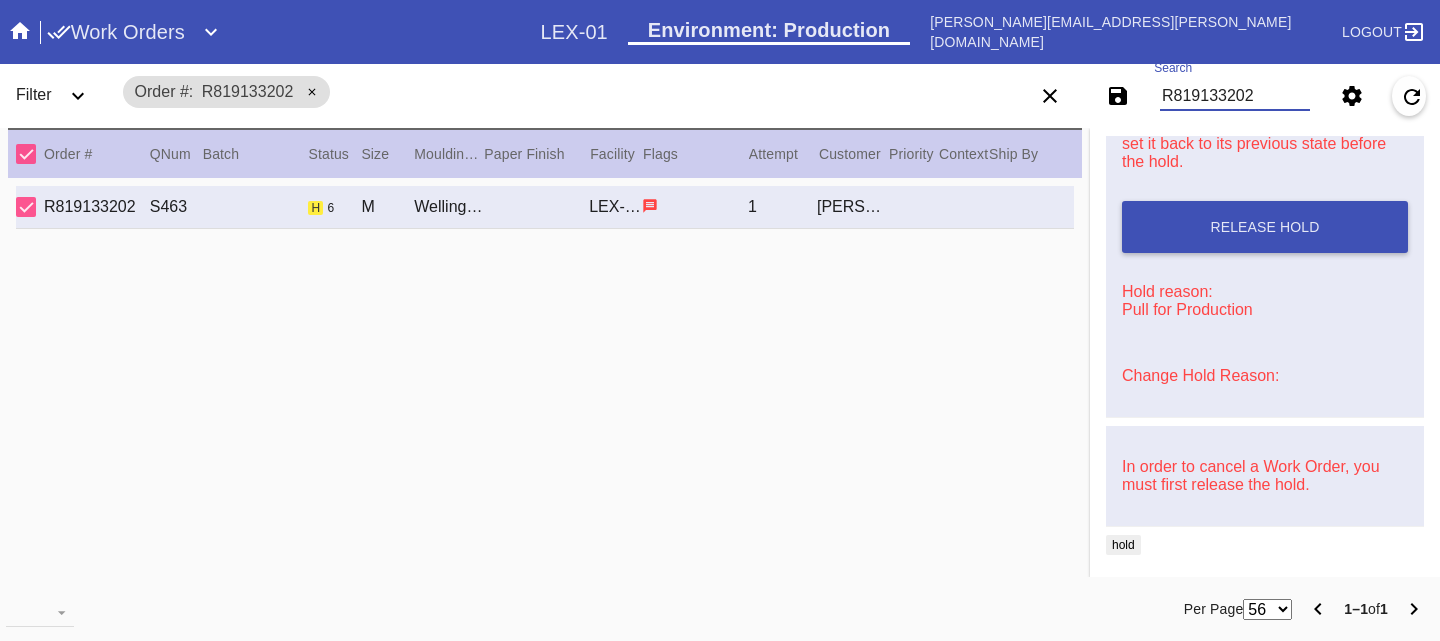 click on "R819133202" at bounding box center [1235, 96] 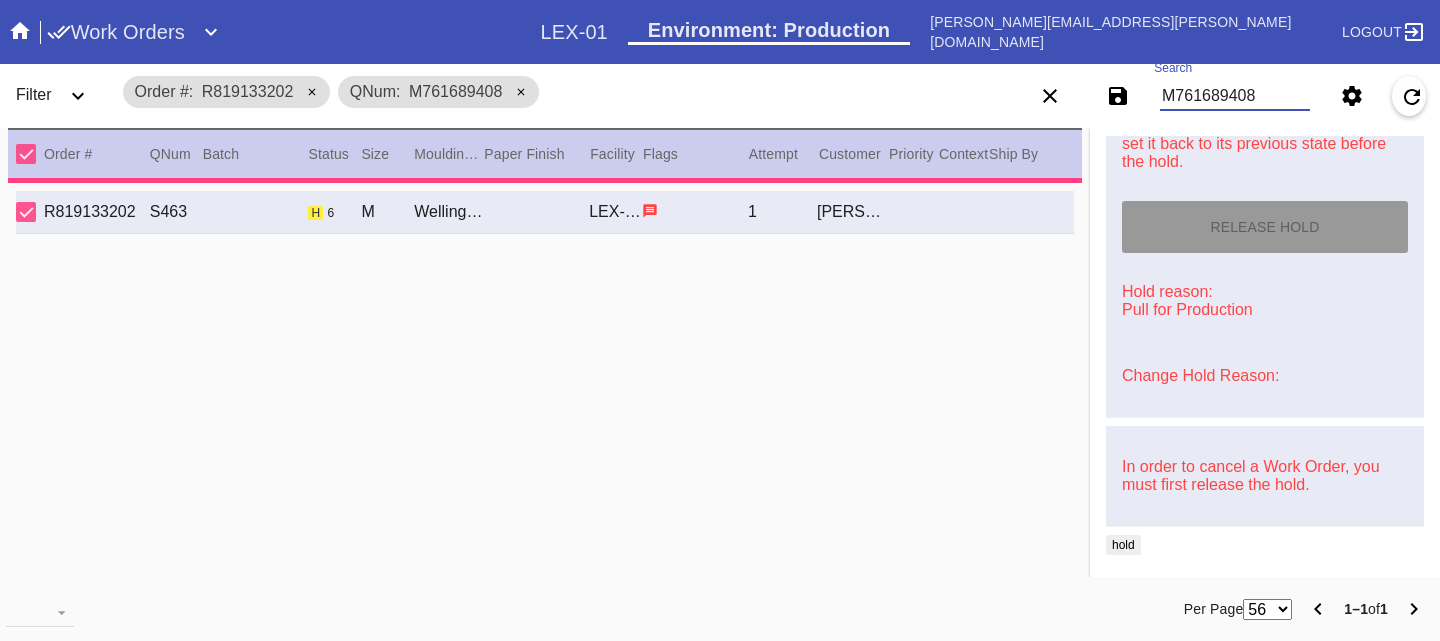 scroll, scrollTop: 0, scrollLeft: 0, axis: both 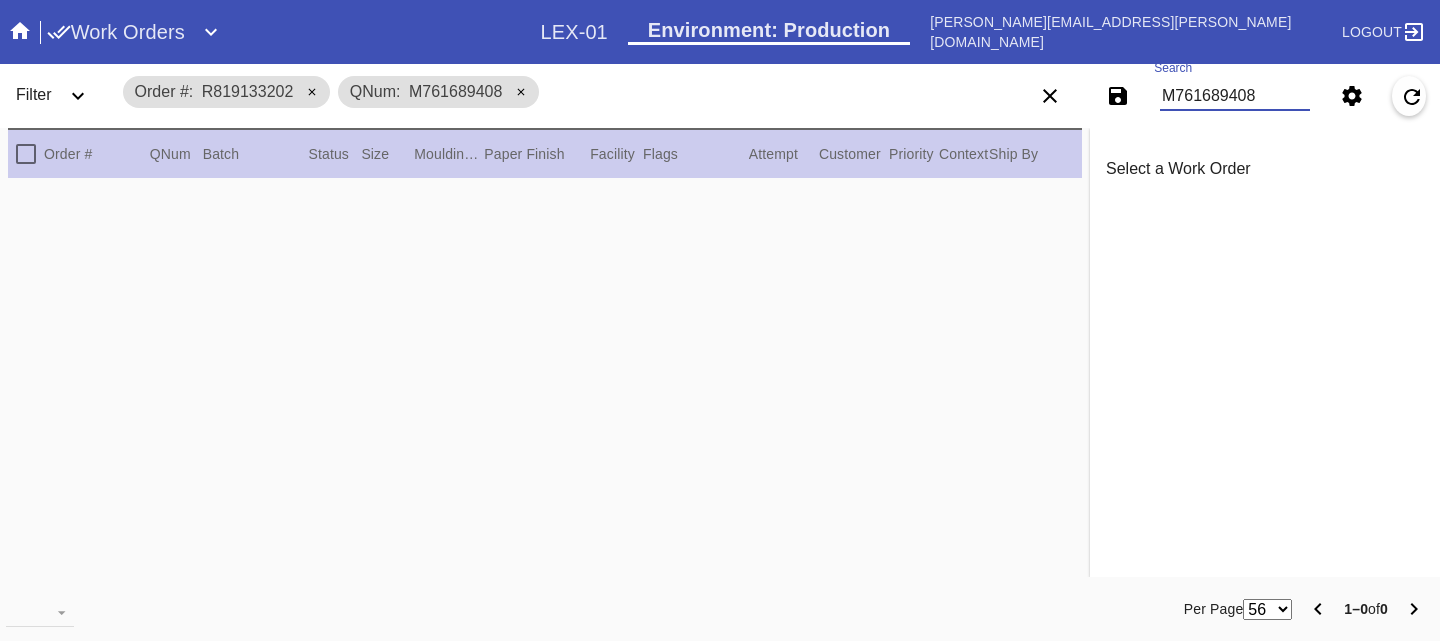 click on "M761689408" at bounding box center [1235, 96] 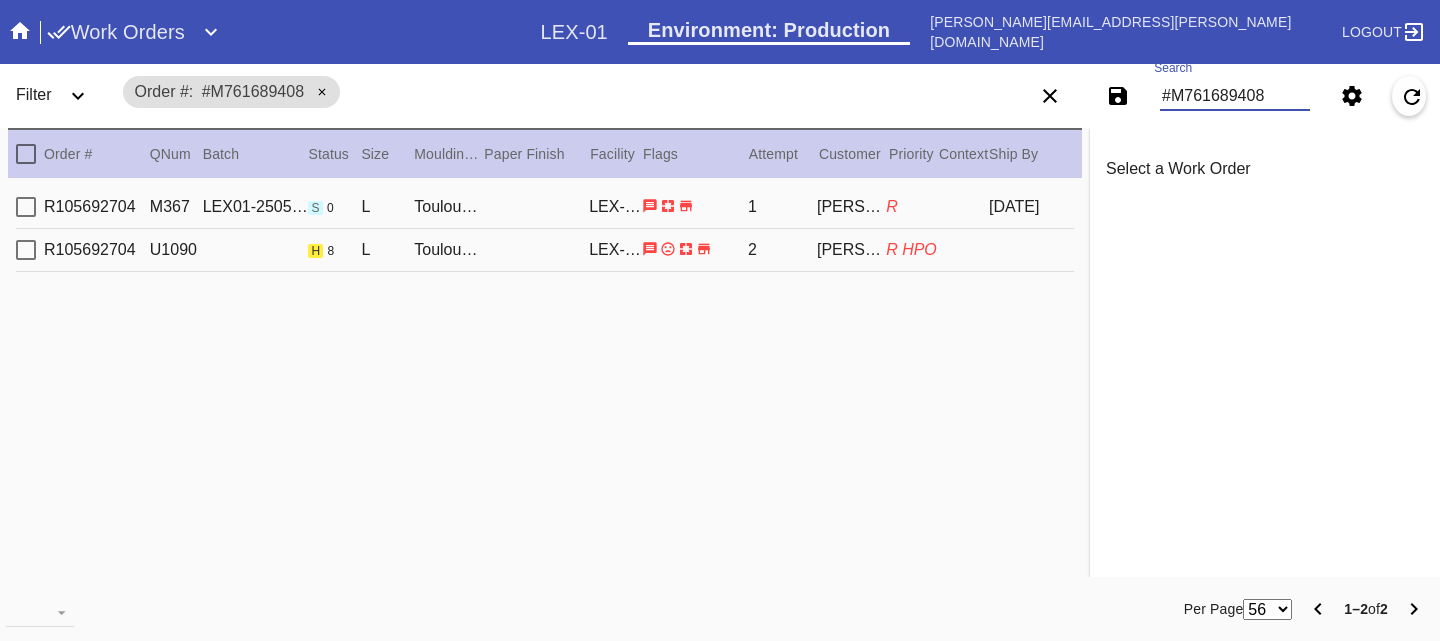type on "#M761689408" 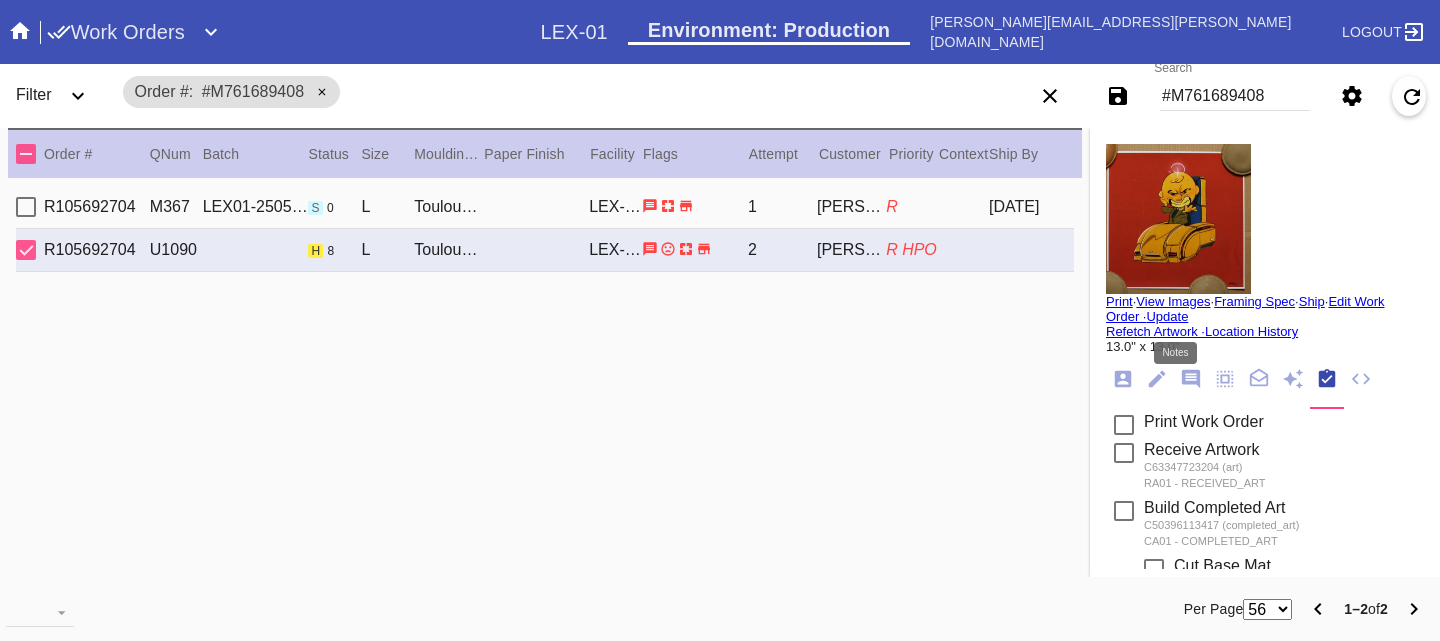 click 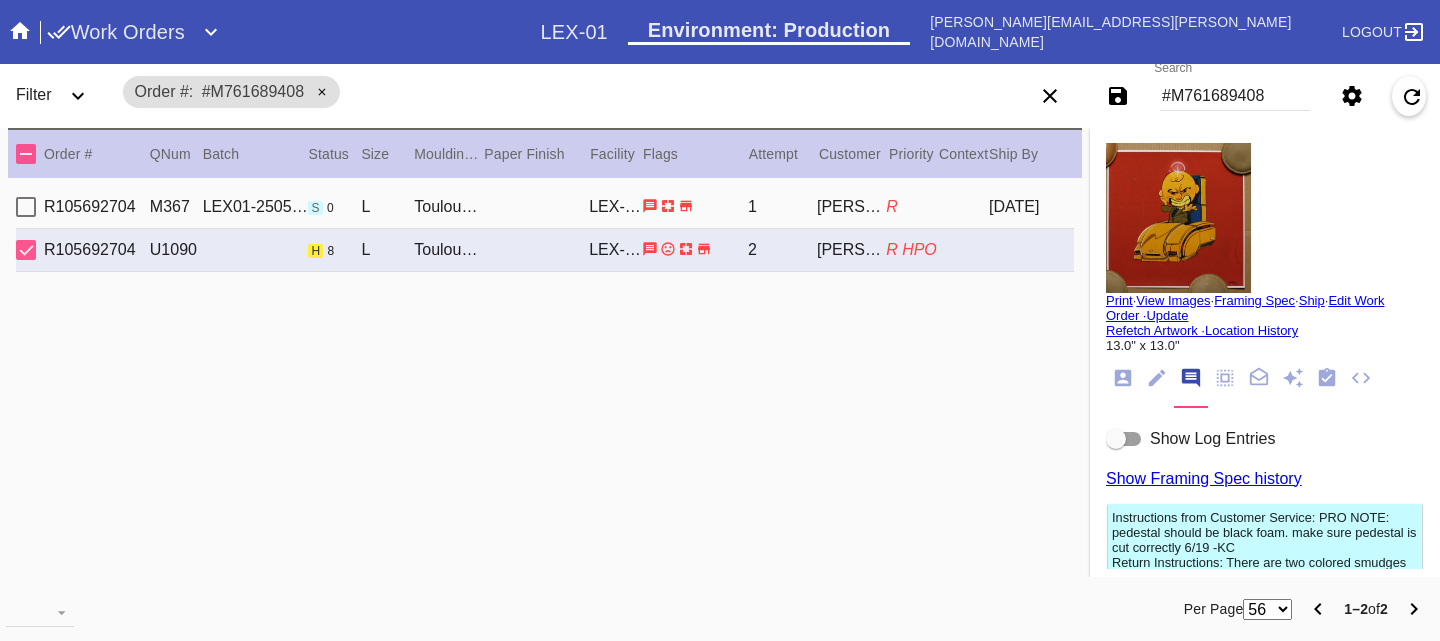 scroll, scrollTop: 0, scrollLeft: 0, axis: both 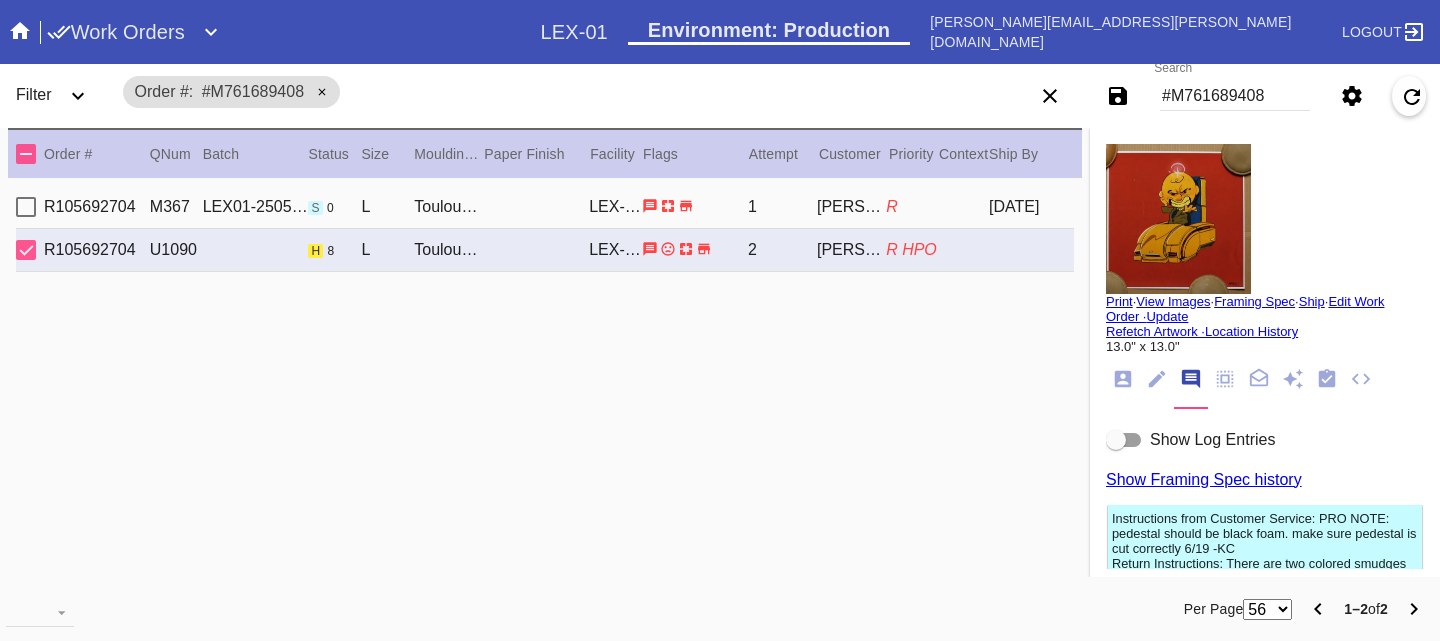 click at bounding box center (1124, 440) 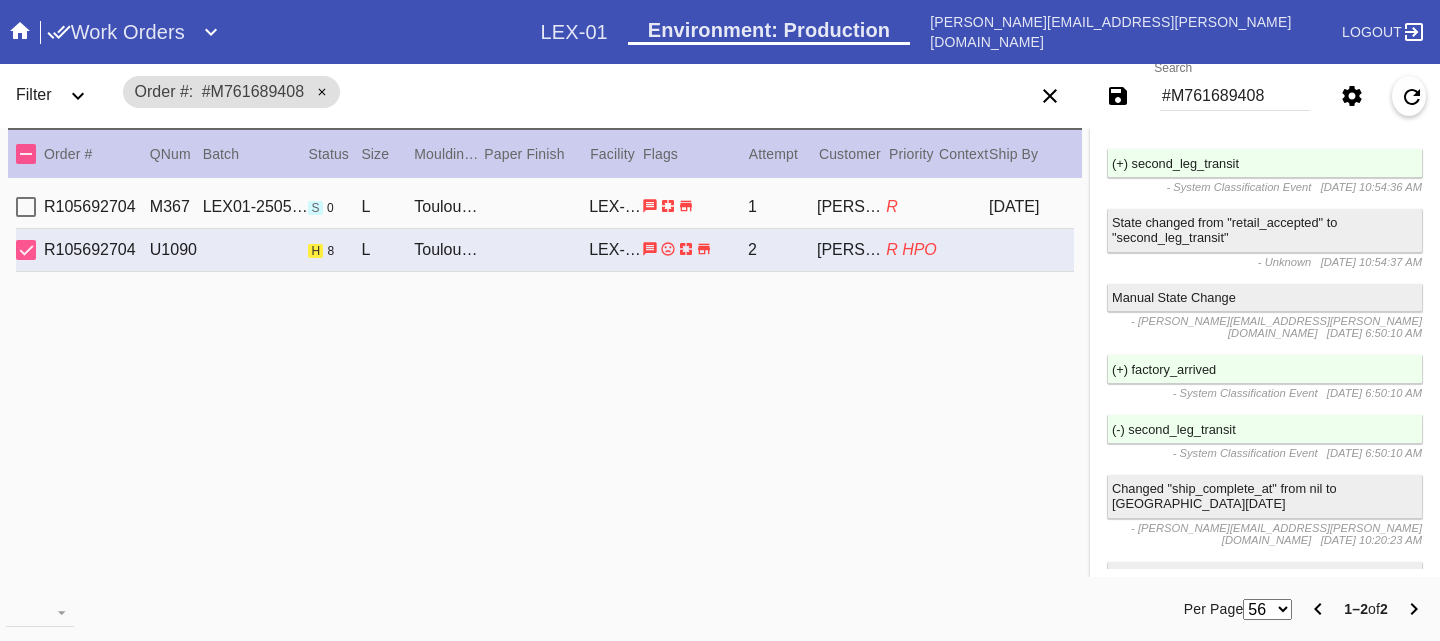 scroll, scrollTop: 0, scrollLeft: 0, axis: both 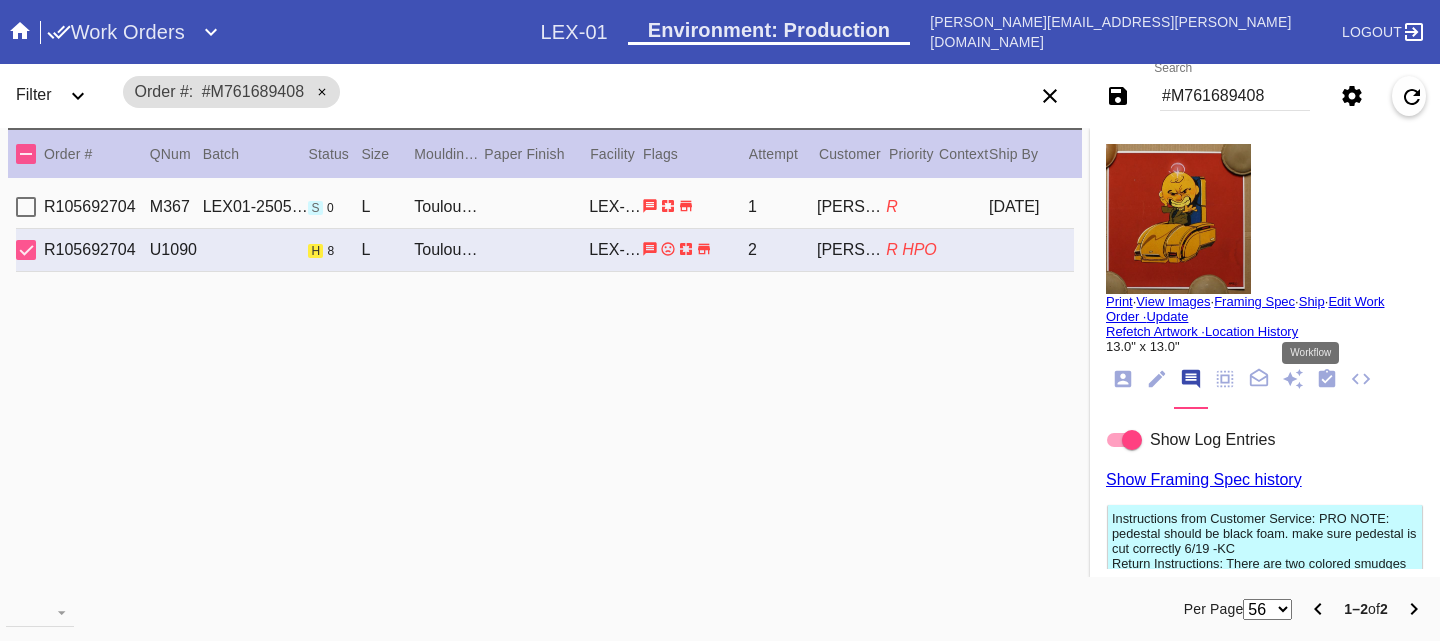 click 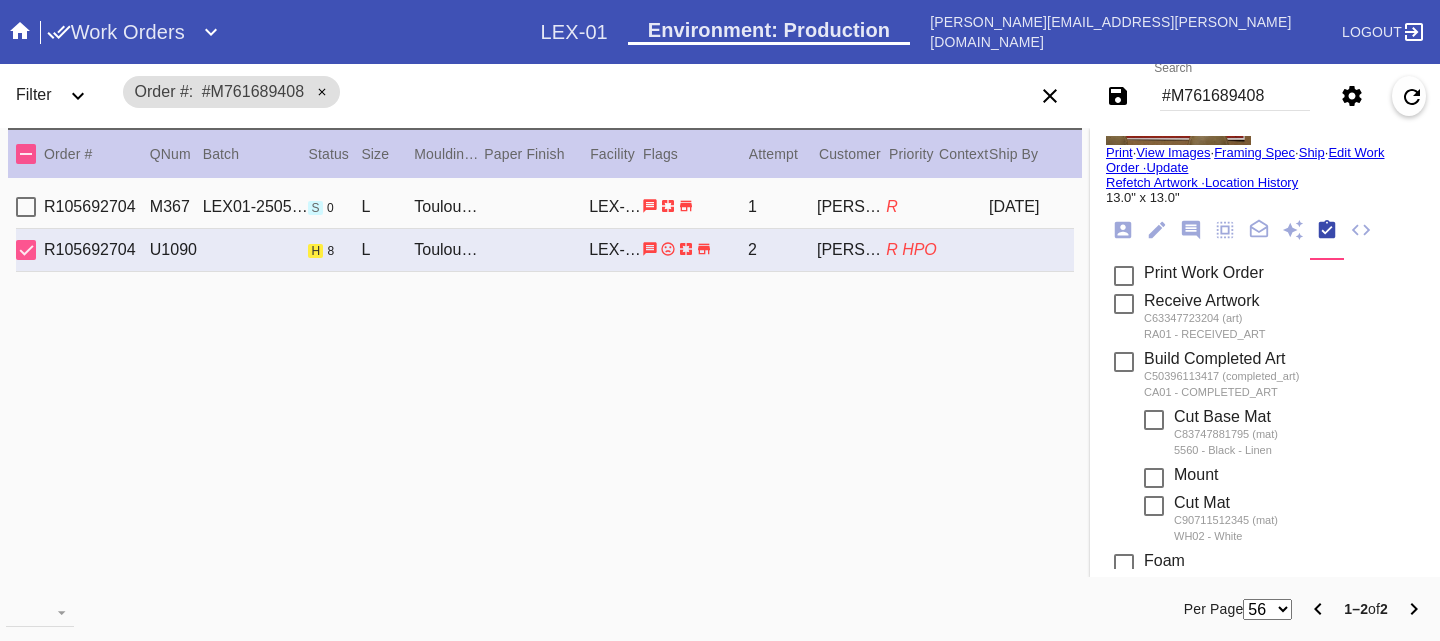 scroll, scrollTop: 0, scrollLeft: 0, axis: both 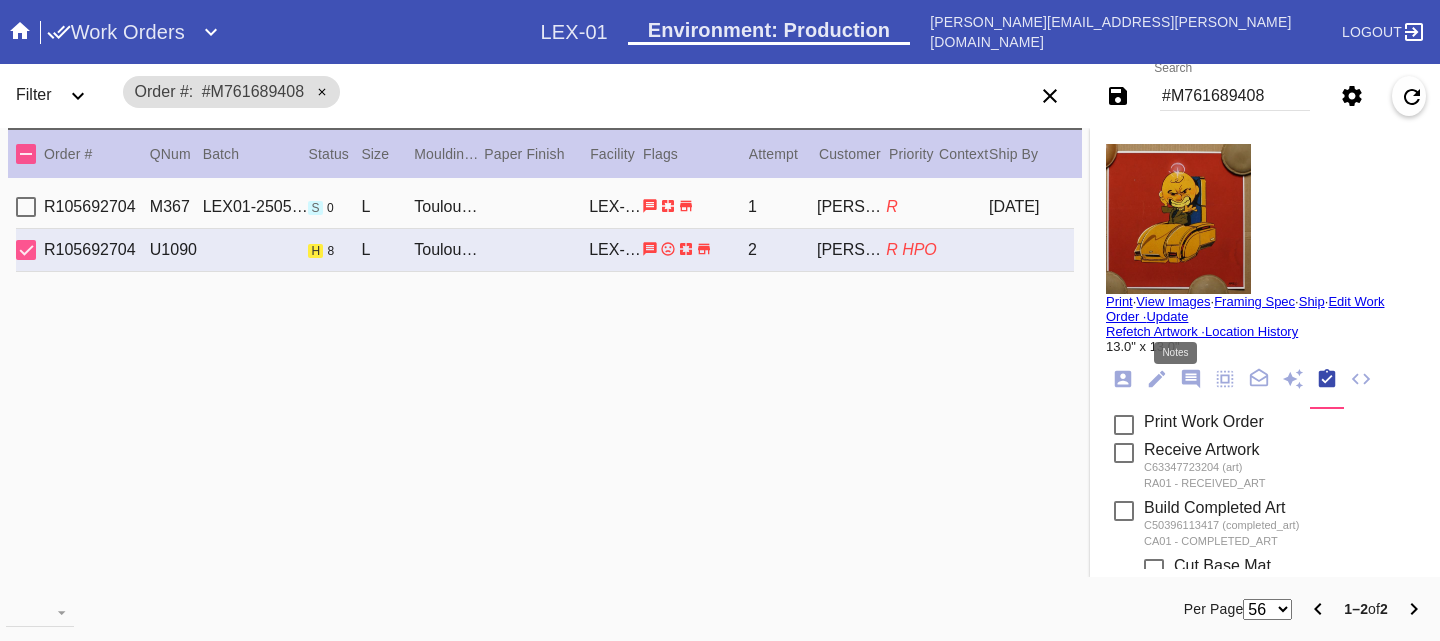 click 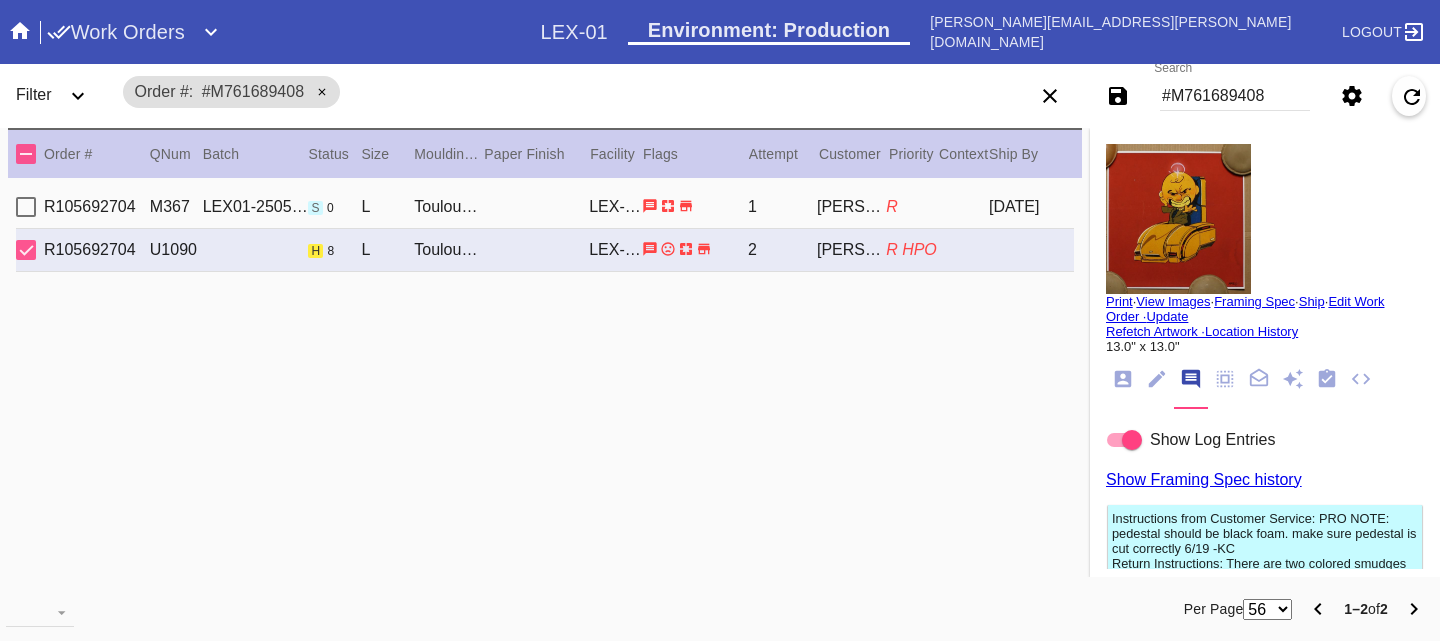 scroll, scrollTop: 0, scrollLeft: 0, axis: both 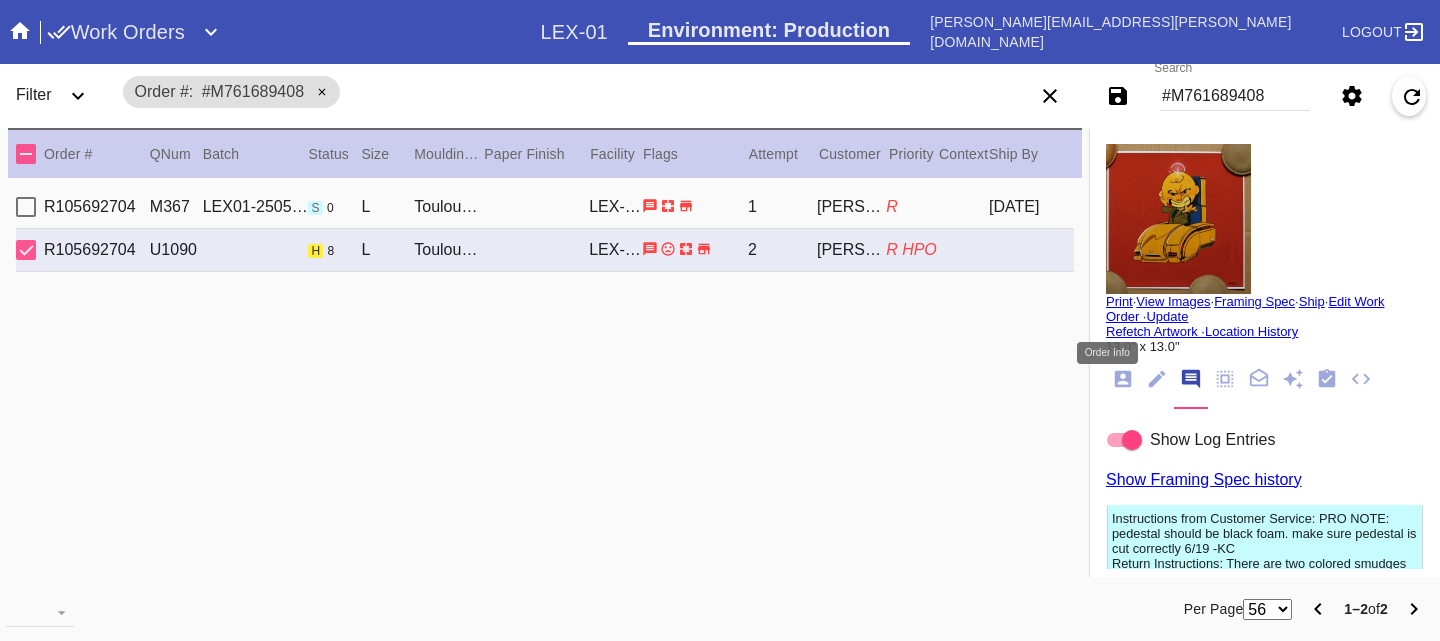 click 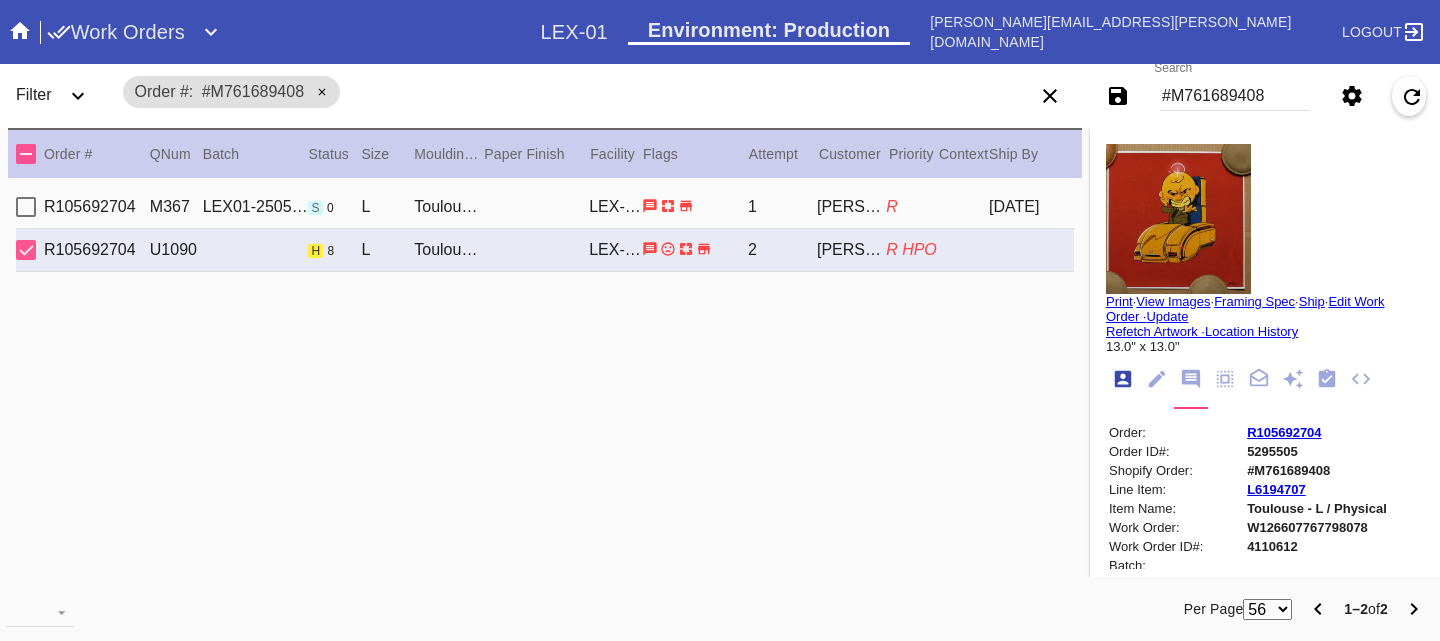 scroll, scrollTop: 24, scrollLeft: 0, axis: vertical 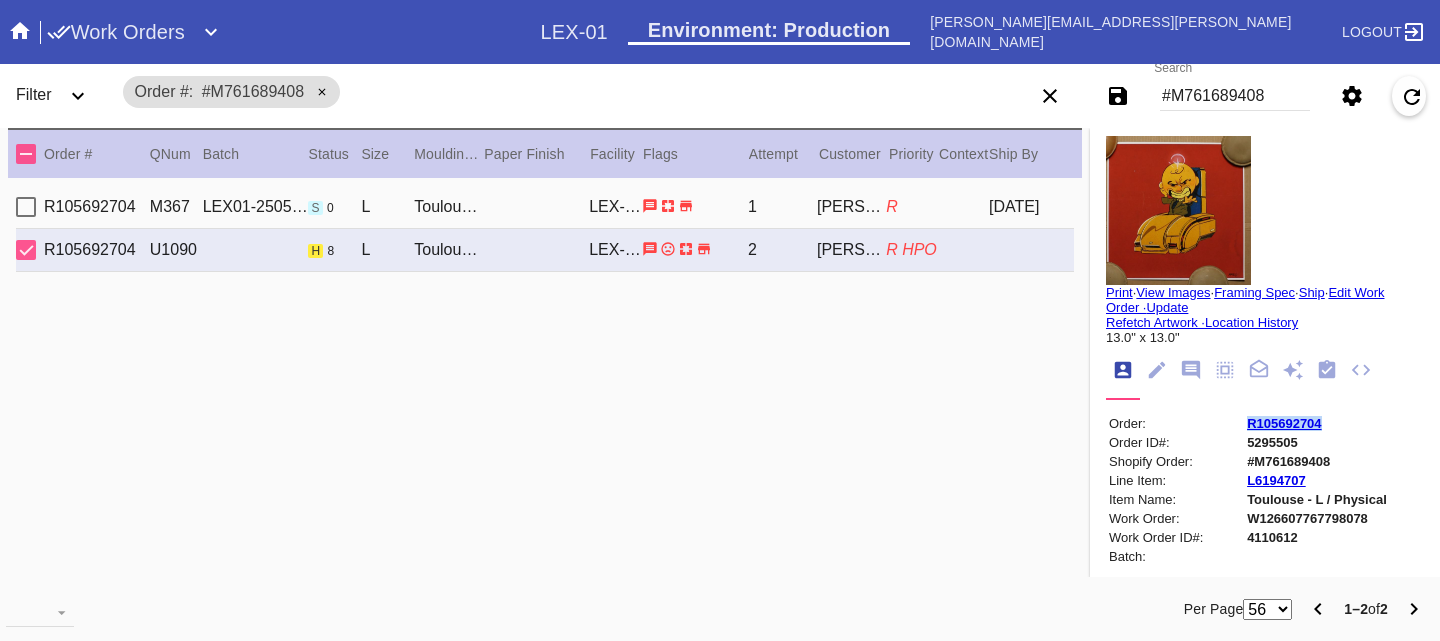 copy on "R105692704" 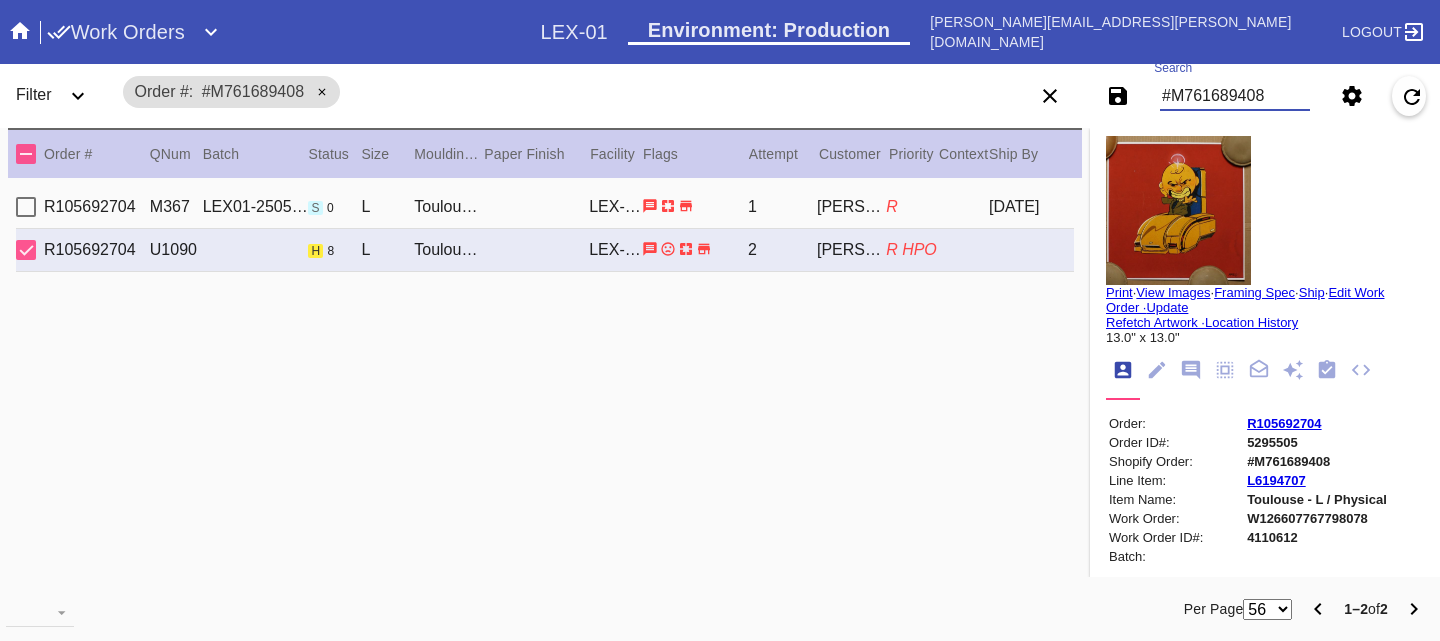 click on "#M761689408" at bounding box center (1235, 96) 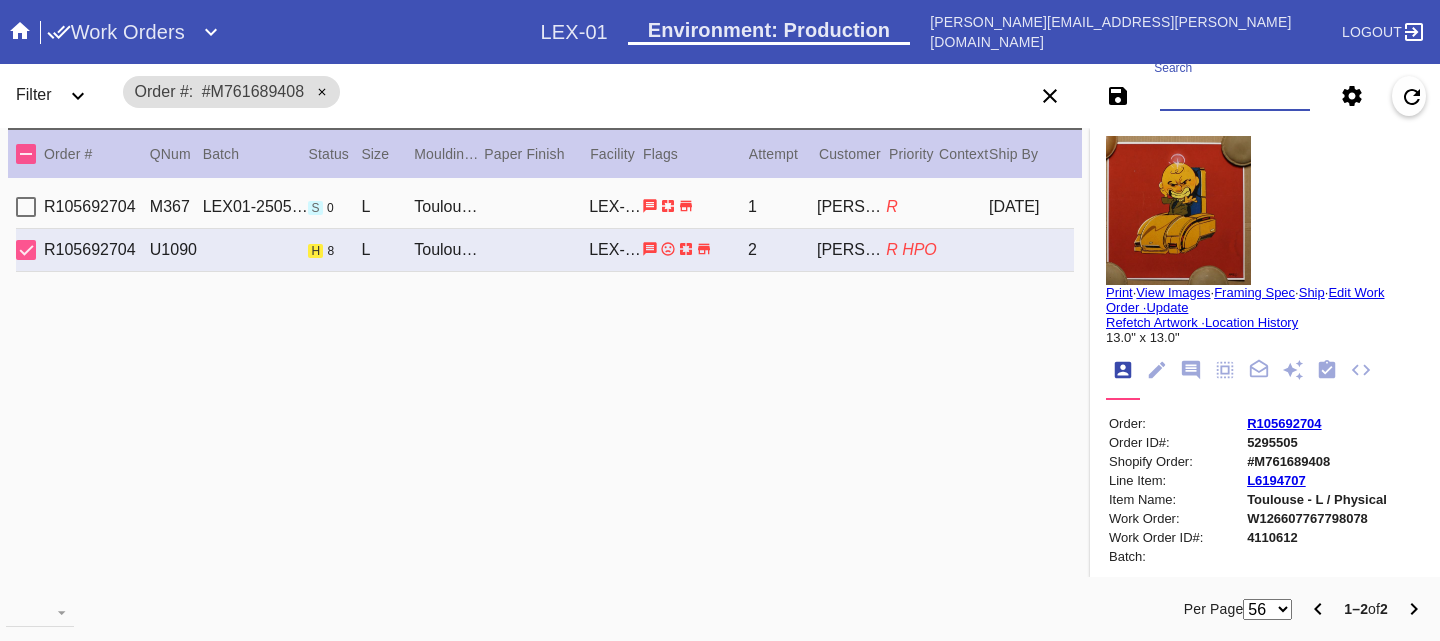 paste on "#M761716198" 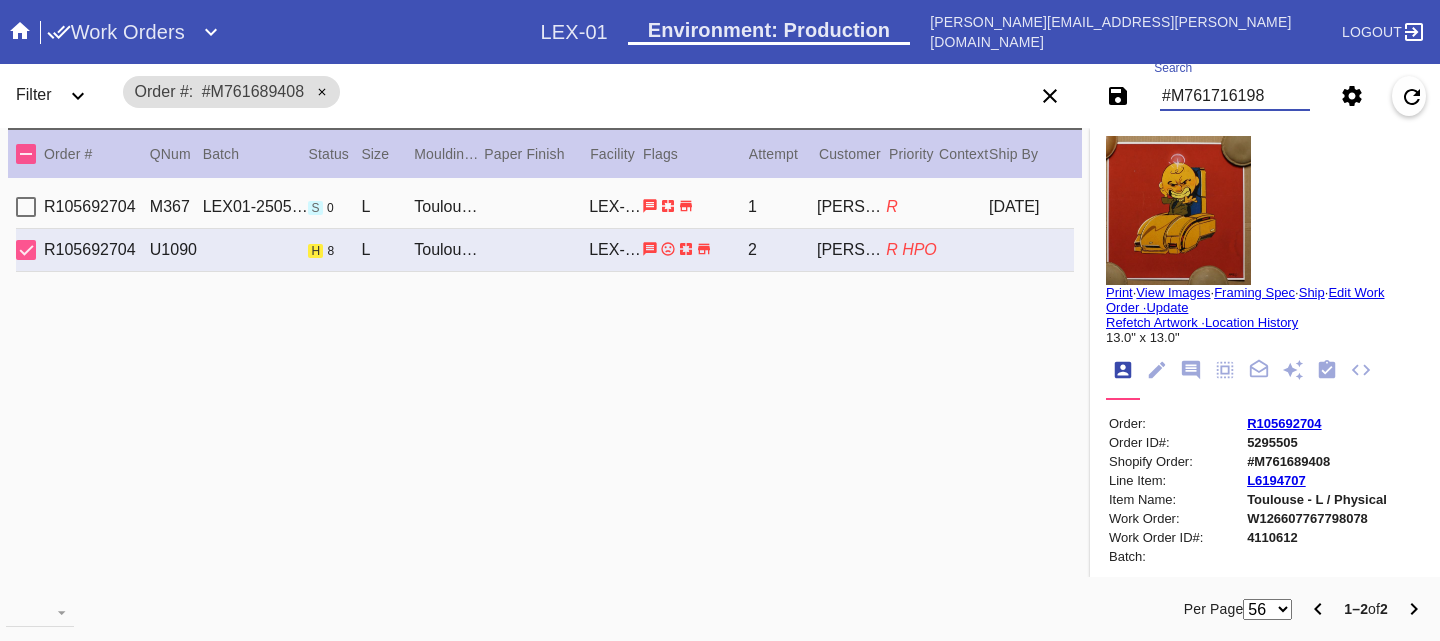 type on "#M761716198" 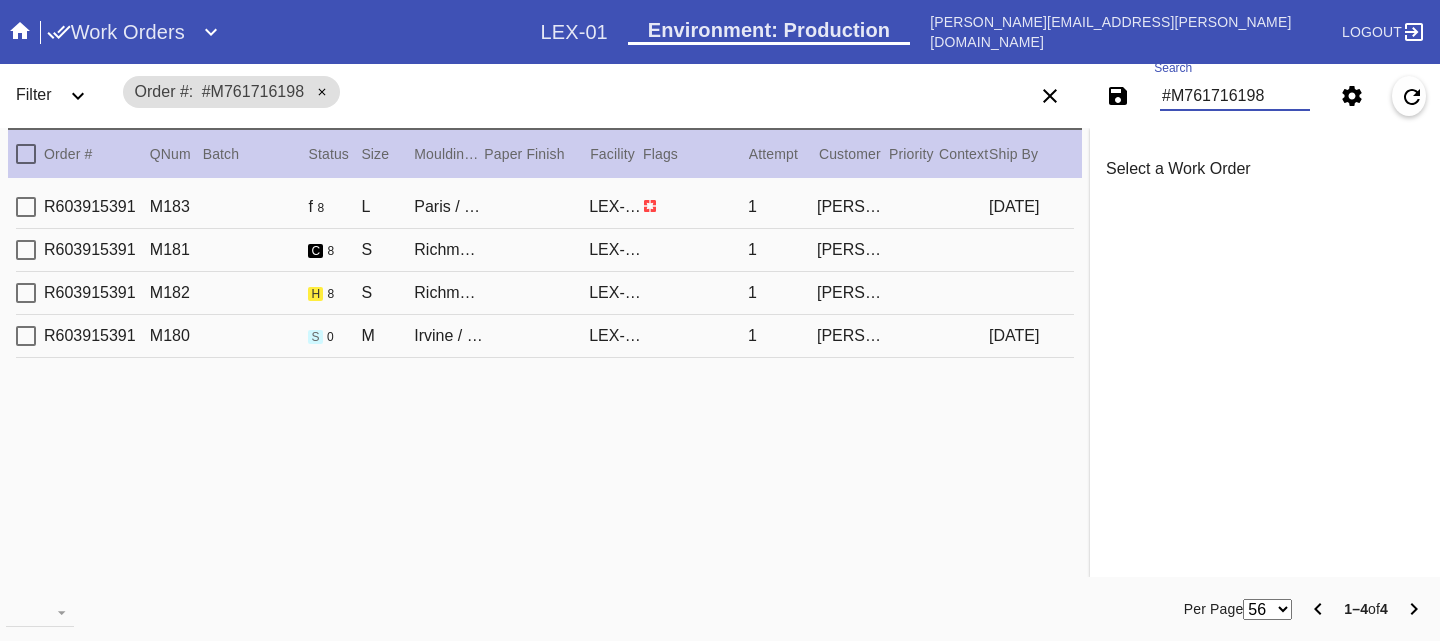 scroll, scrollTop: 0, scrollLeft: 0, axis: both 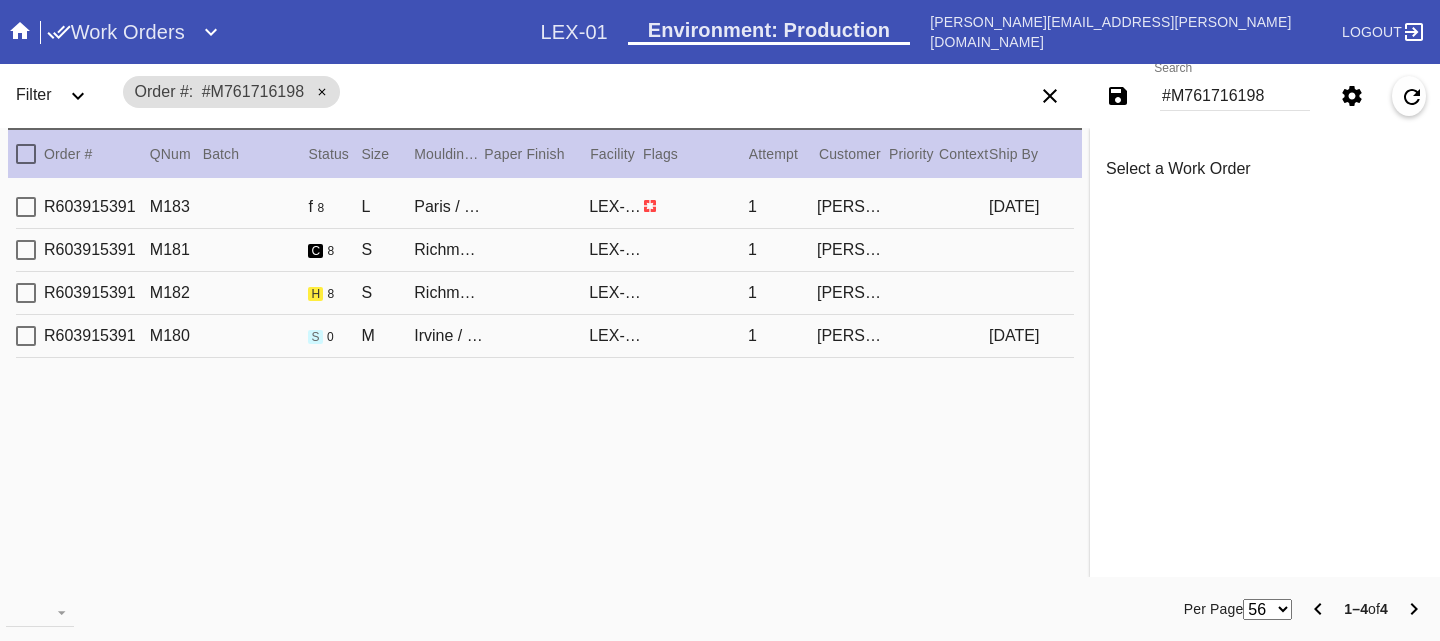 click on "R603915391 M182 h   8 S Richmond / Dove White LEX-01 1 Hannah Proff" at bounding box center [545, 293] 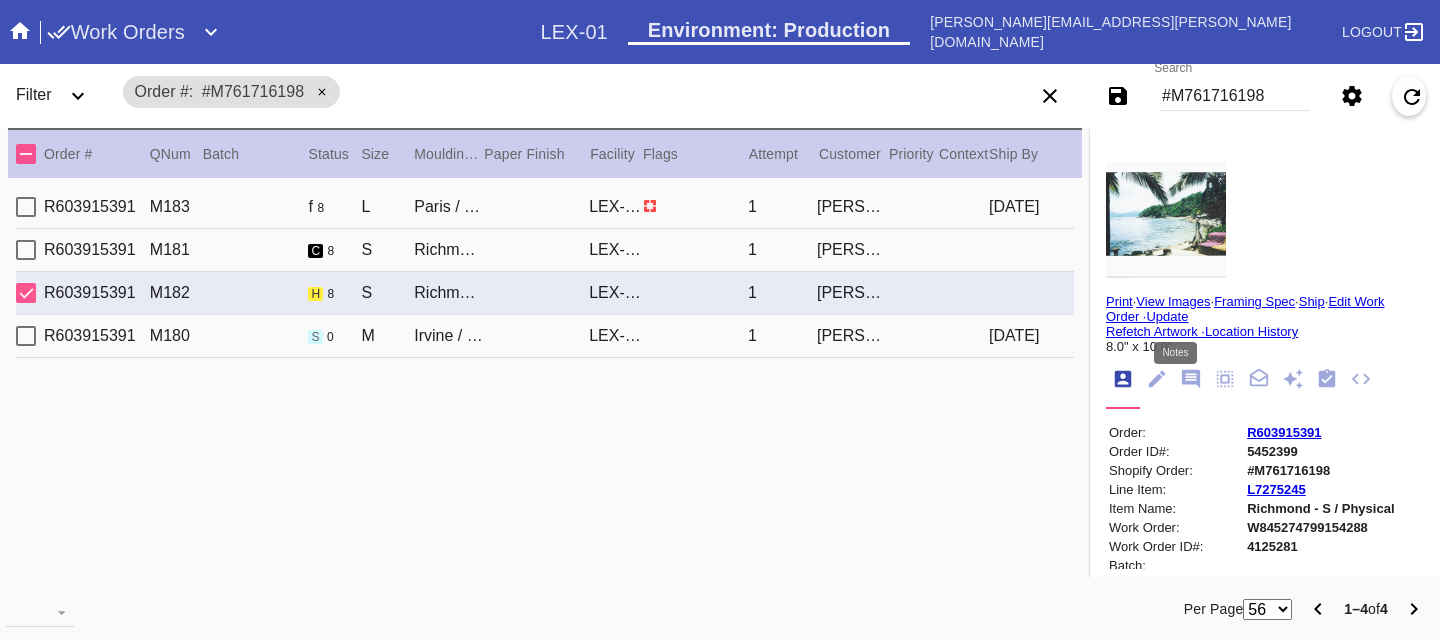 click 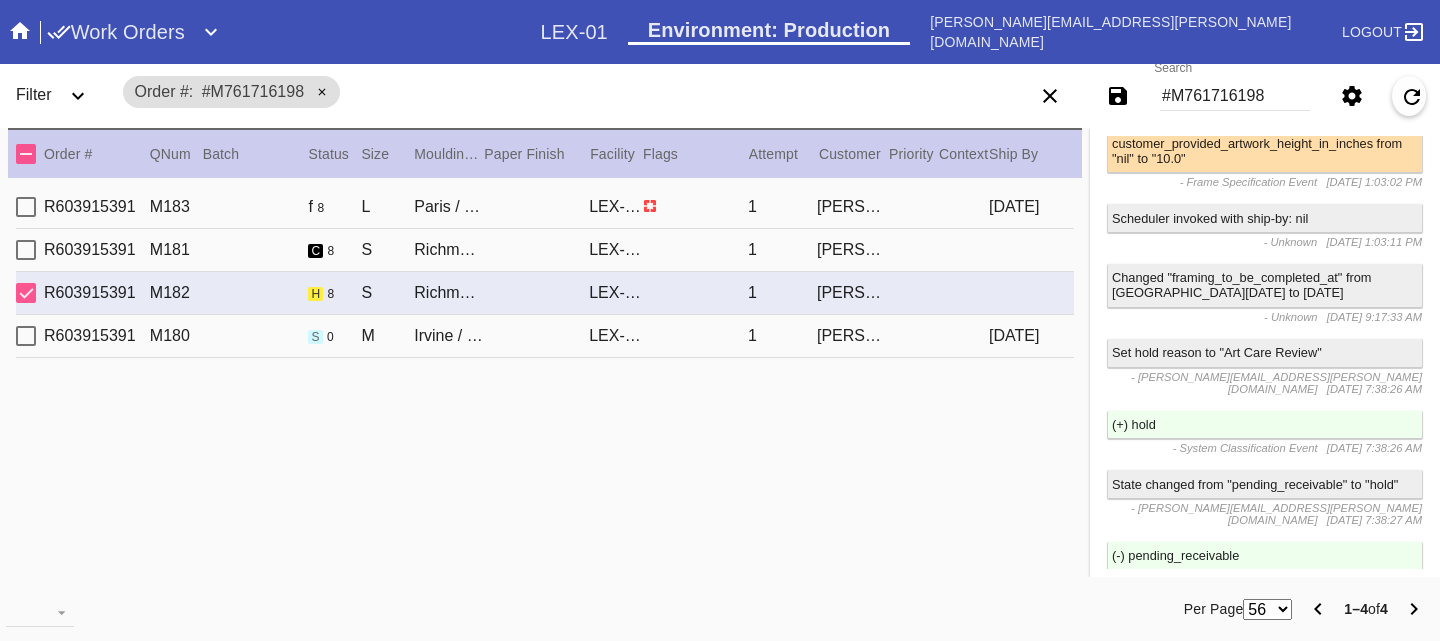 scroll, scrollTop: 1134, scrollLeft: 0, axis: vertical 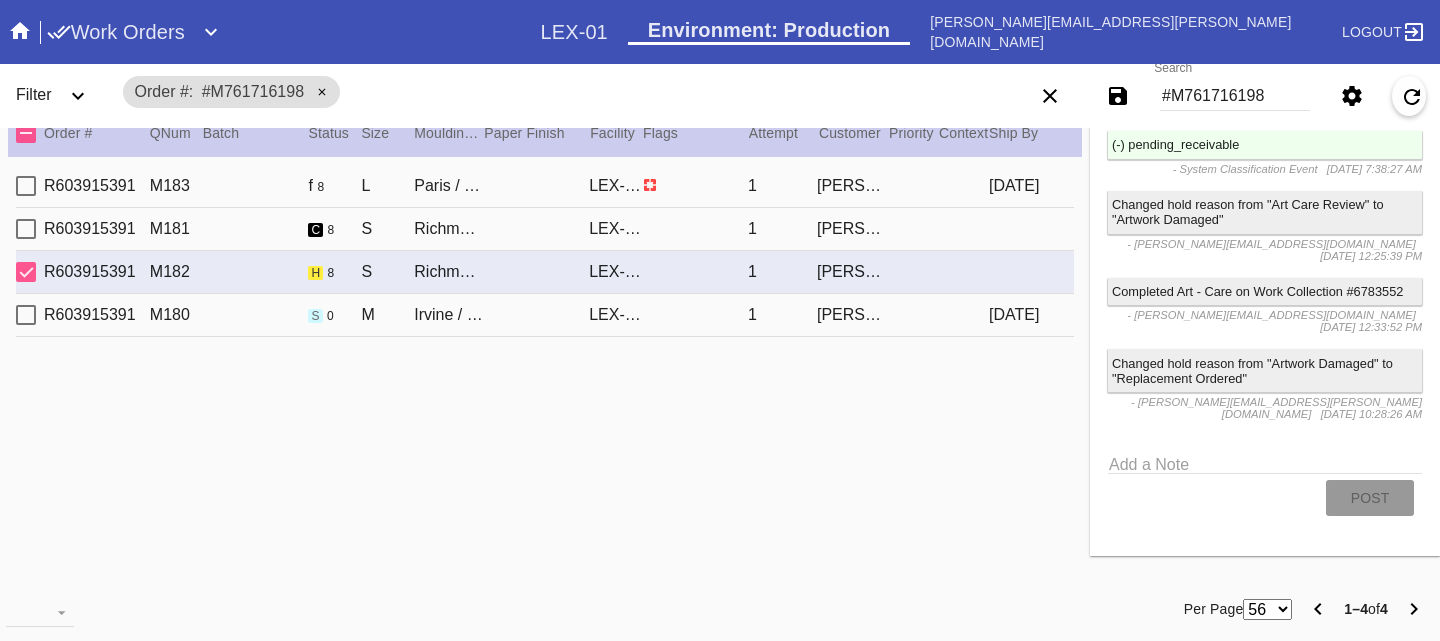 click on "R603915391 M180 s   0 M Irvine / Ice Cream LEX-01 1 Hannah Proff
2025-07-02" at bounding box center (545, 315) 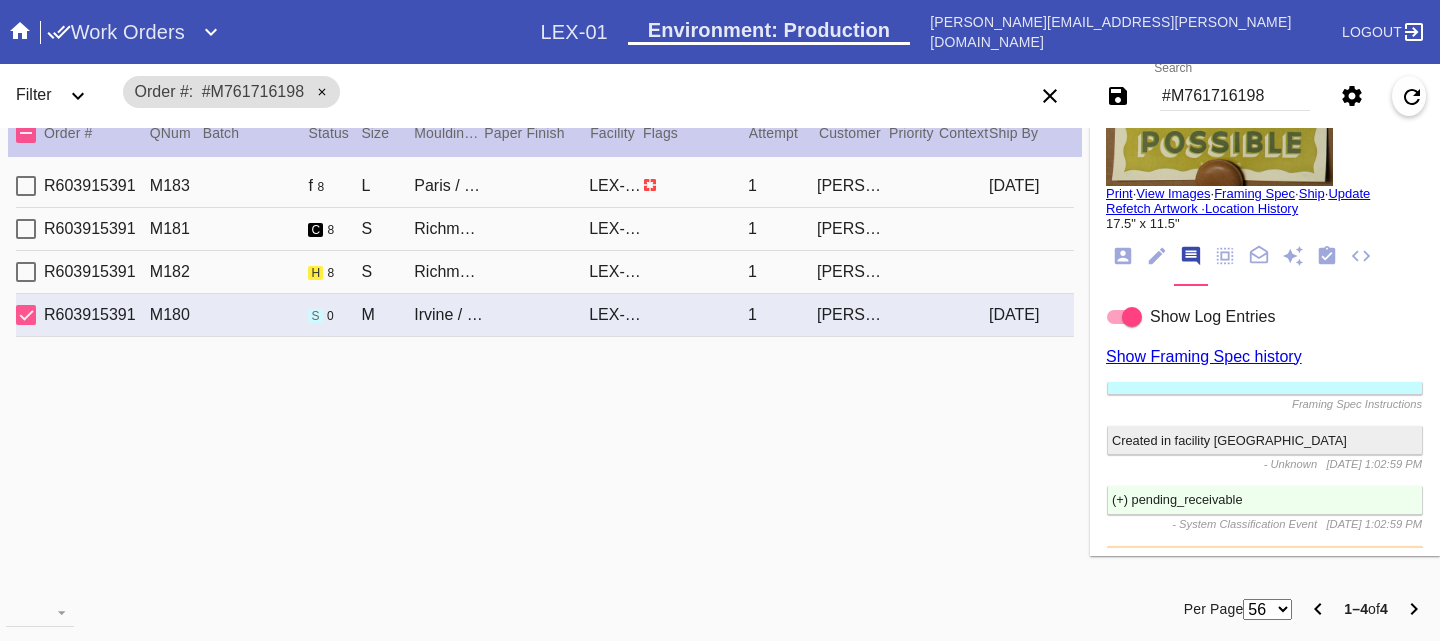 scroll, scrollTop: 0, scrollLeft: 0, axis: both 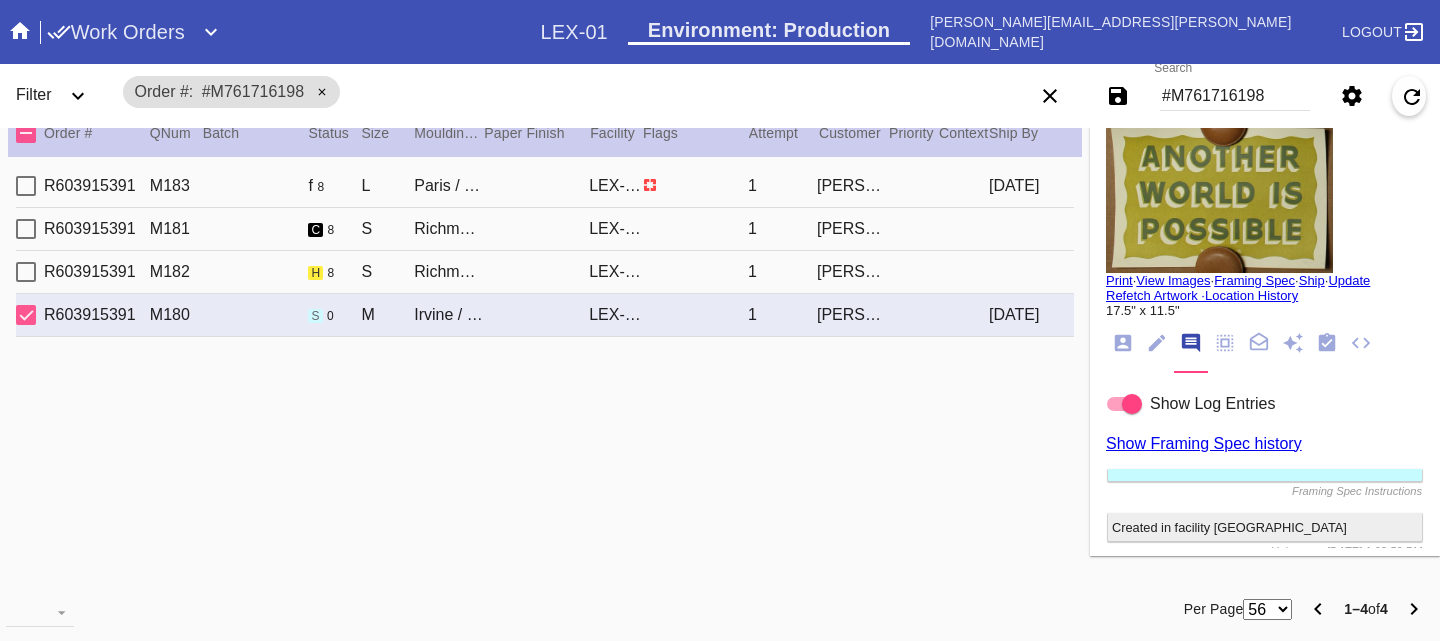 click on "R603915391 M182 h   8 S Richmond / Dove White LEX-01 1 Hannah Proff" at bounding box center [545, 272] 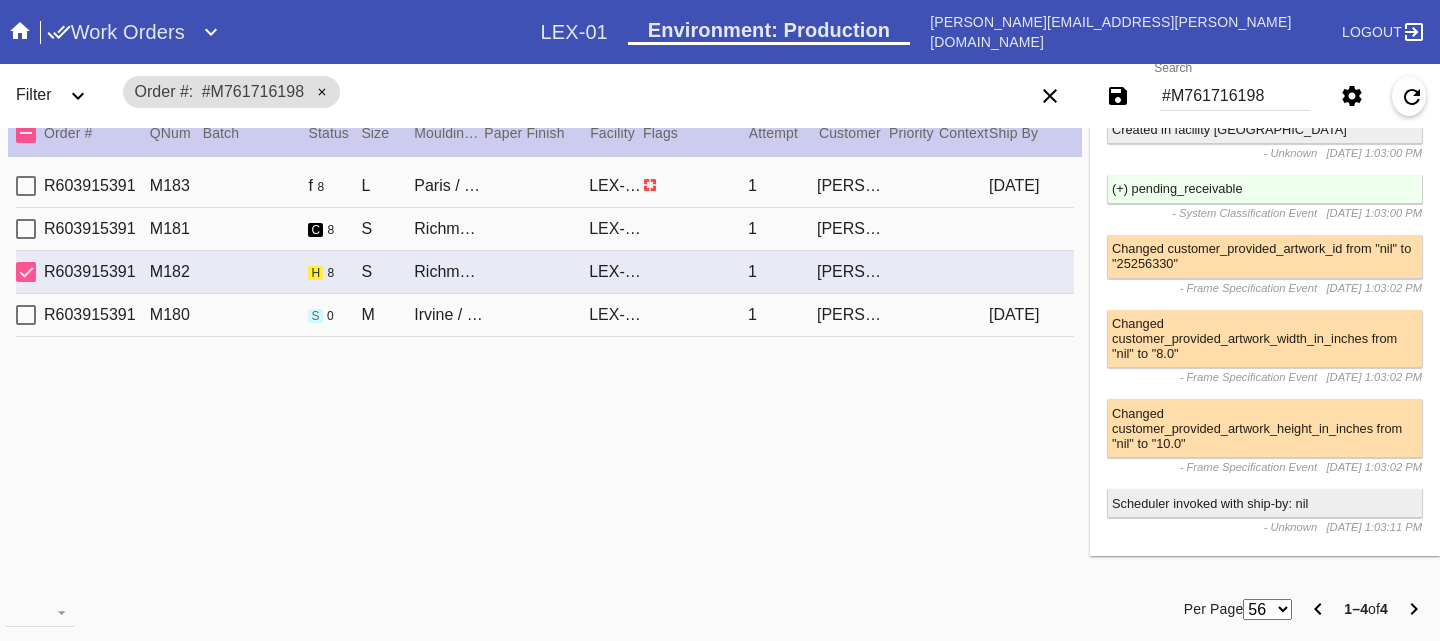 scroll, scrollTop: 1096, scrollLeft: 0, axis: vertical 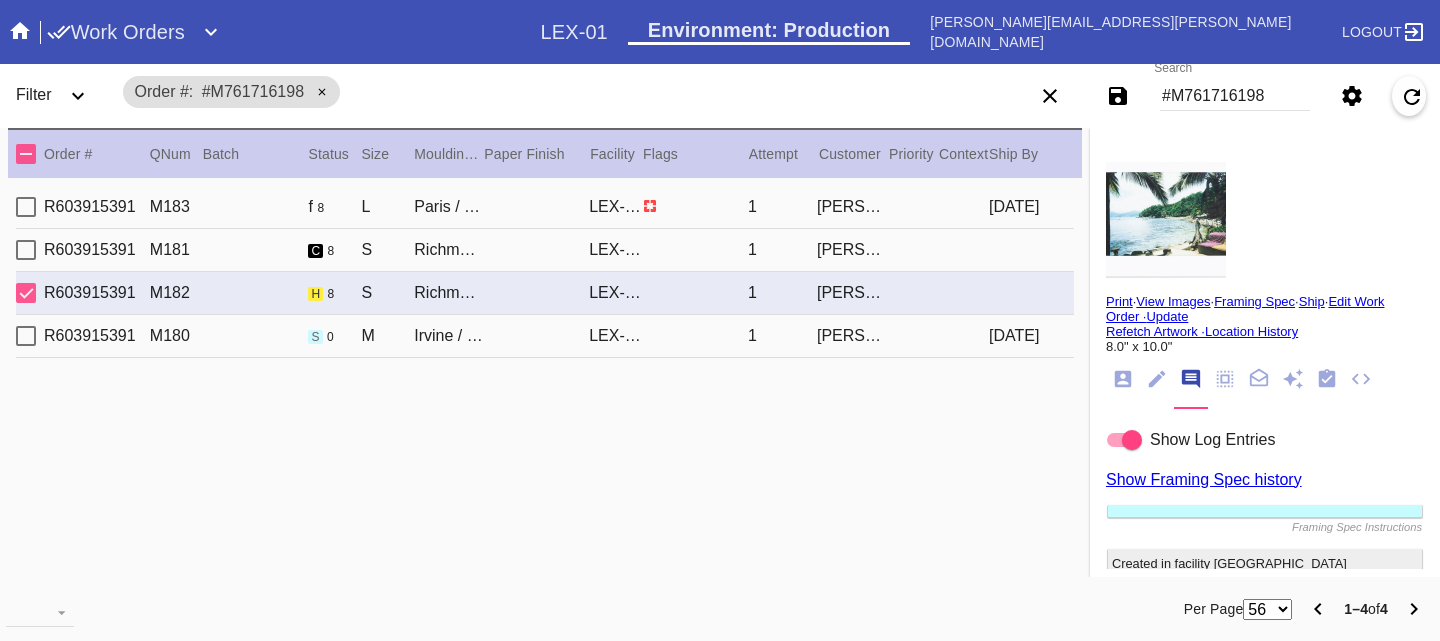 click on "#M761716198" at bounding box center (1235, 96) 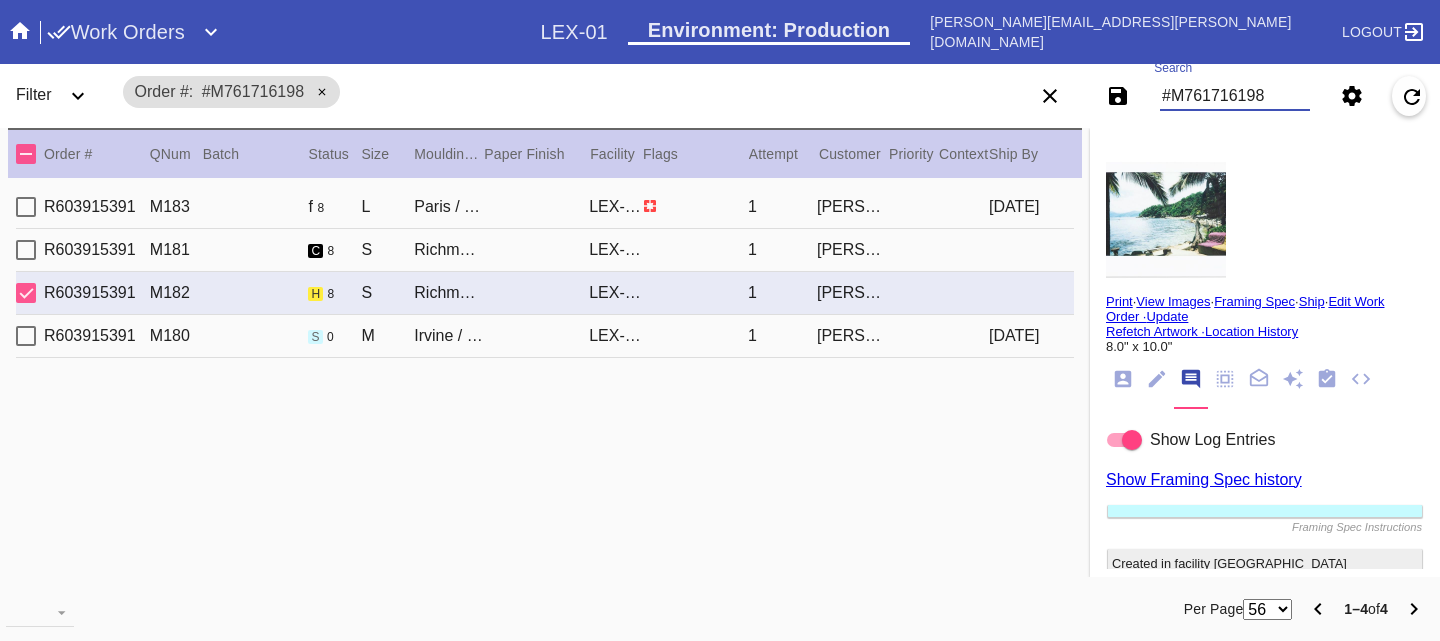 click on "#M761716198" at bounding box center (1235, 96) 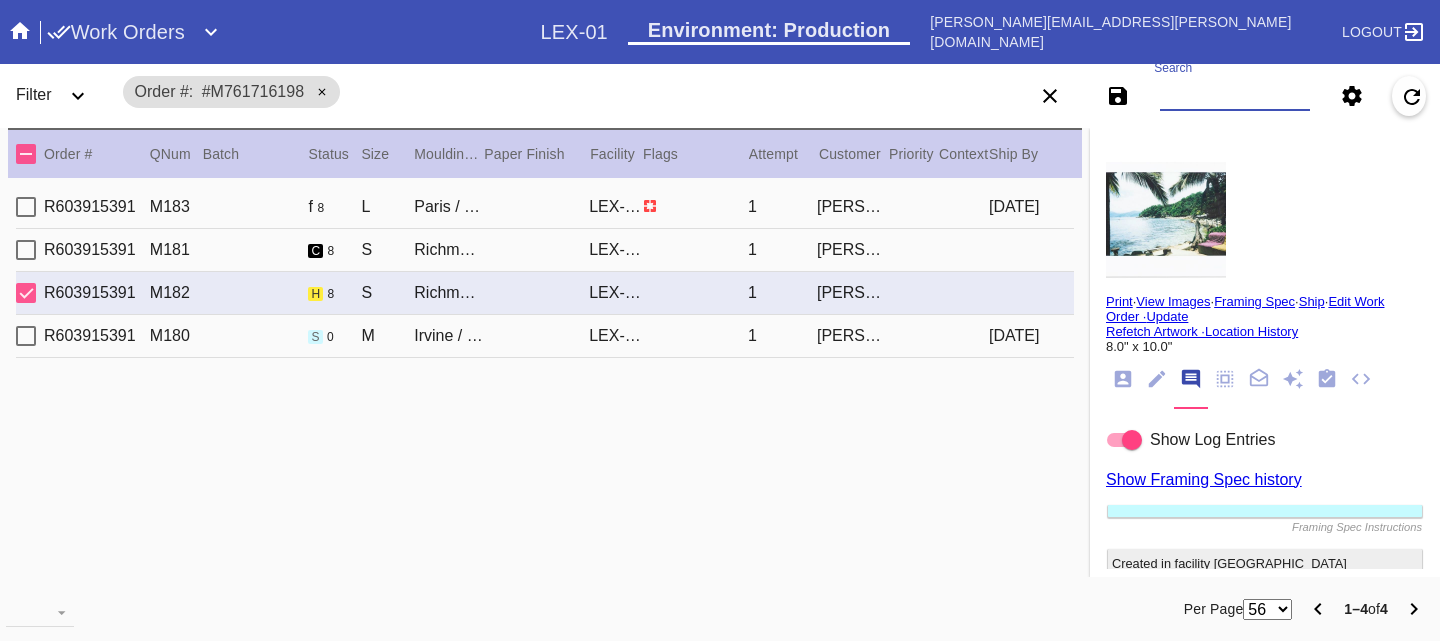 paste on "traceywarner1973@gmail.com" 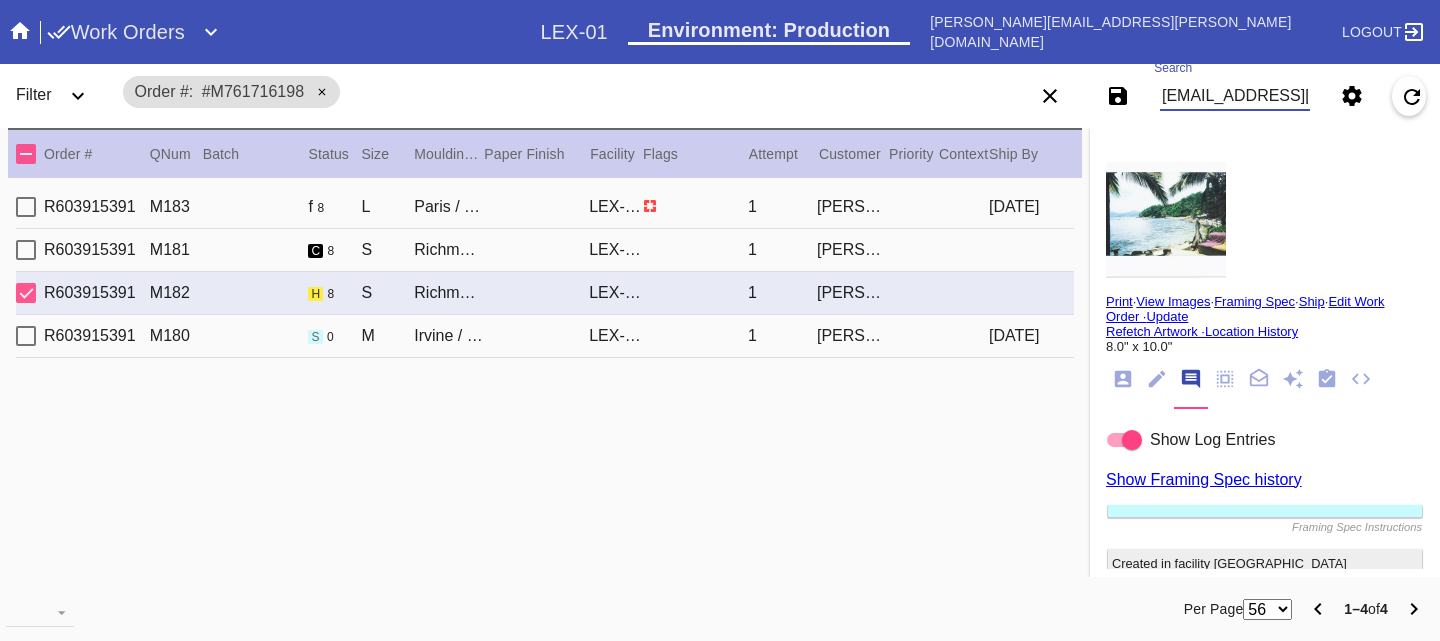 scroll, scrollTop: 0, scrollLeft: 71, axis: horizontal 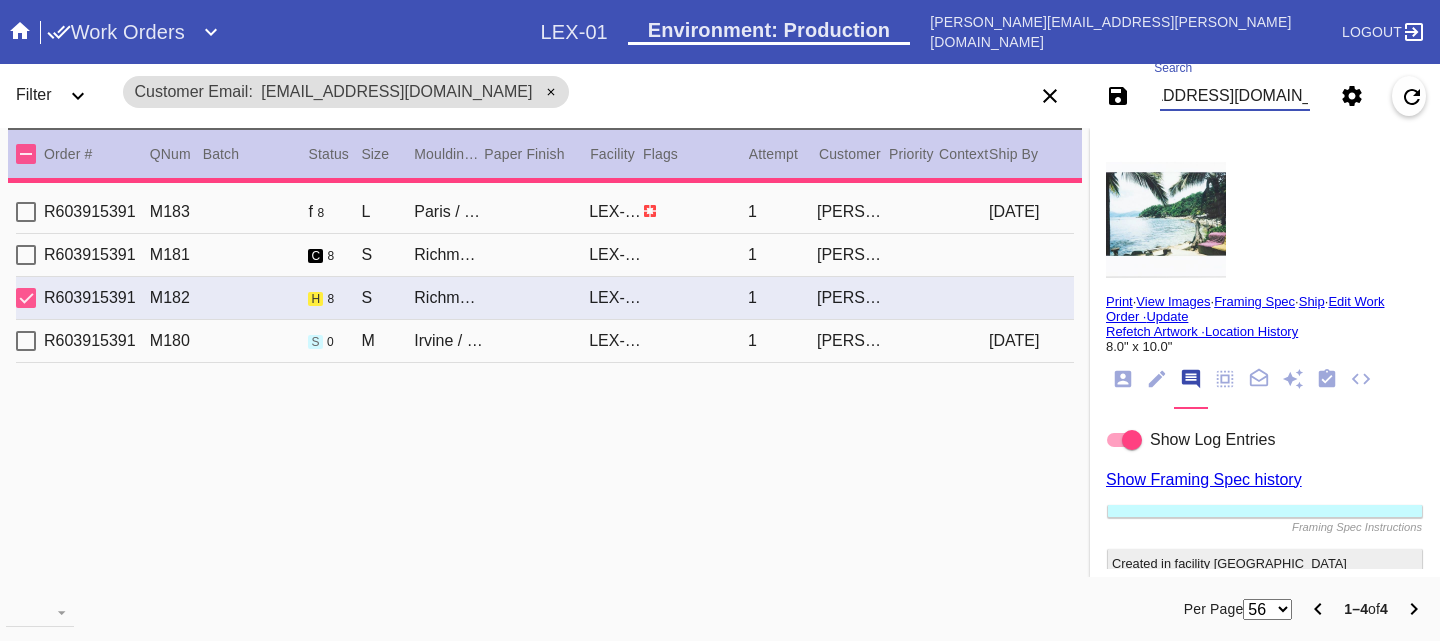 type on "No Mat" 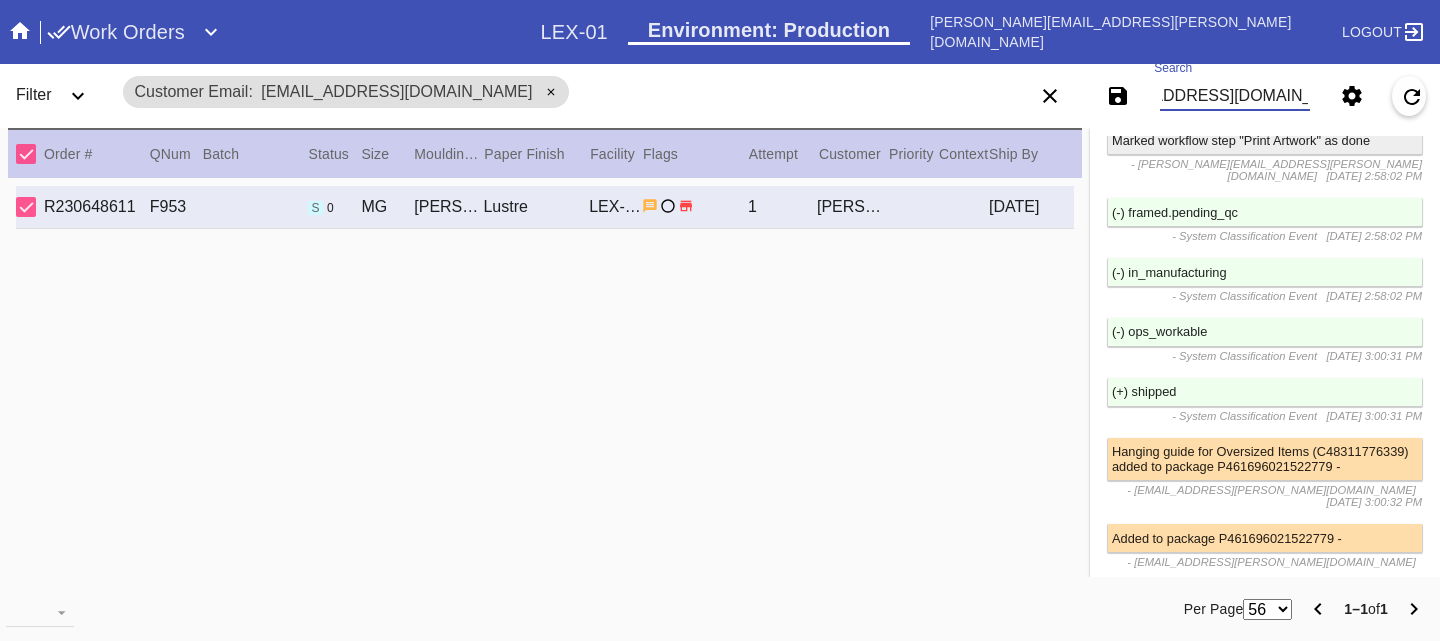 scroll, scrollTop: 3542, scrollLeft: 0, axis: vertical 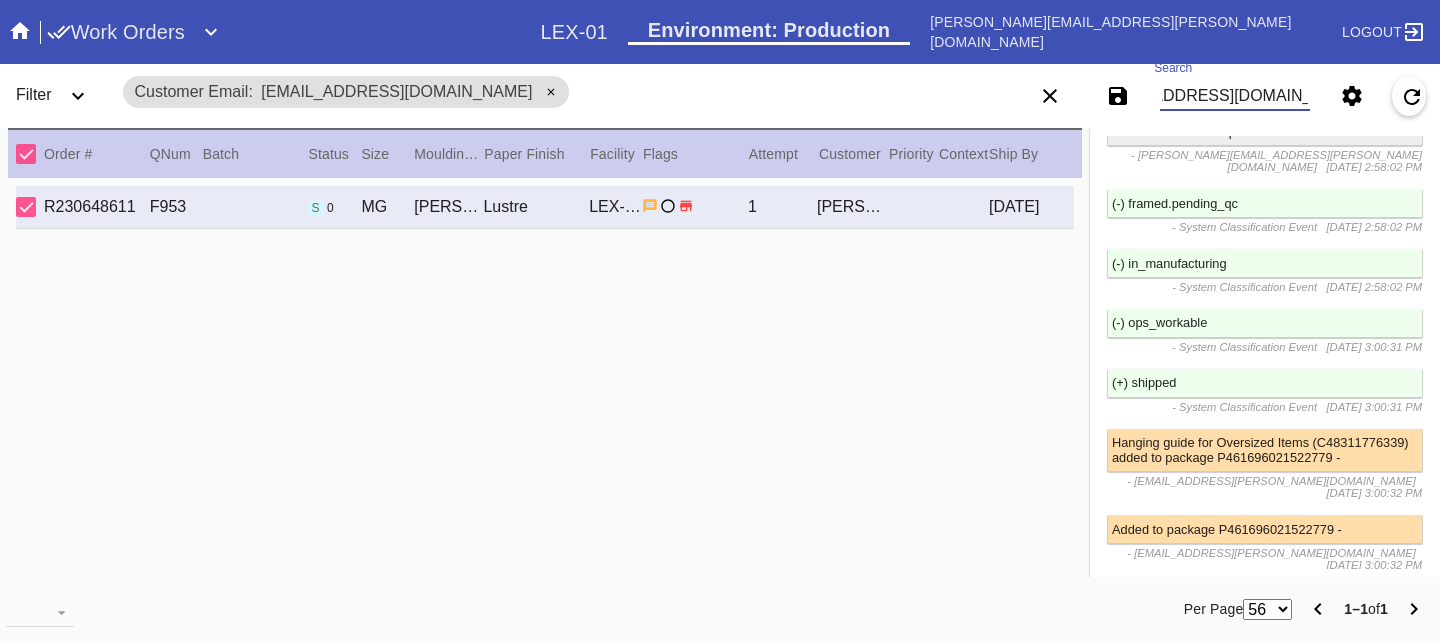 type on "traceywarner1973@gmail.com" 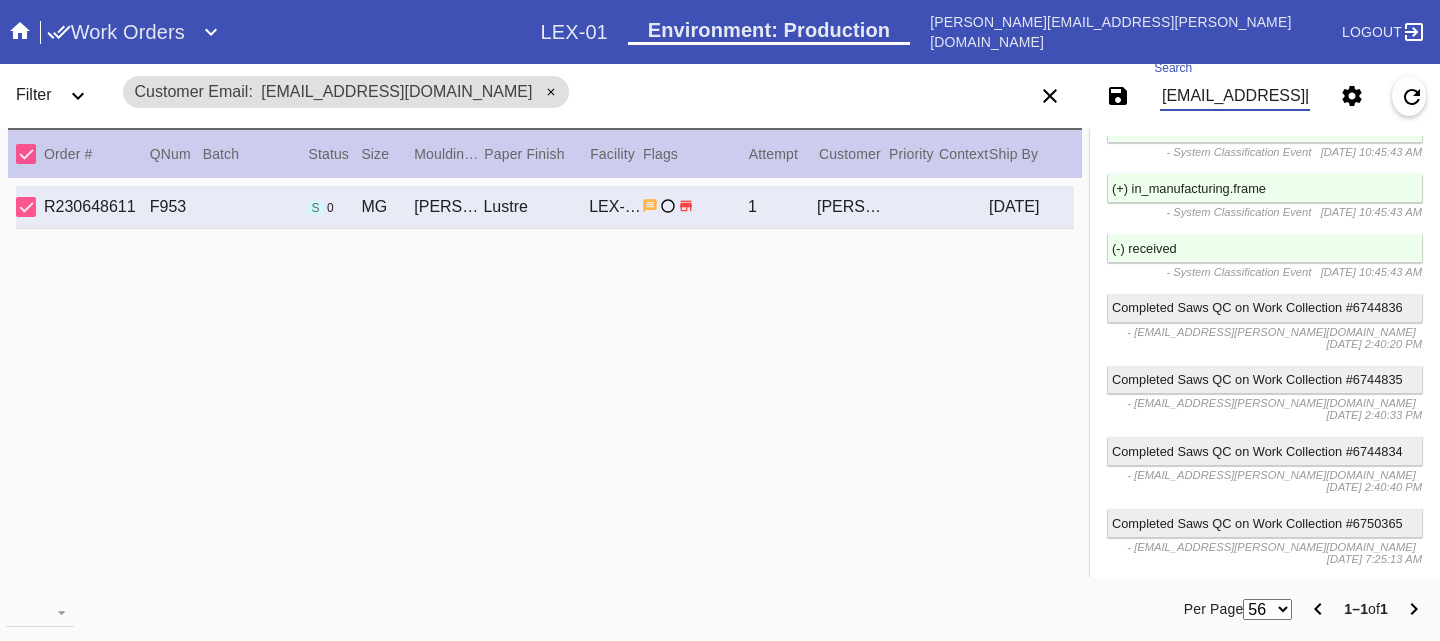 scroll, scrollTop: 0, scrollLeft: 0, axis: both 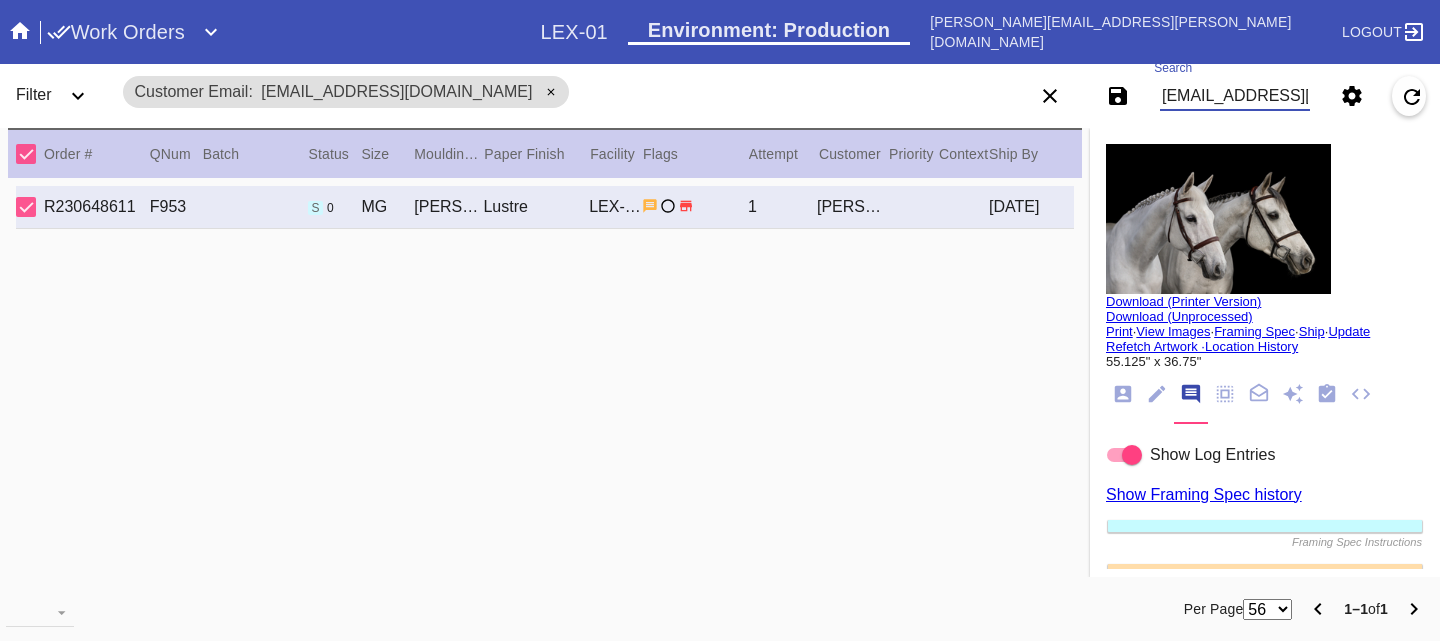 click on "traceywarner1973@gmail.com" at bounding box center [1235, 96] 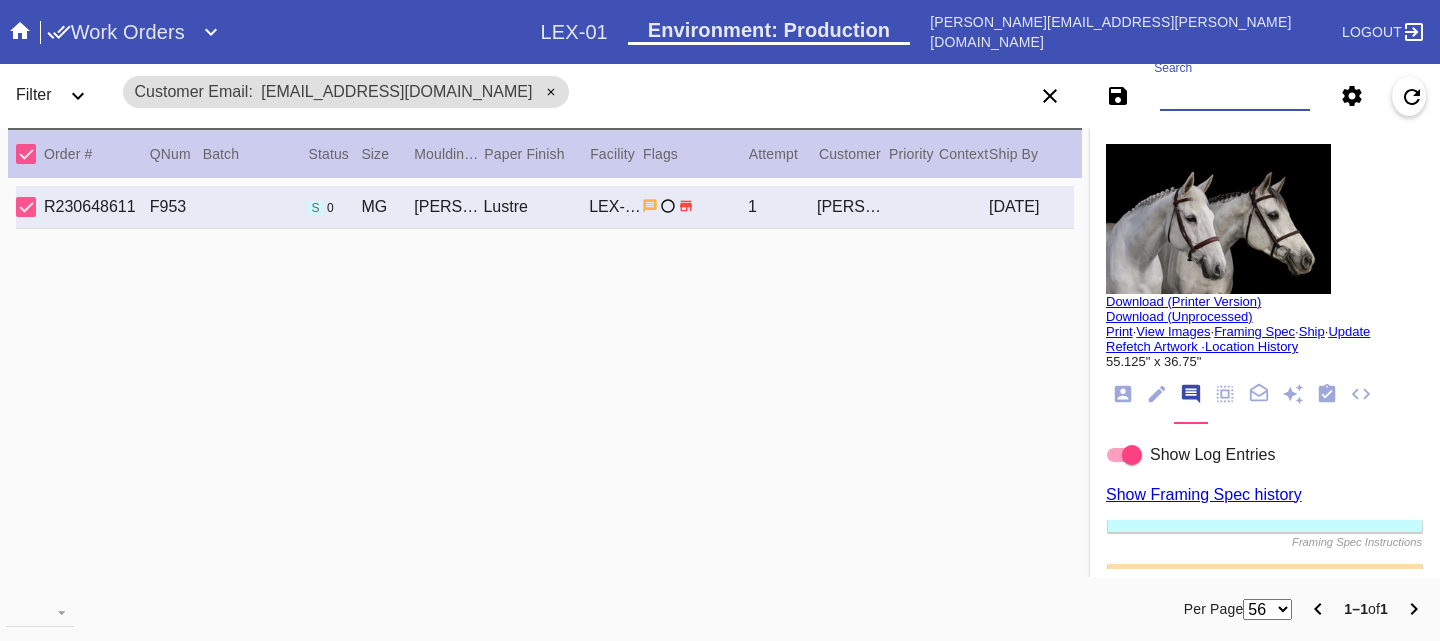 paste on "W188139033486501" 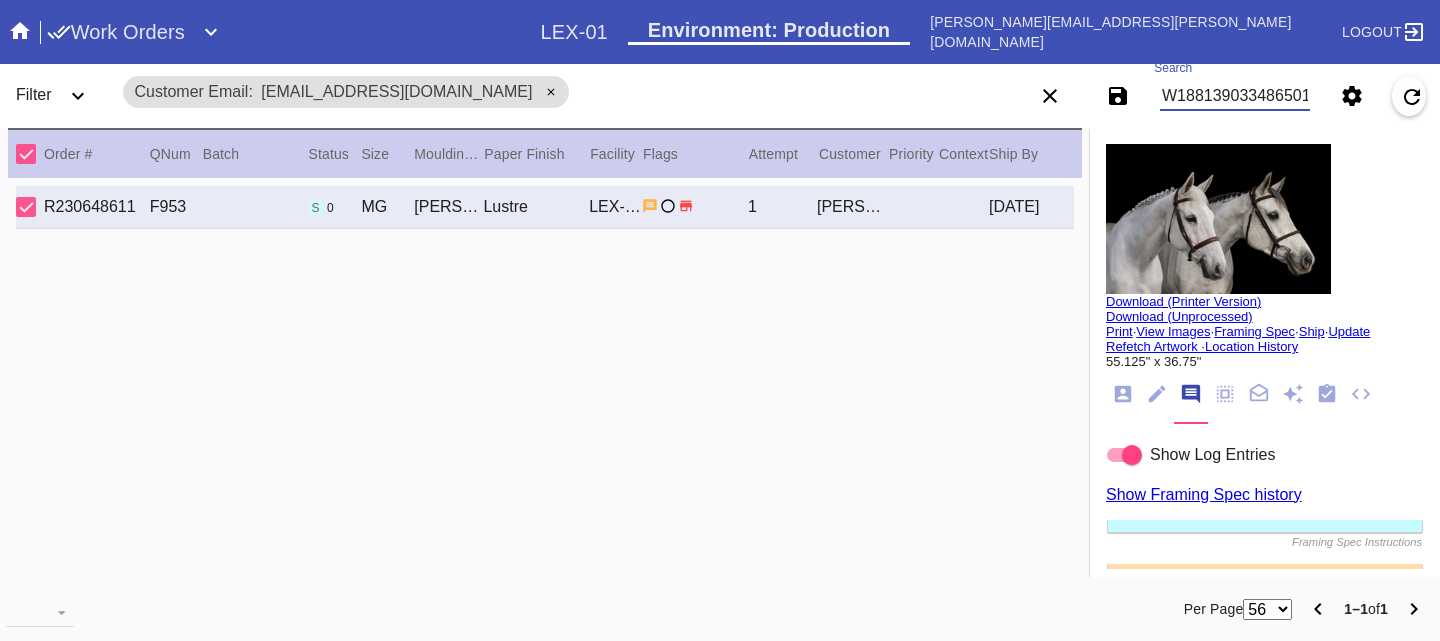 scroll, scrollTop: 0, scrollLeft: 3, axis: horizontal 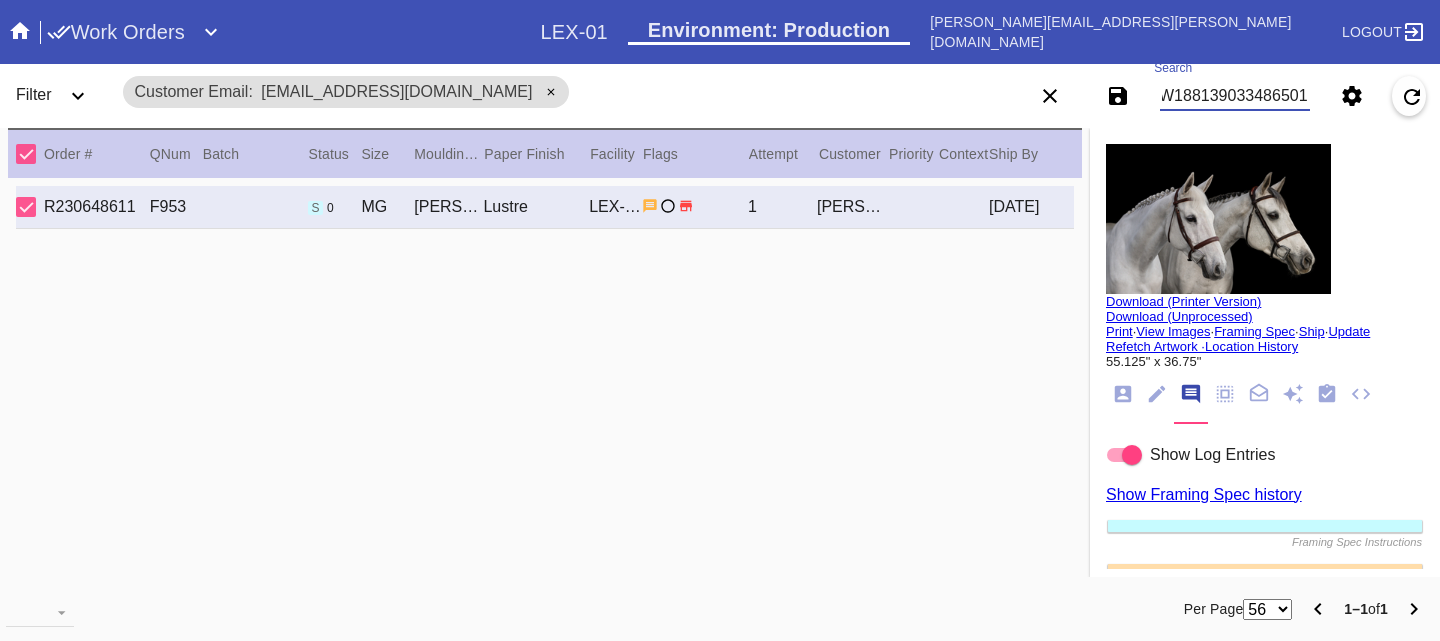 type on "W188139033486501" 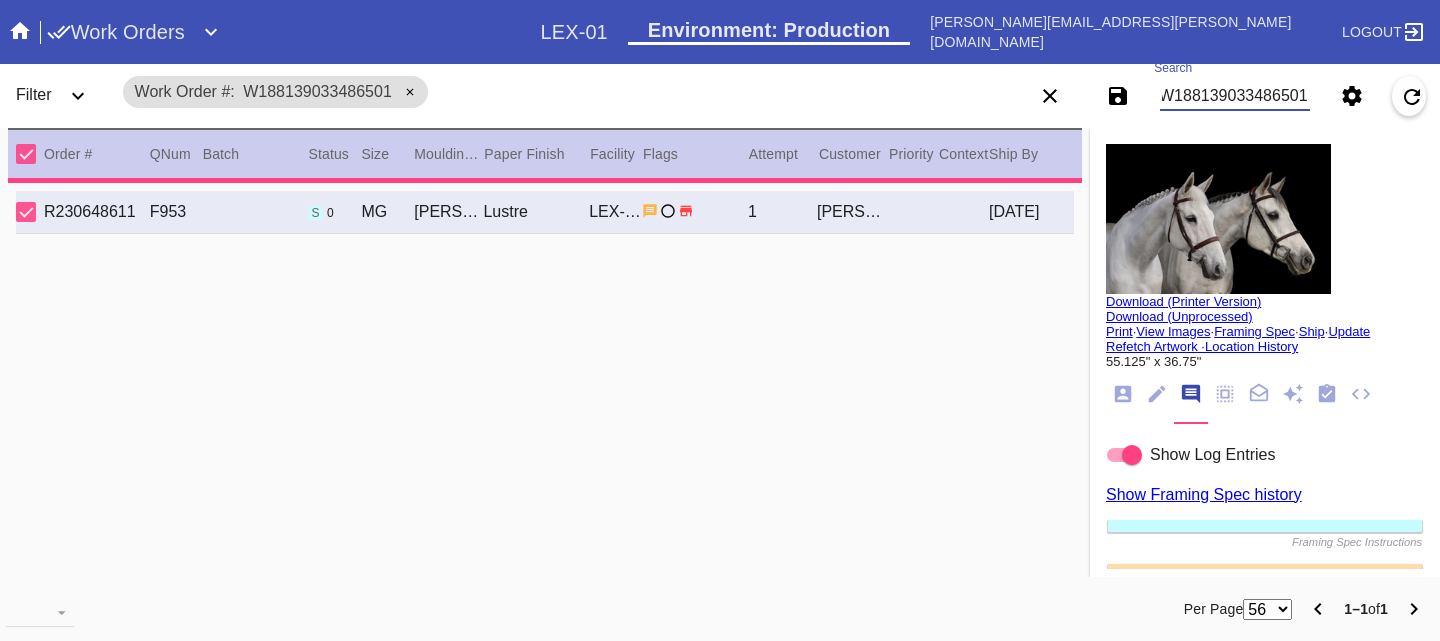 type on "PRO NOTE: Proceed with damage as is. CM 6/27" 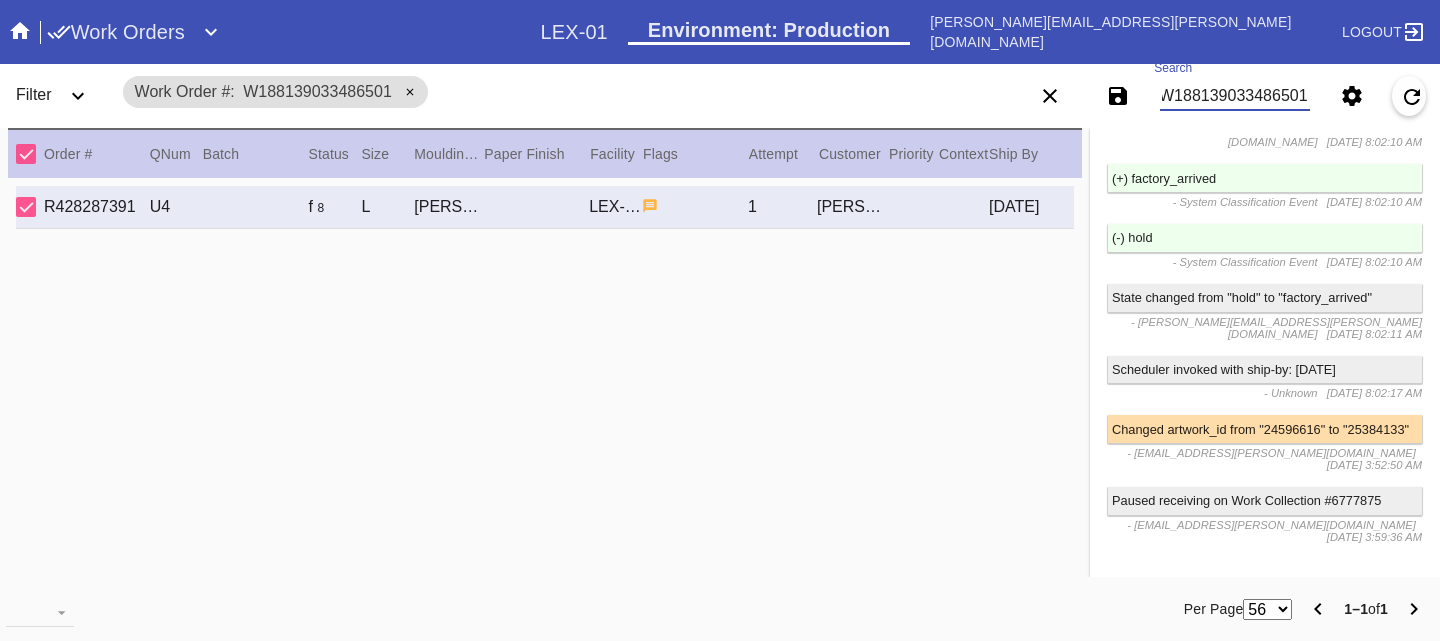 scroll, scrollTop: 3106, scrollLeft: 0, axis: vertical 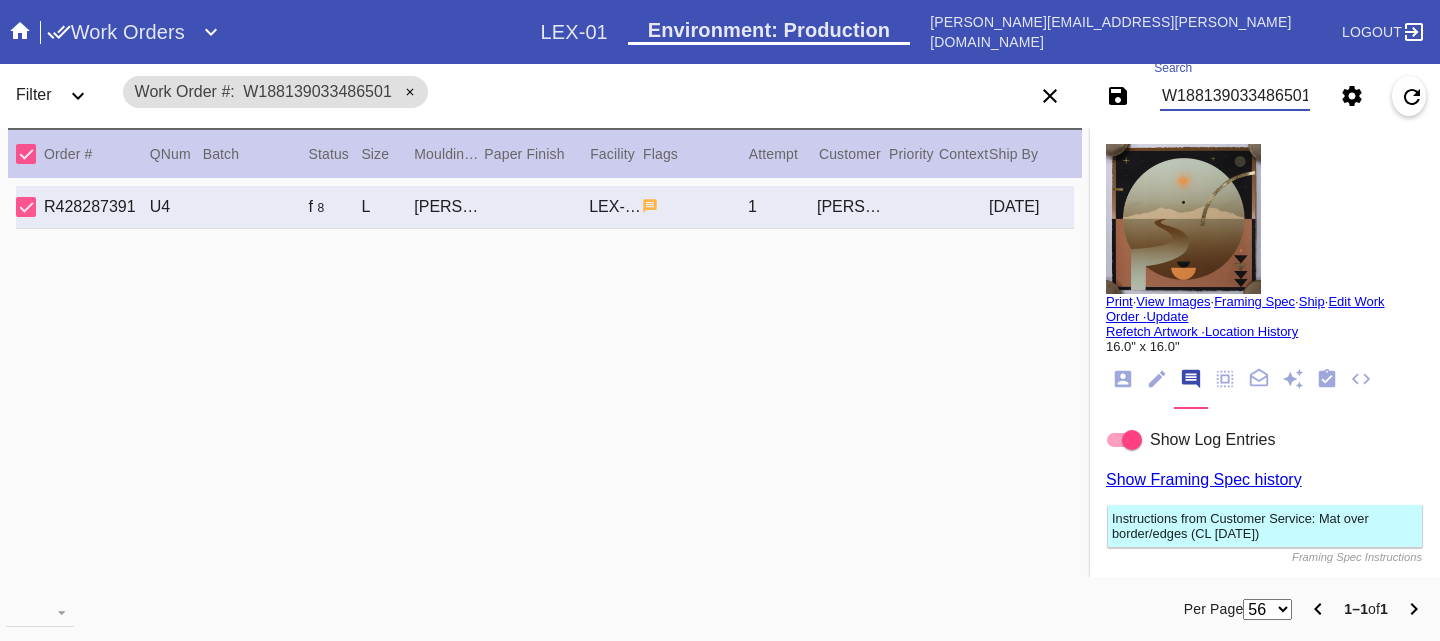 click on "W188139033486501" at bounding box center [1235, 96] 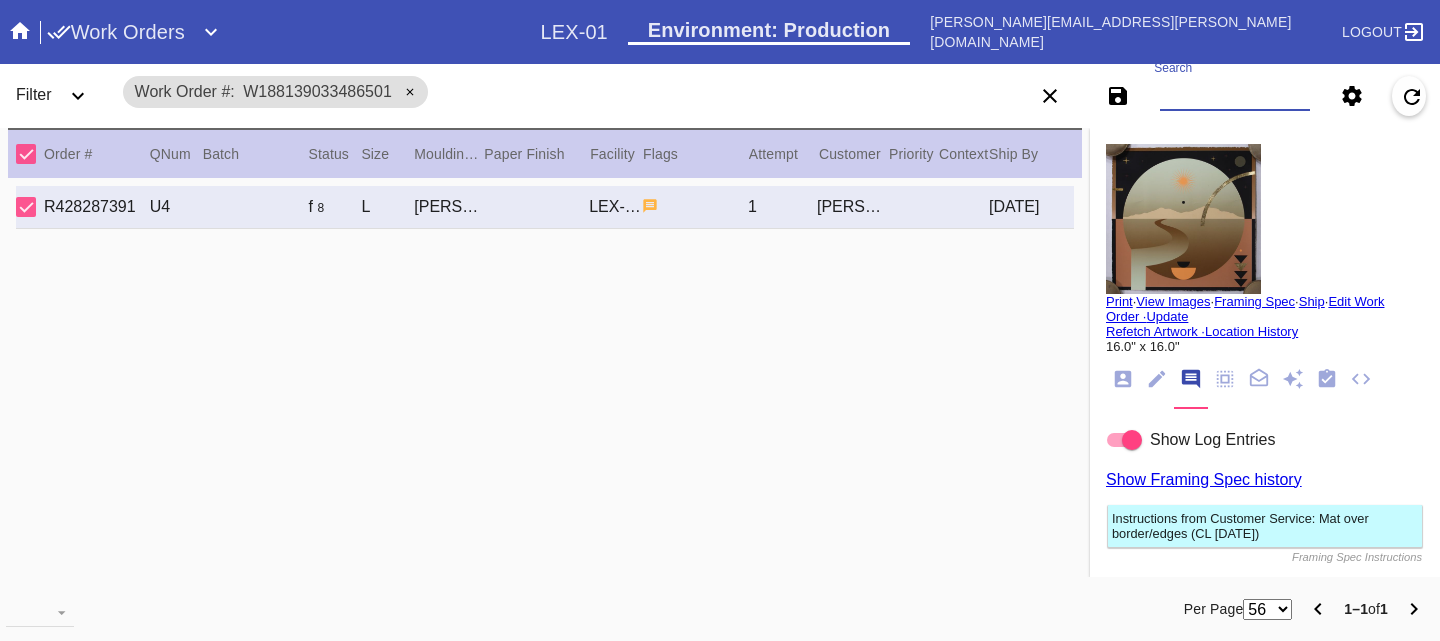 paste on "W189855917357912" 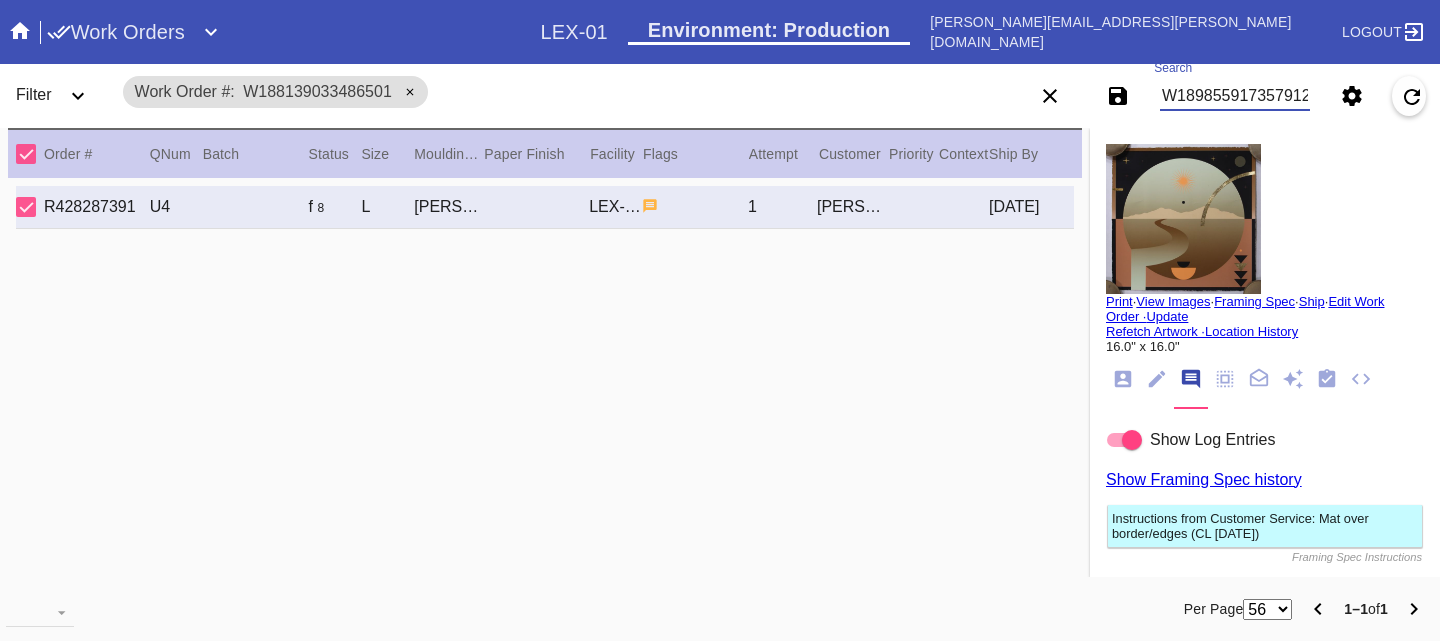 scroll, scrollTop: 0, scrollLeft: 3, axis: horizontal 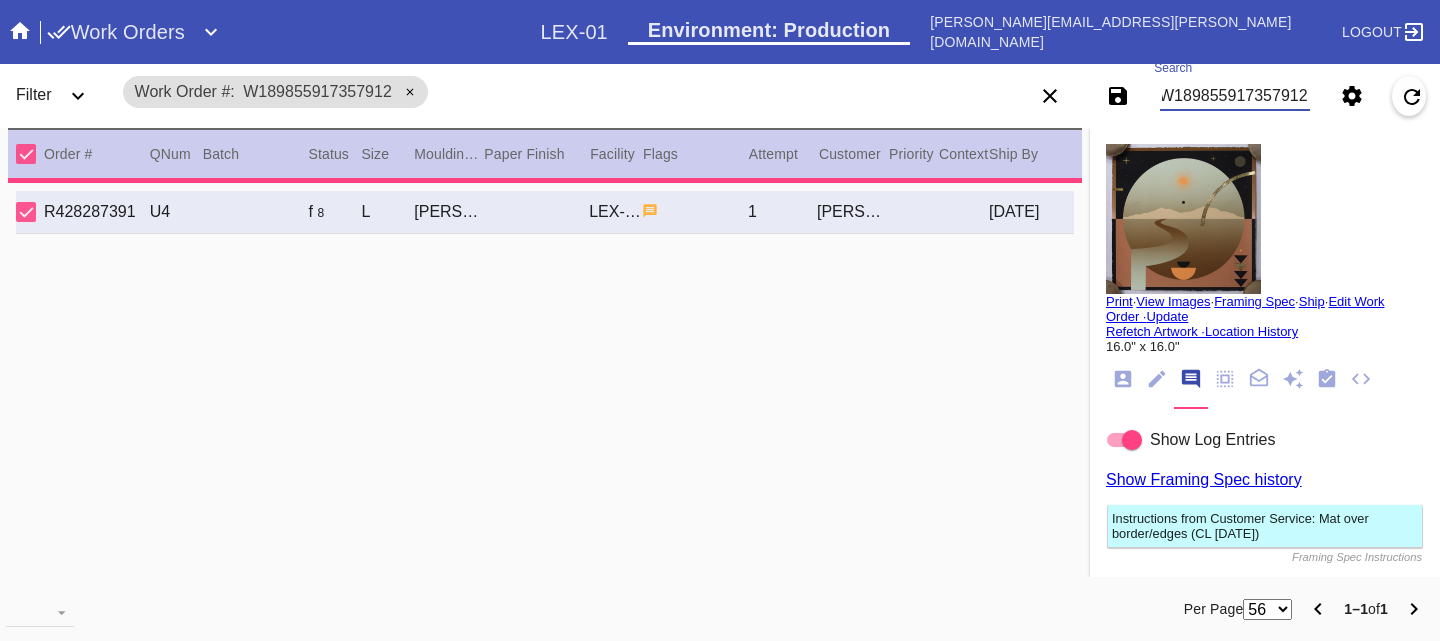 type on "PRO NOTE: per the special instructions " Digital is 7" x 7". Float 1.0" between digital and physical image. Float black and white list.". TR 4.13
PRO NOTE: Keep the same layout, just replace the 73 with the 7x7 image and make sure it is evenly spaced inside the current "73 position" TR 4.7" 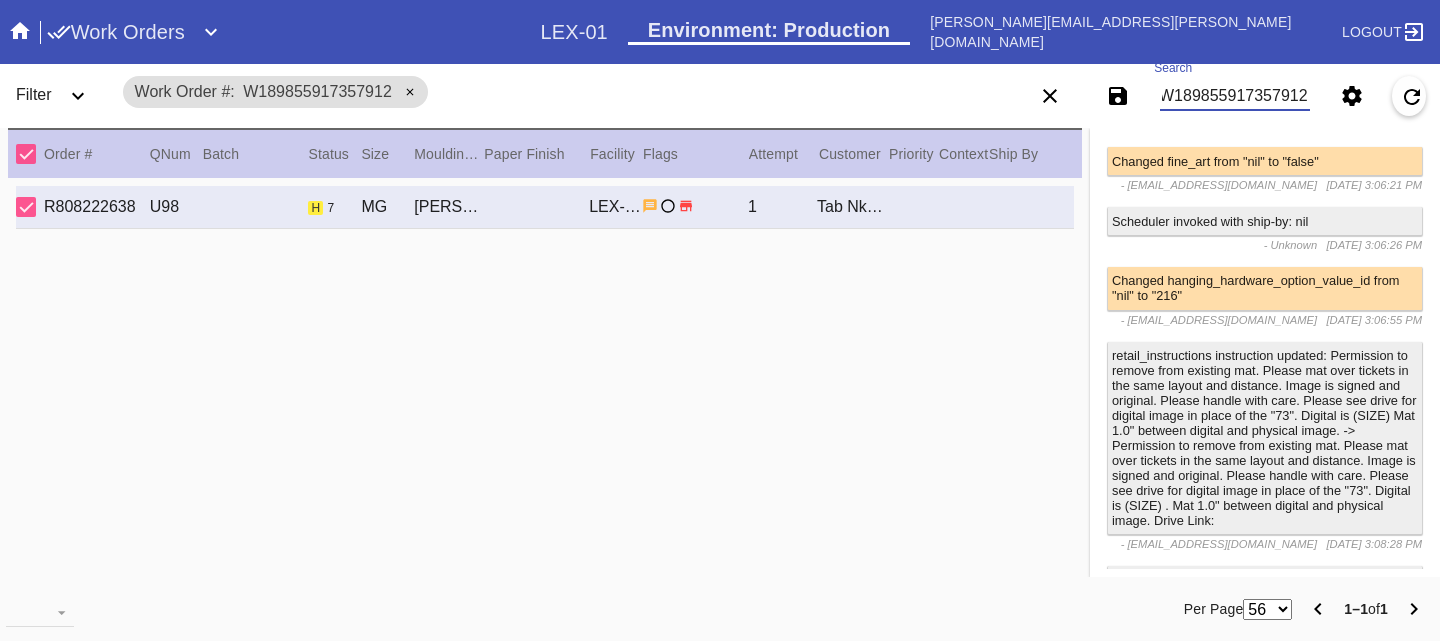 scroll, scrollTop: 1718, scrollLeft: 0, axis: vertical 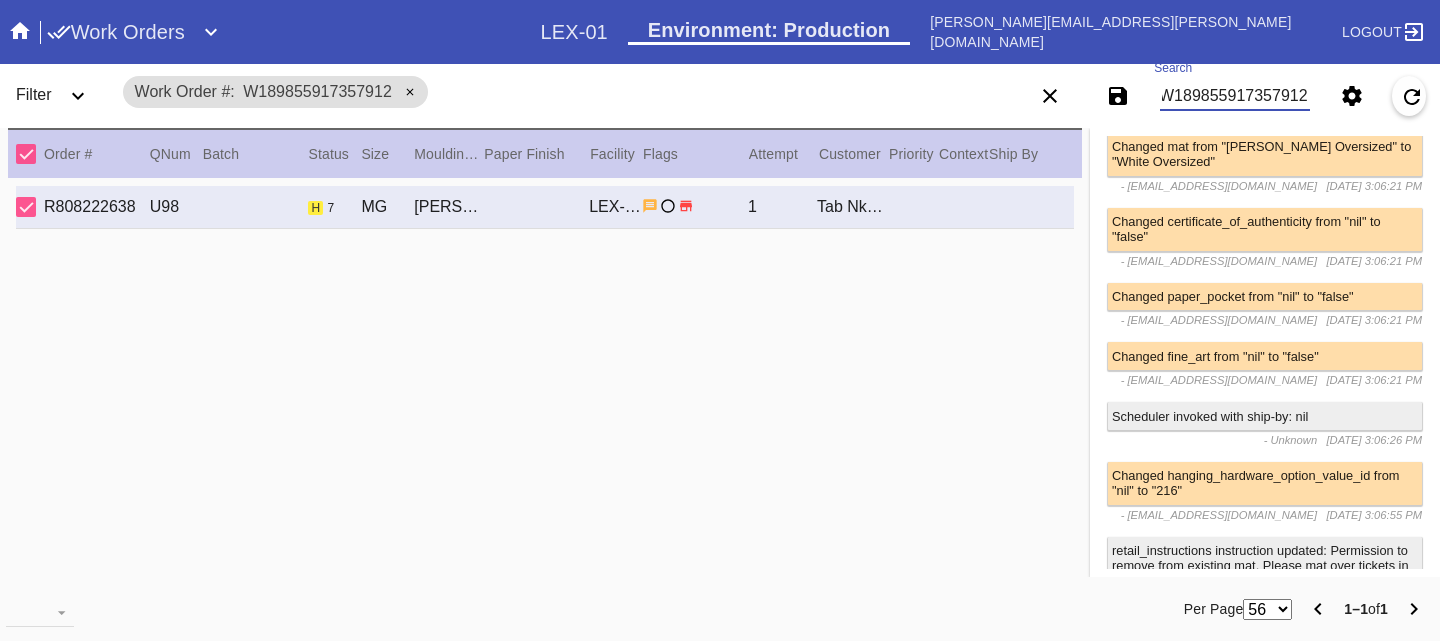 type on "W189855917357912" 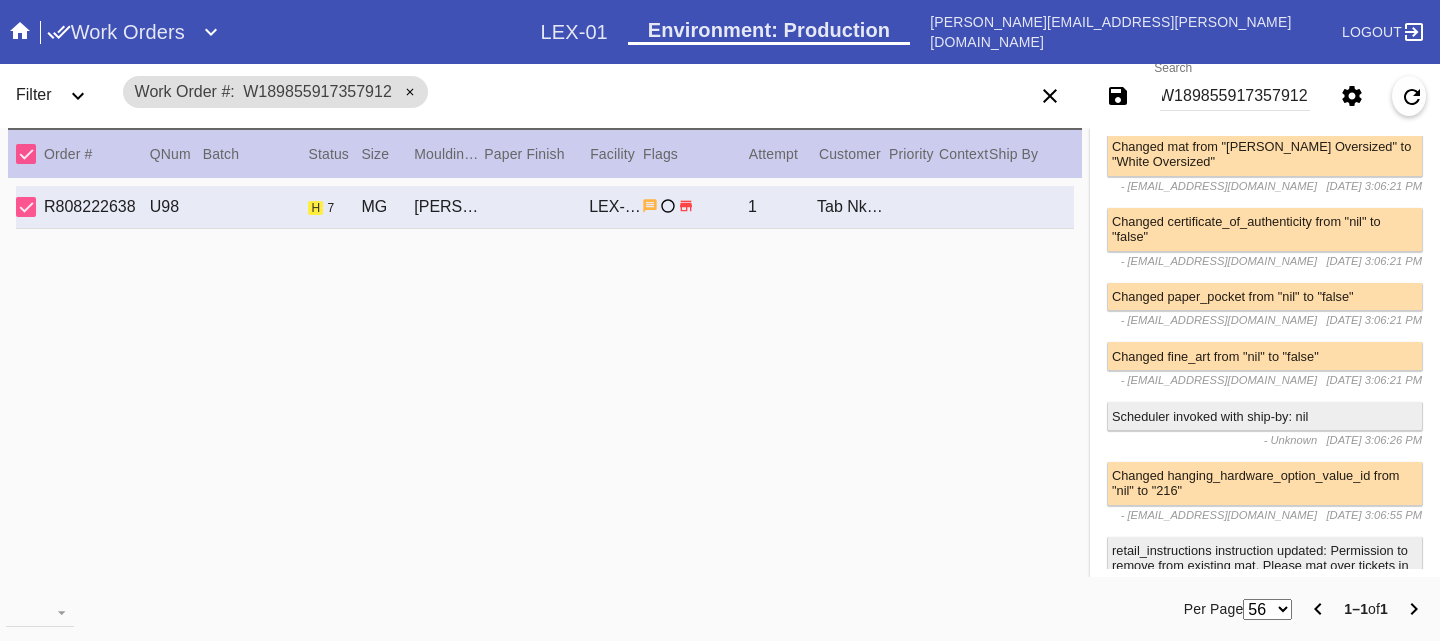 scroll, scrollTop: 0, scrollLeft: 0, axis: both 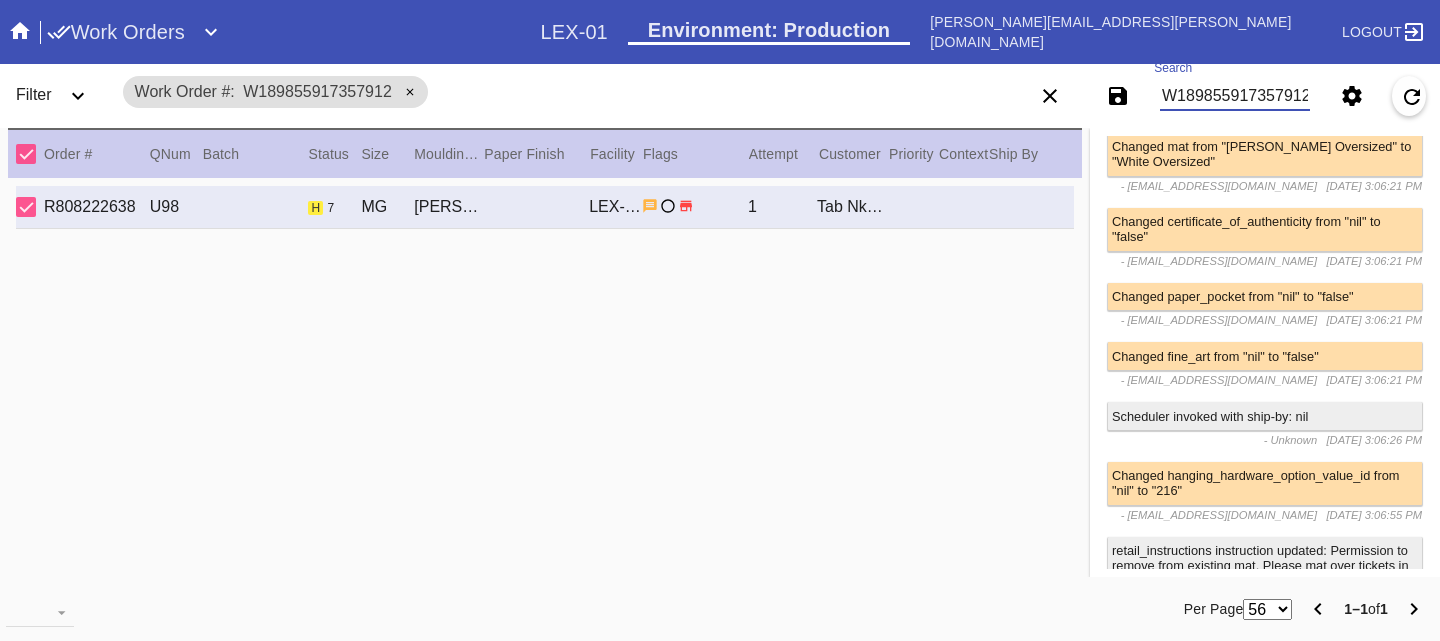 click on "W189855917357912" at bounding box center [1235, 96] 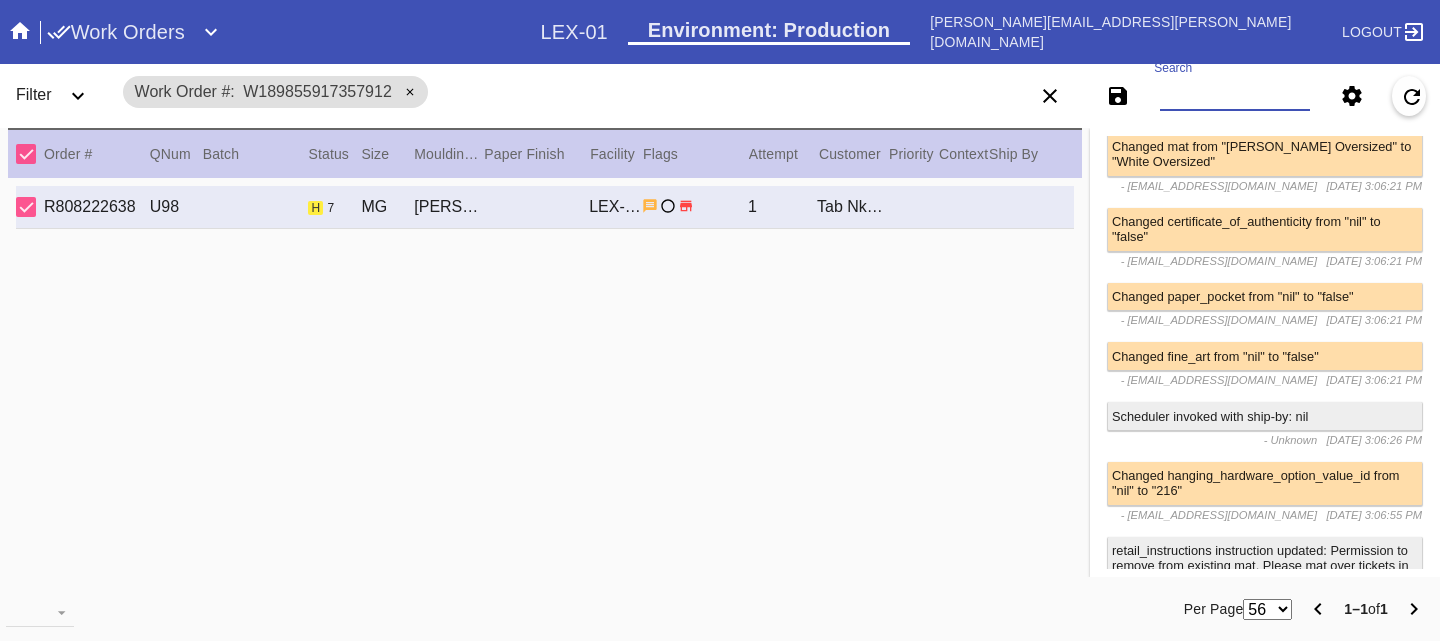 paste on "W470000735233904" 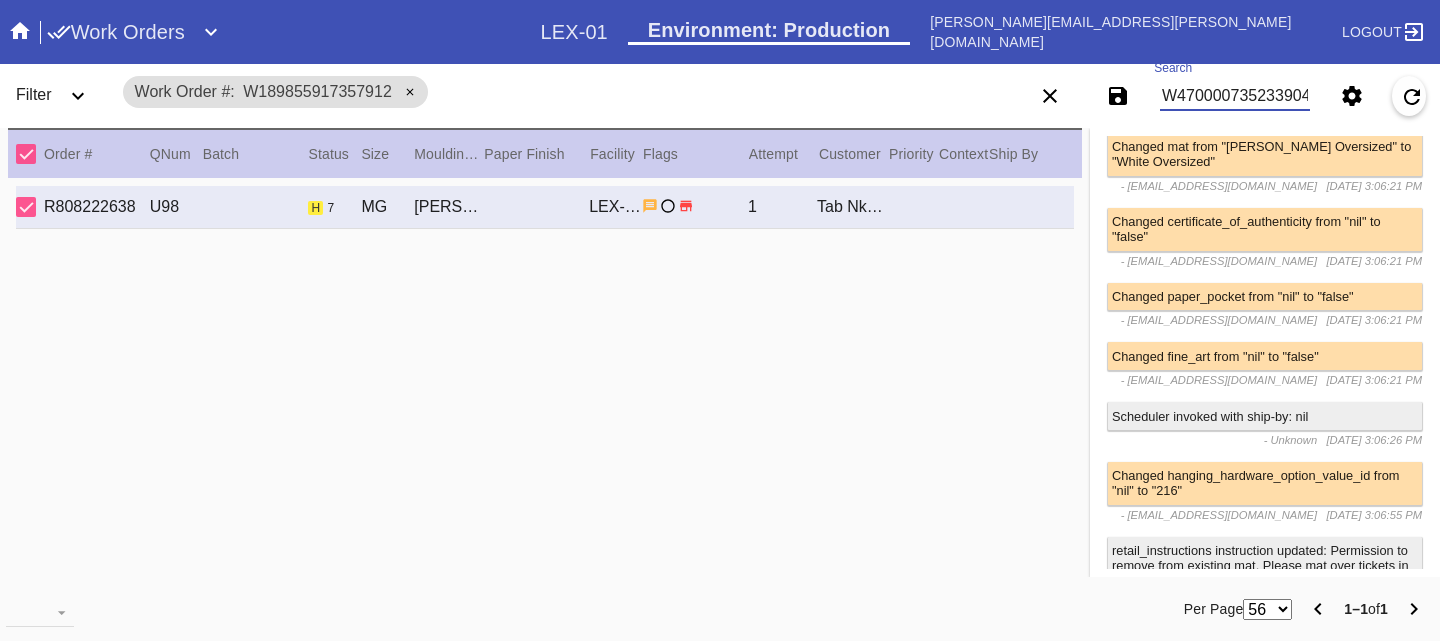 scroll, scrollTop: 0, scrollLeft: 3, axis: horizontal 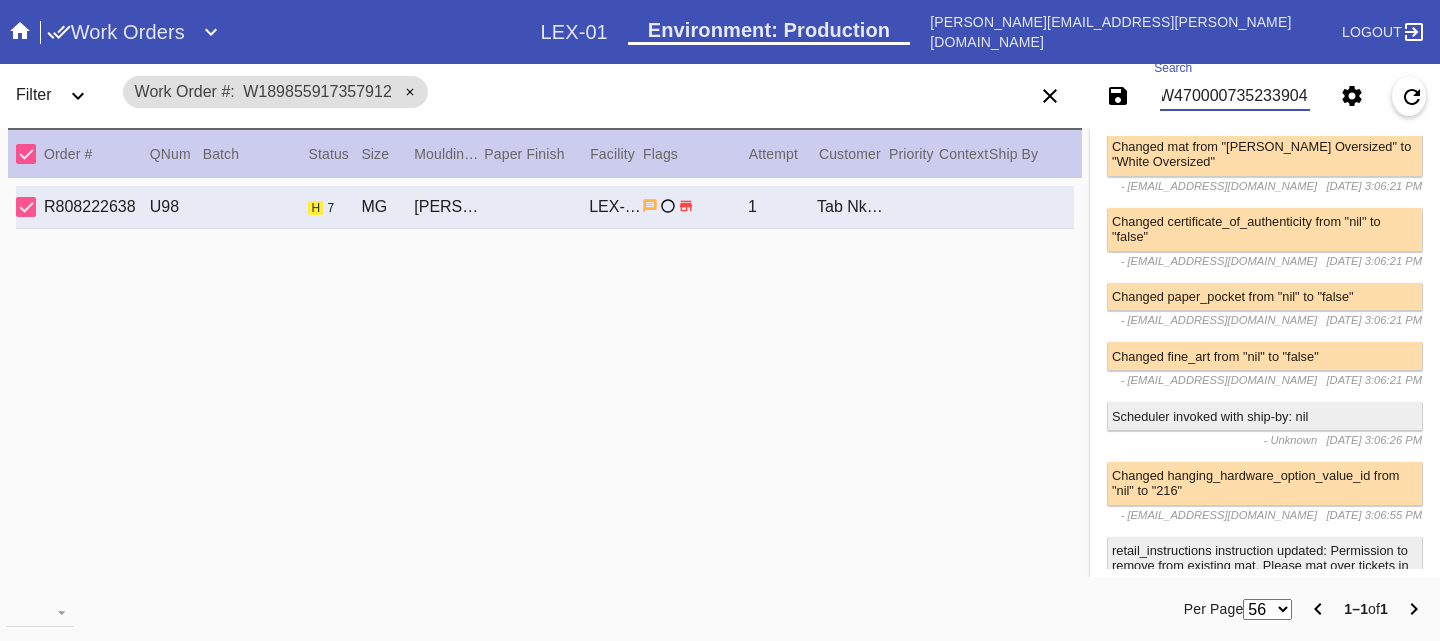 type on "W470000735233904" 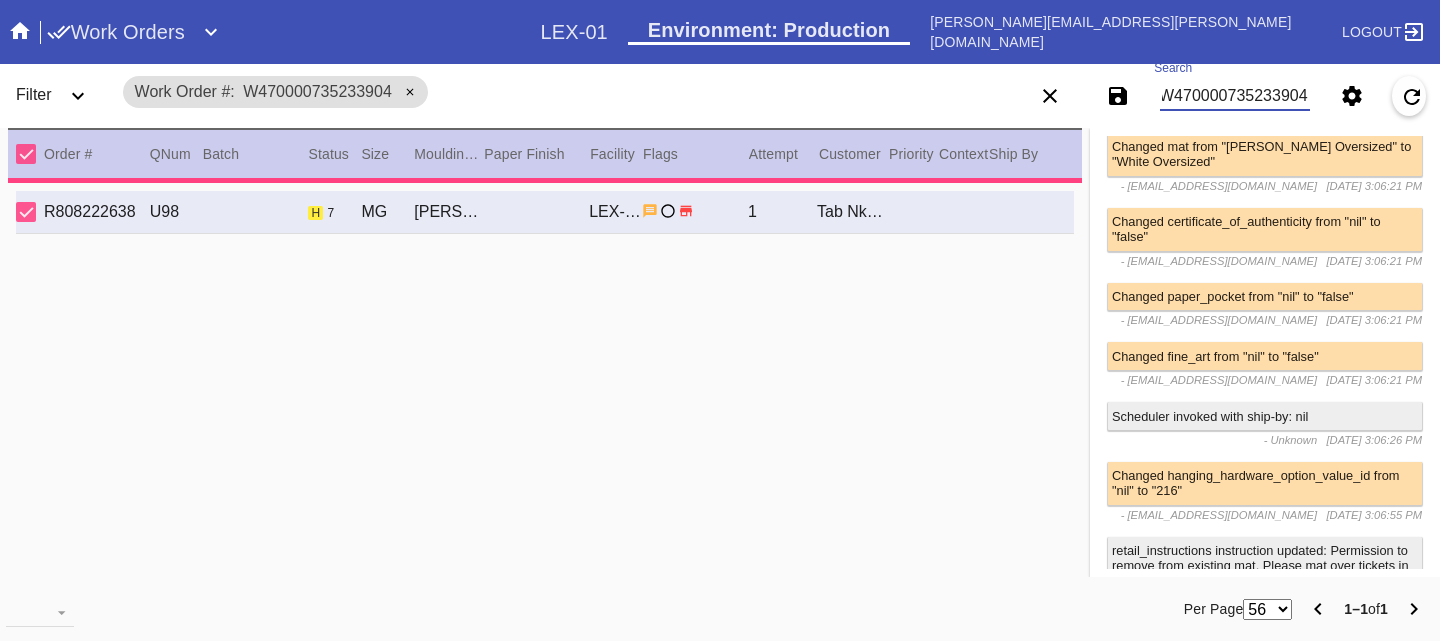 scroll, scrollTop: 1716, scrollLeft: 0, axis: vertical 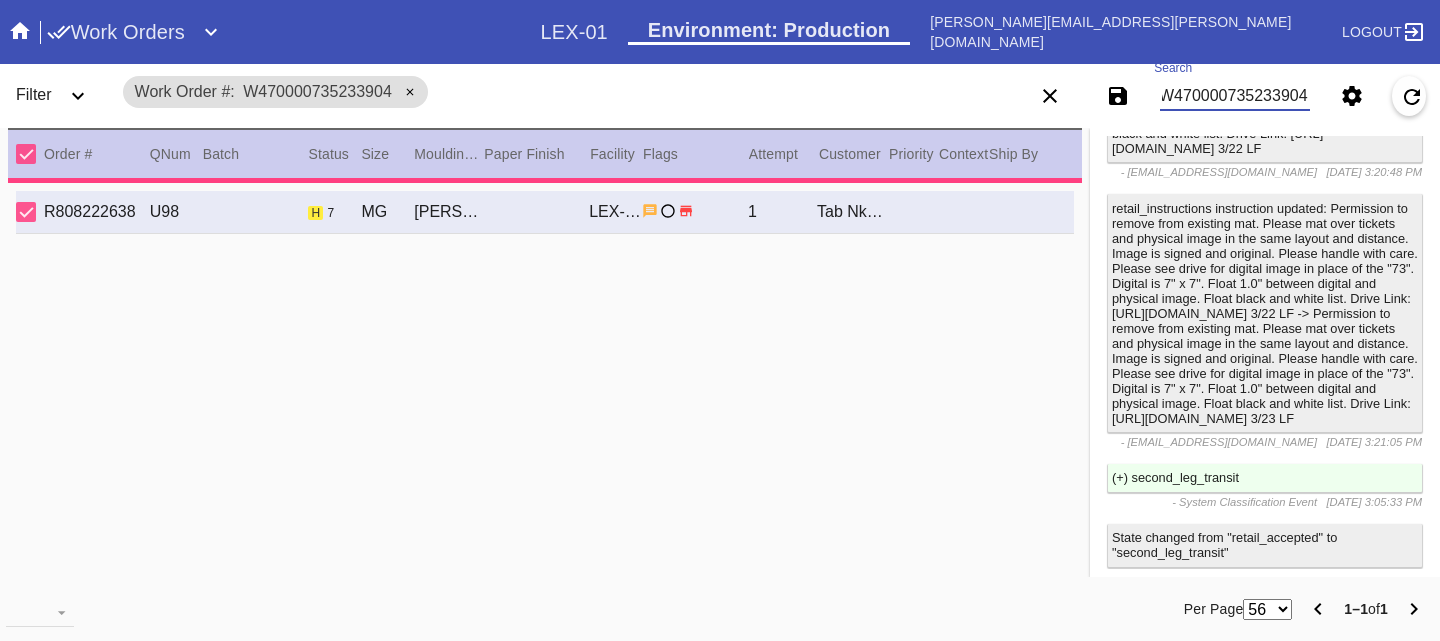 type 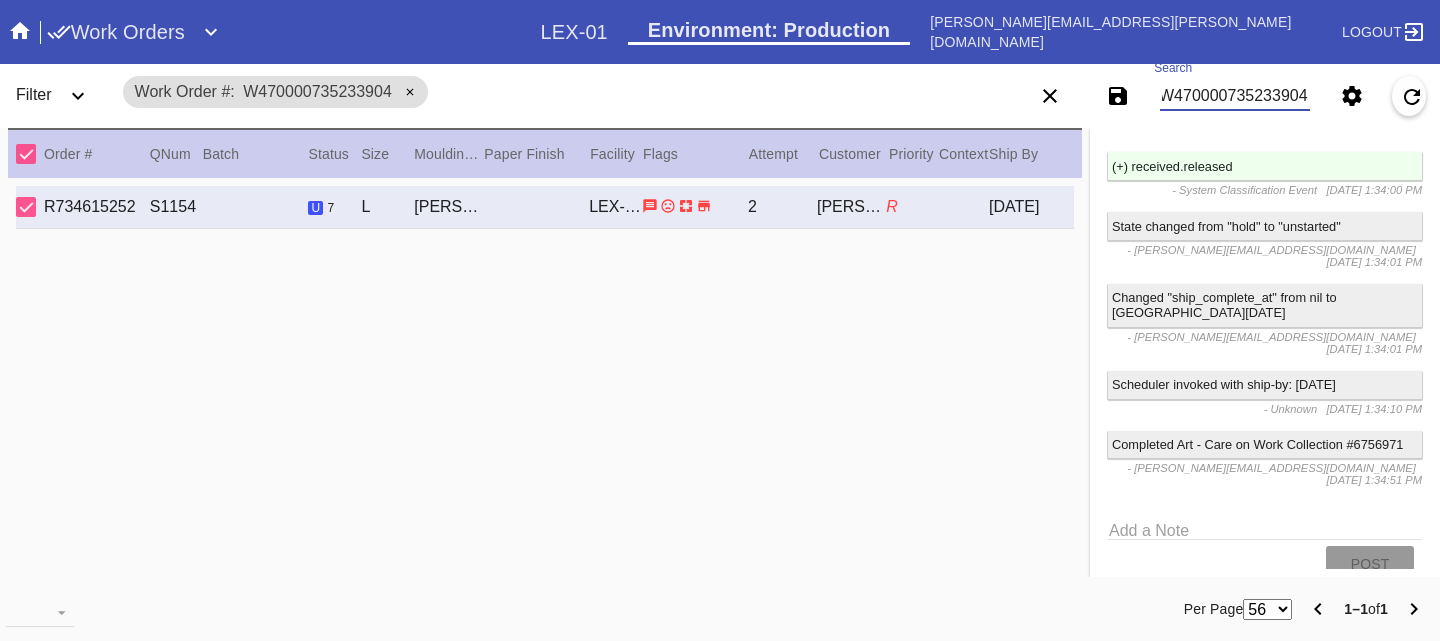 scroll, scrollTop: 4707, scrollLeft: 0, axis: vertical 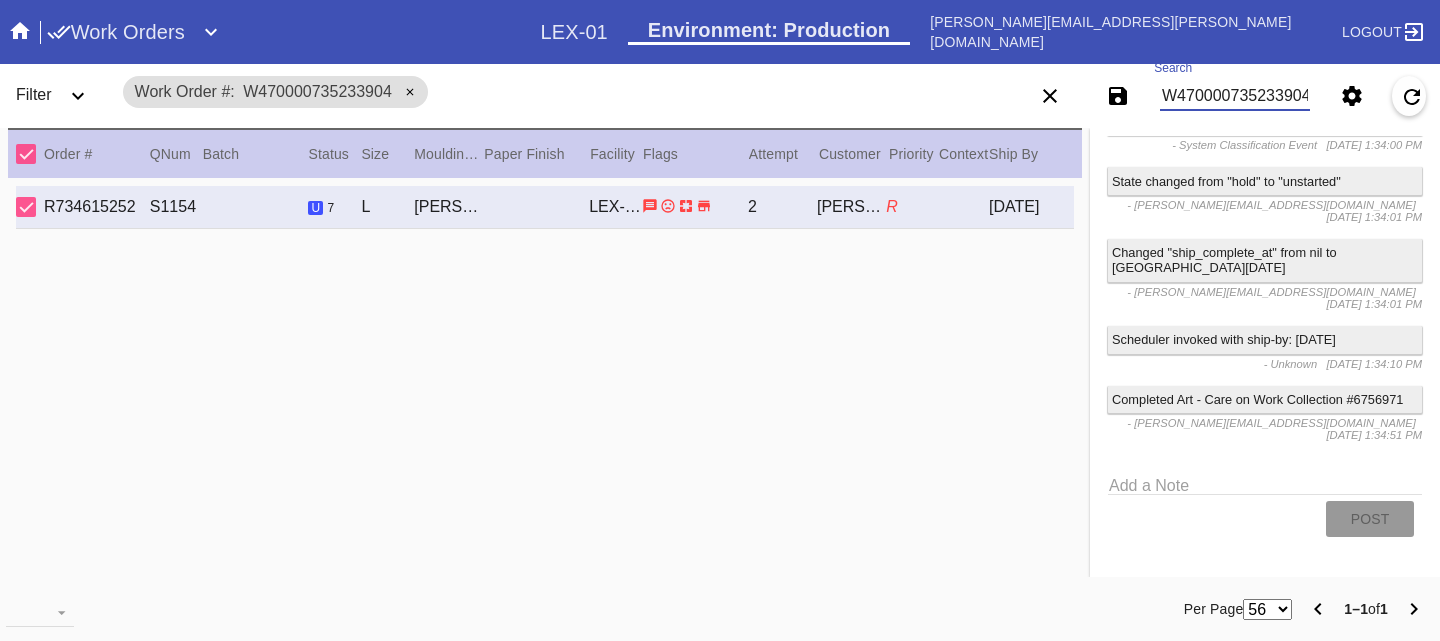 click on "W470000735233904" at bounding box center (1235, 96) 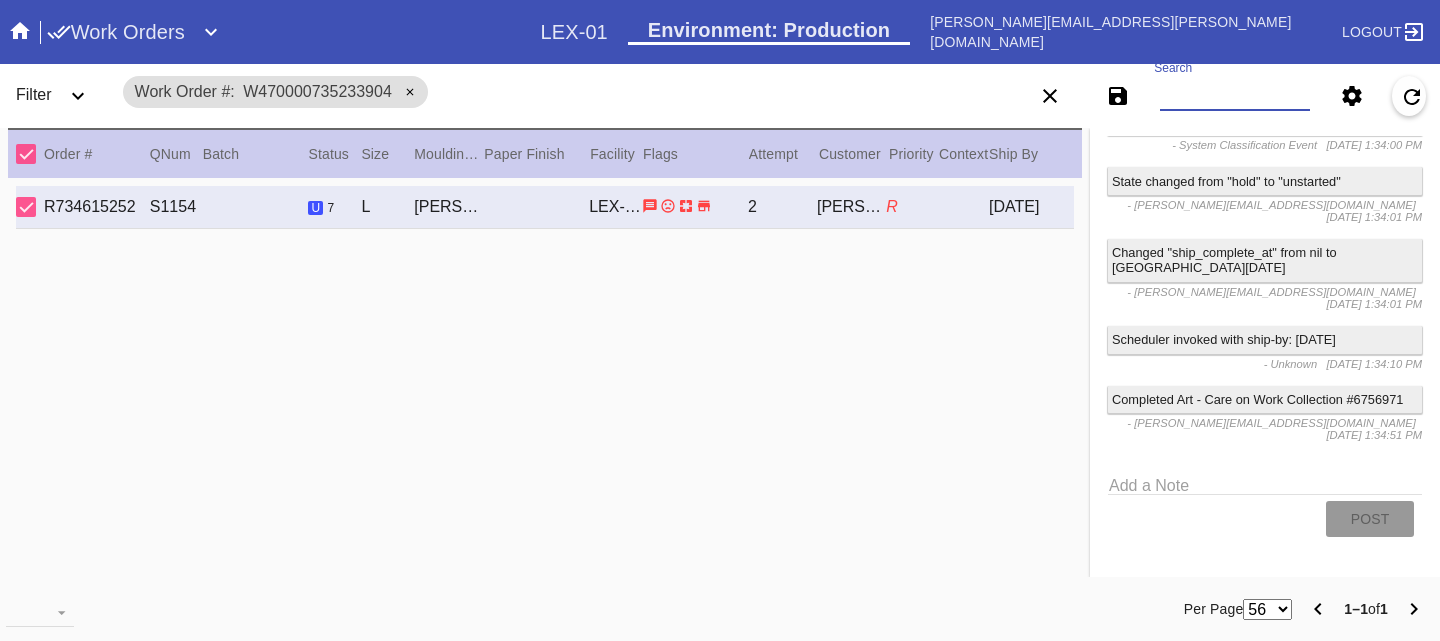 paste on "R555442408" 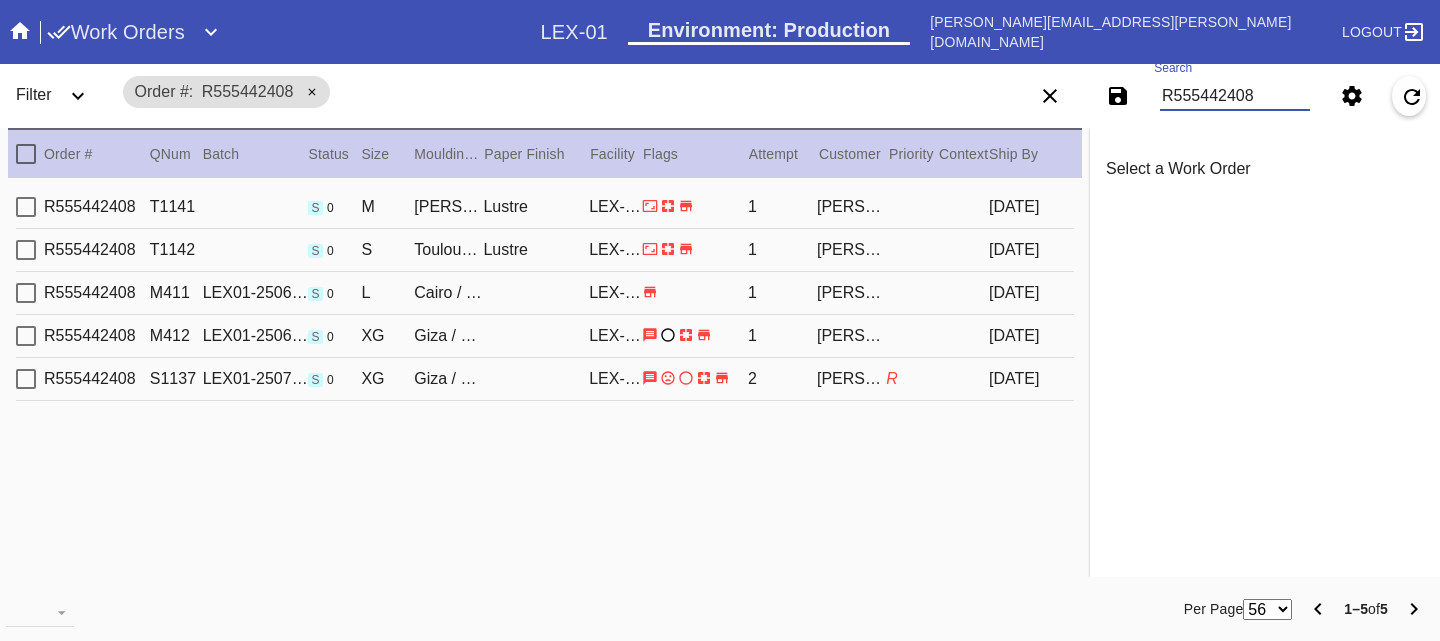 scroll, scrollTop: 0, scrollLeft: 0, axis: both 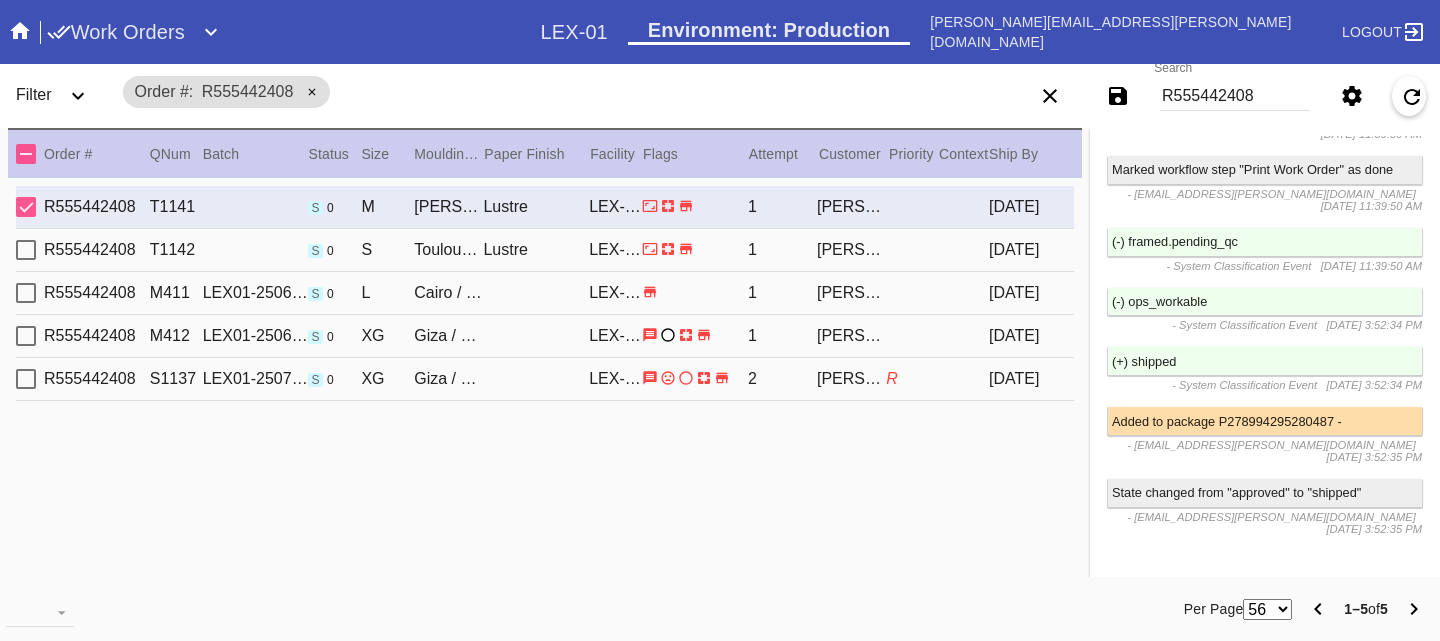 click on "R" at bounding box center [912, 379] 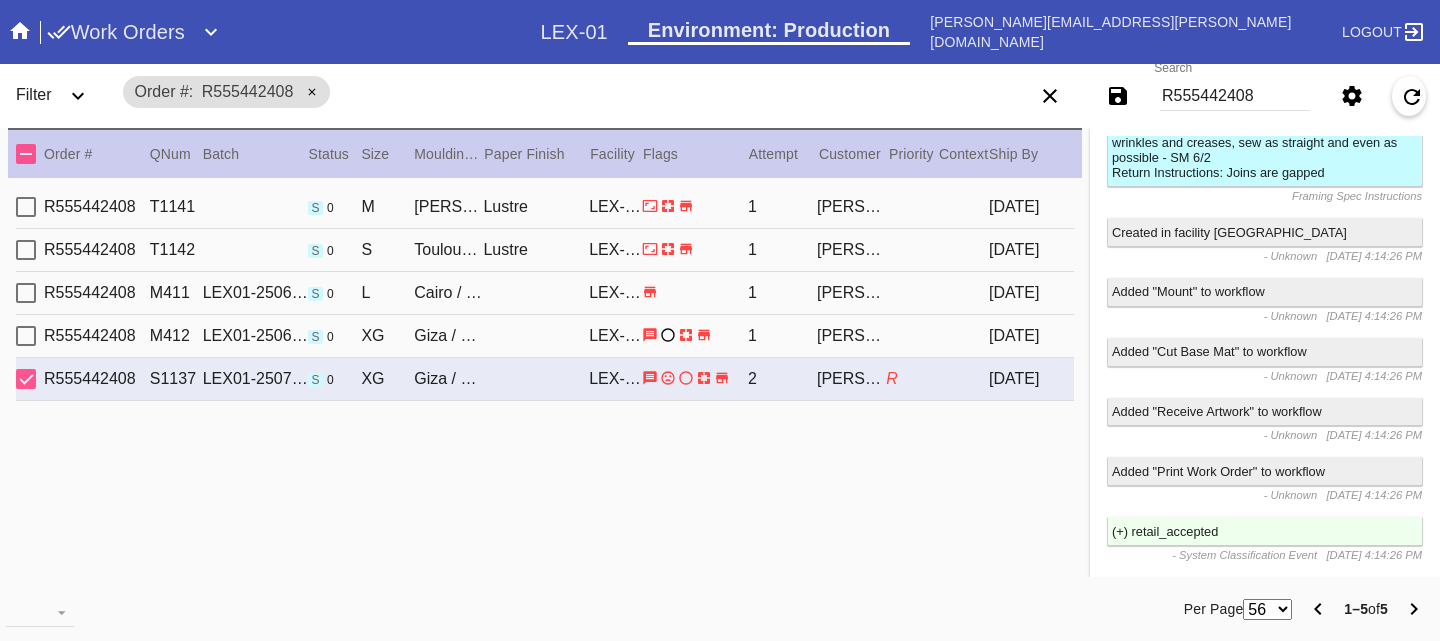 scroll, scrollTop: 5545, scrollLeft: 0, axis: vertical 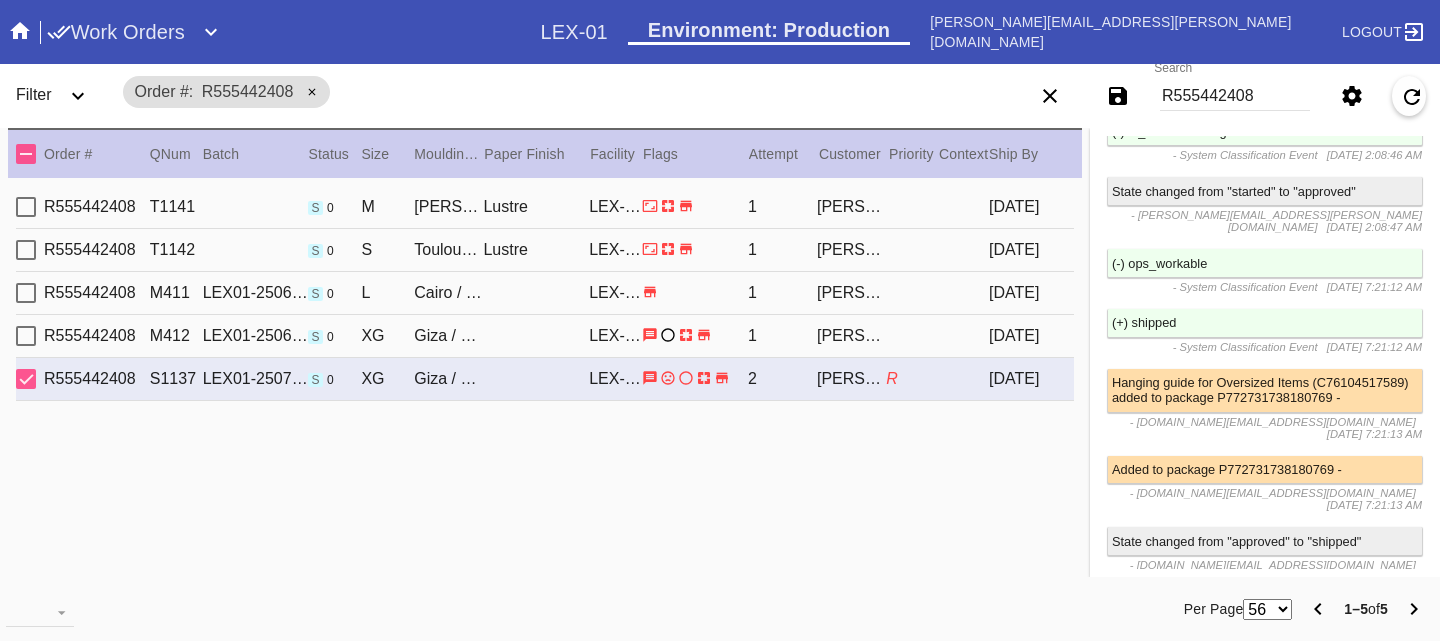 click on "R555442408 M412 LEX01-250606-007 s   0 XG Giza / White LEX-01 1 Karson Ratliff
2025-06-08" at bounding box center (545, 336) 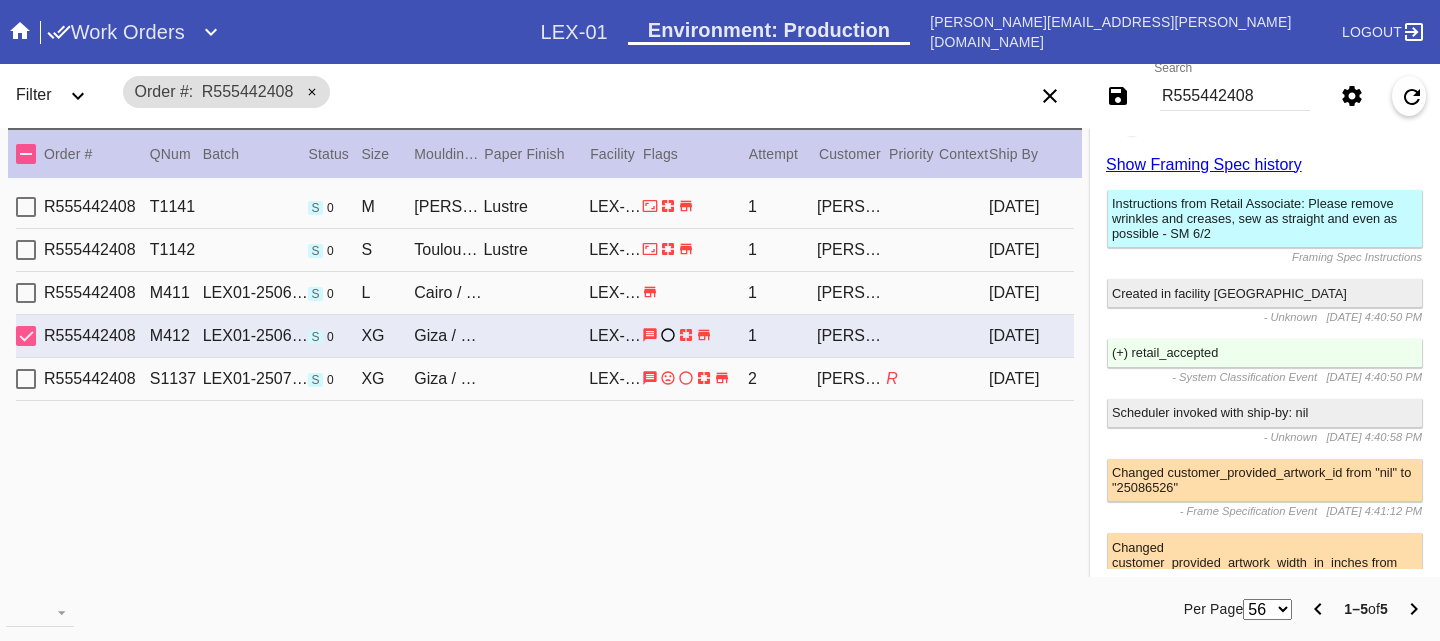 scroll, scrollTop: 5602, scrollLeft: 0, axis: vertical 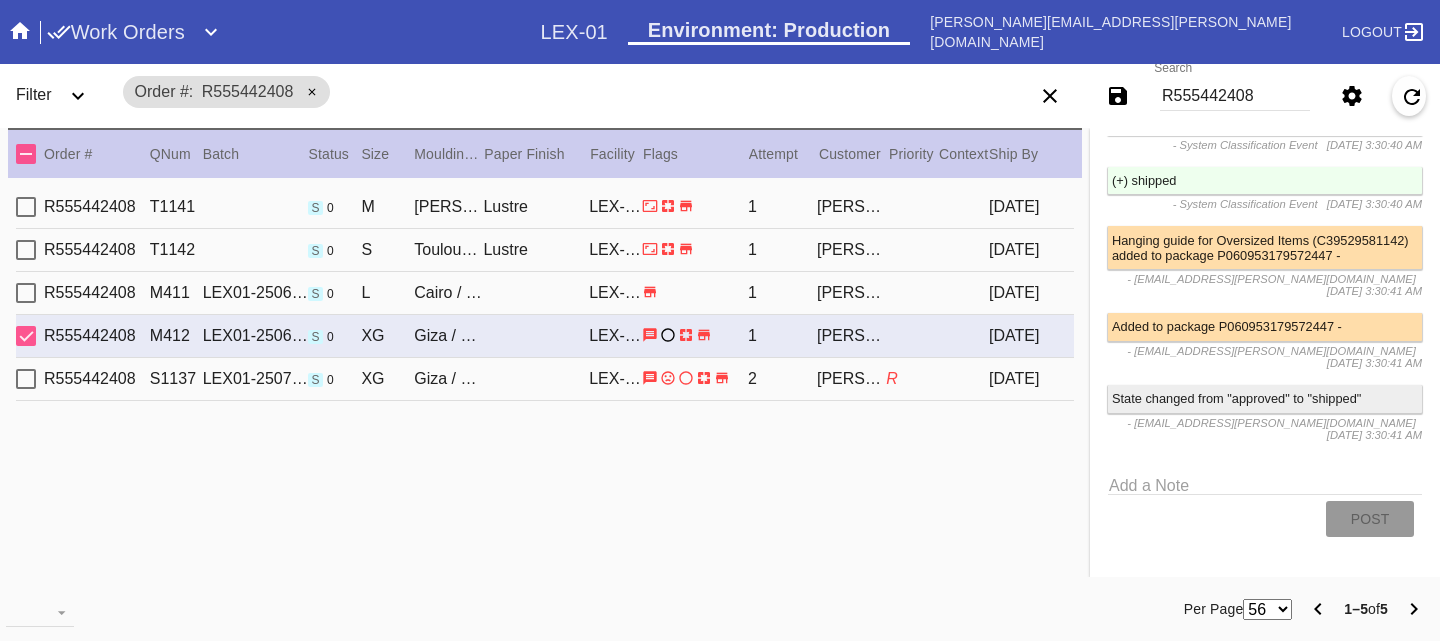 click on "R555442408 M411 LEX01-250605-016 s   0 L Cairo / White Art with Black Core LEX-01 1 Karson Ratliff
2025-06-08" at bounding box center [545, 293] 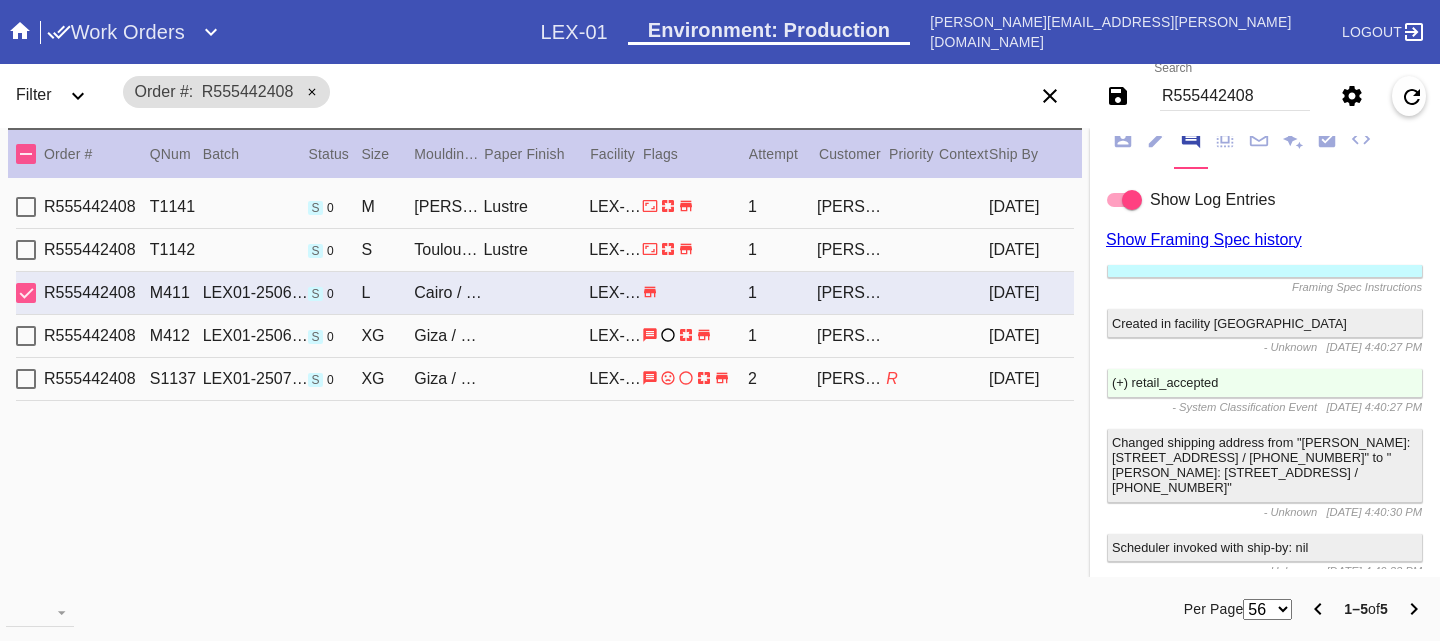 scroll, scrollTop: 5540, scrollLeft: 0, axis: vertical 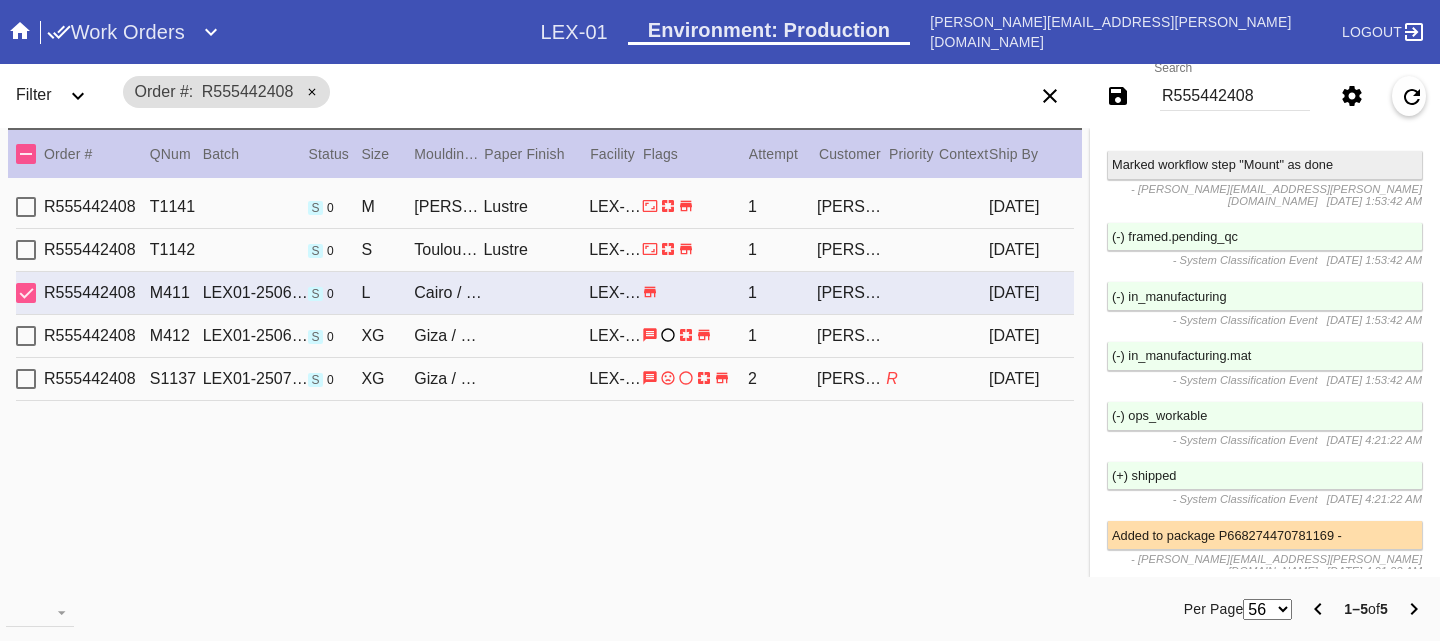 click on "R555442408 S1137 LEX01-250701-004 s   0 XG Giza / White LEX-01 2 Karson Ratliff
R
2025-06-27" at bounding box center (545, 379) 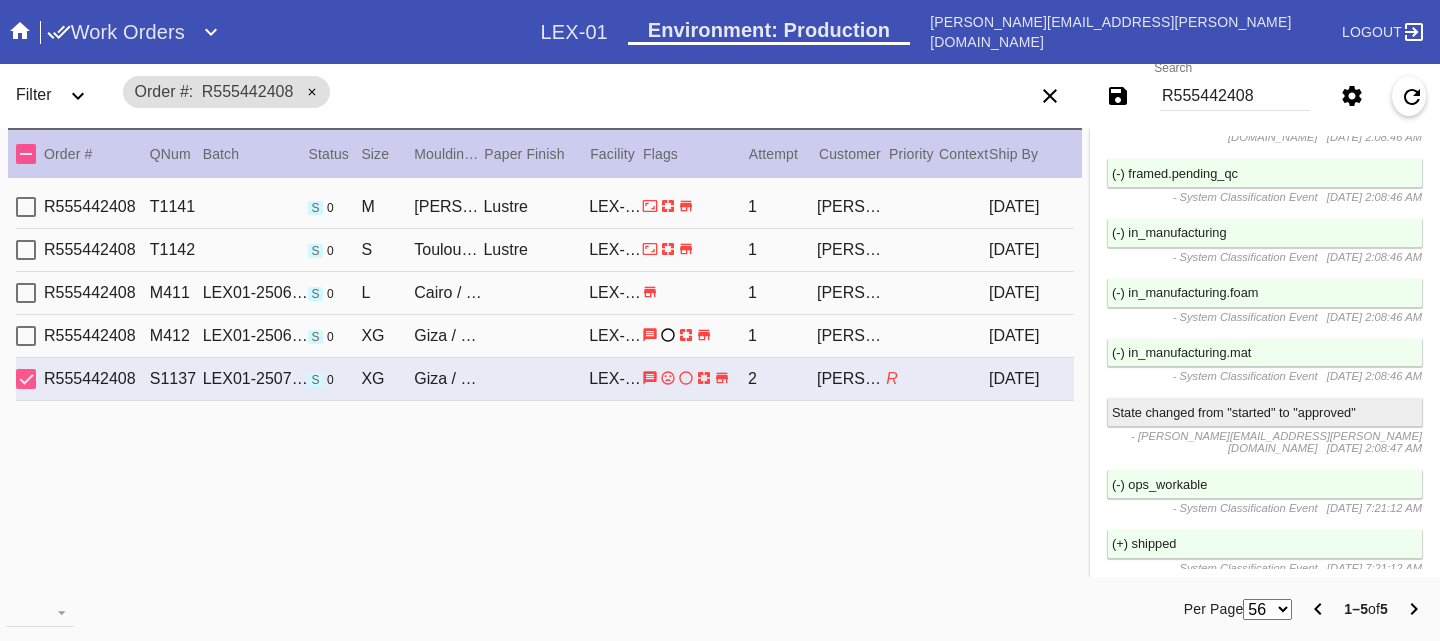 scroll, scrollTop: 5545, scrollLeft: 0, axis: vertical 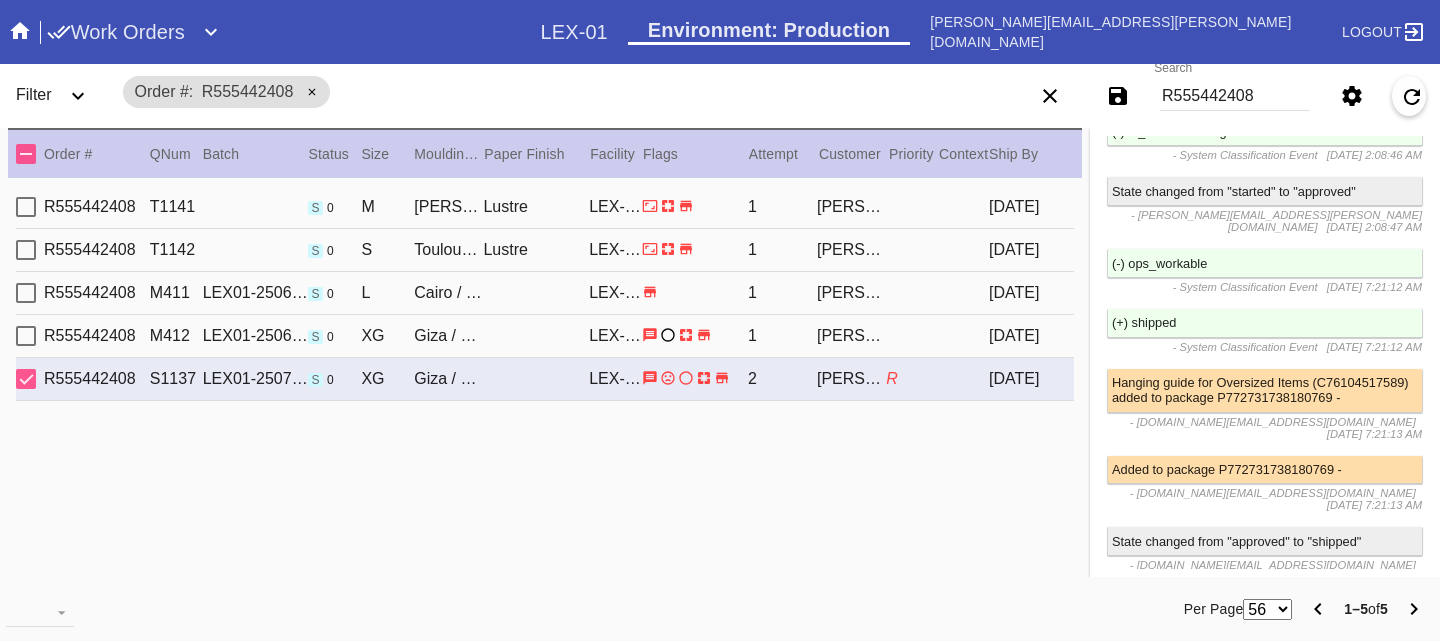 click on "R555442408" at bounding box center [1235, 96] 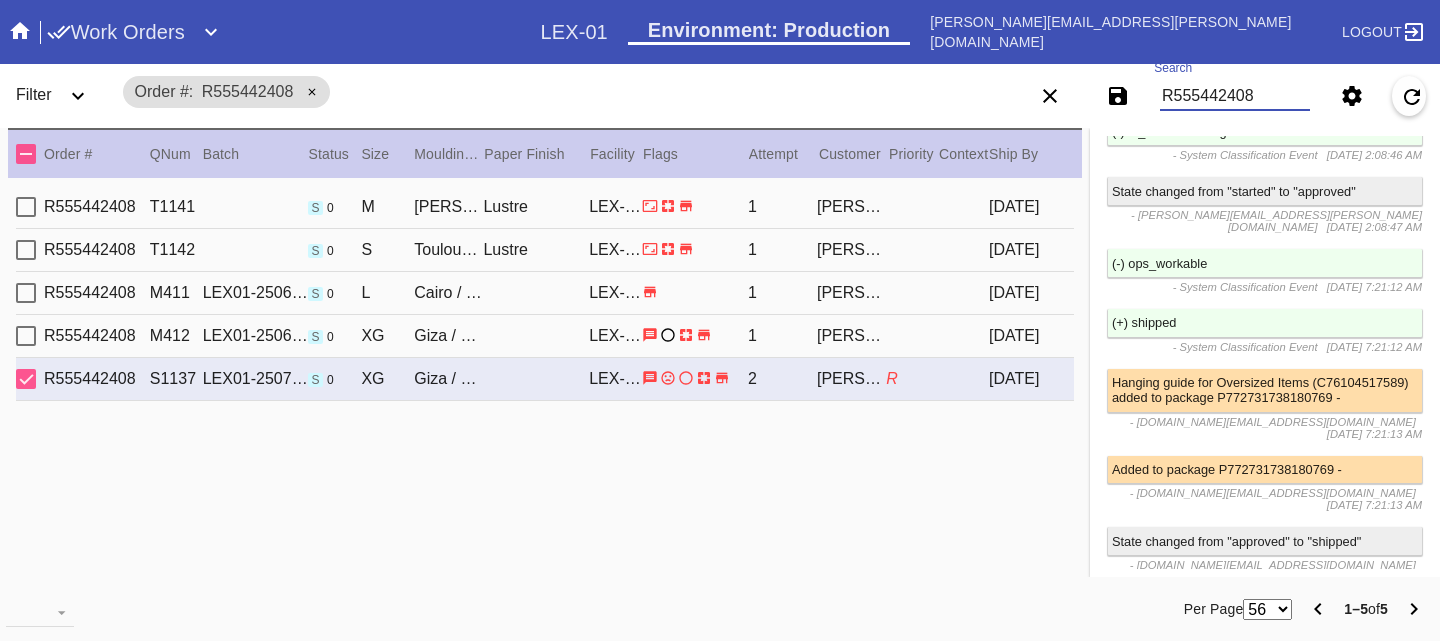 click on "R555442408" at bounding box center [1235, 96] 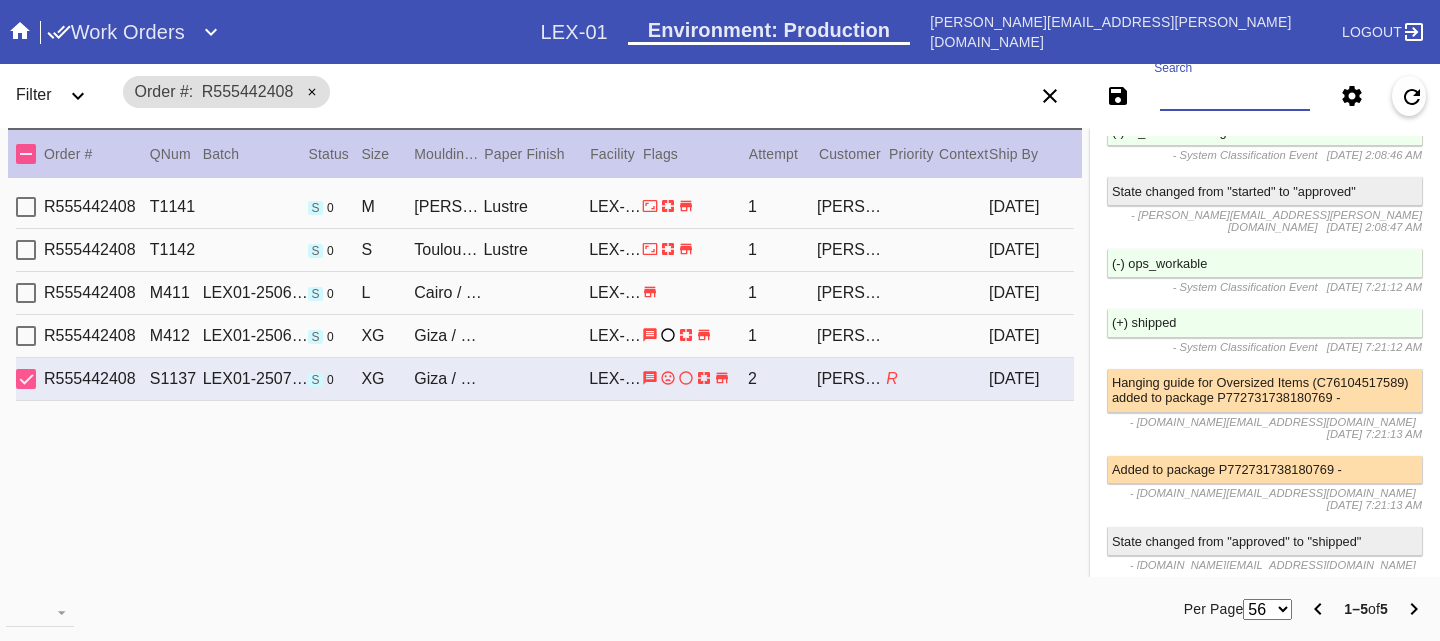 paste on "R407078863" 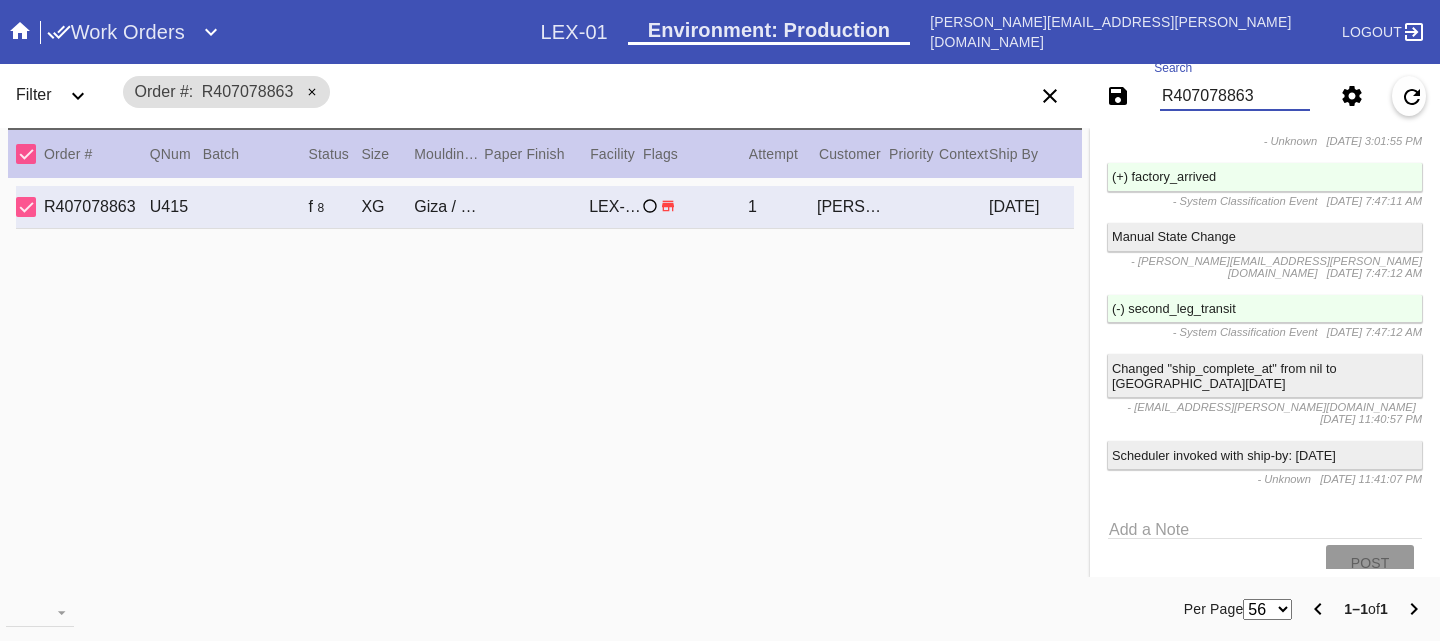 scroll, scrollTop: 0, scrollLeft: 0, axis: both 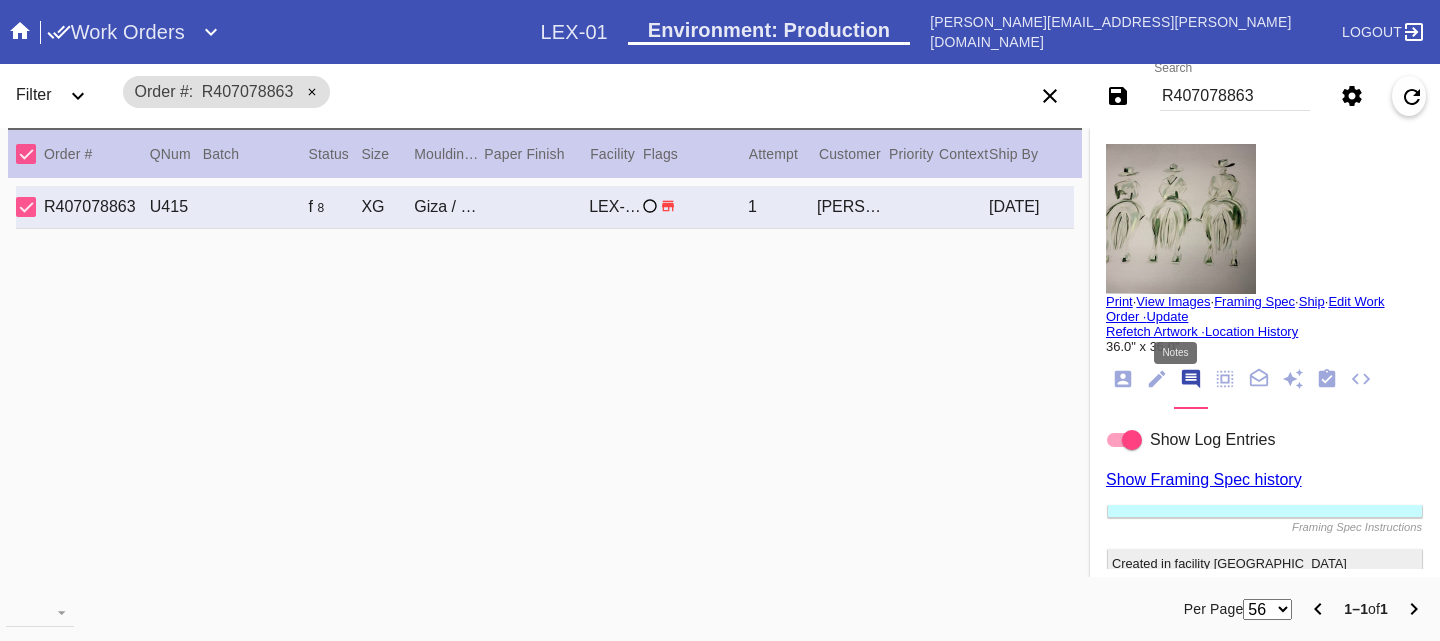 click 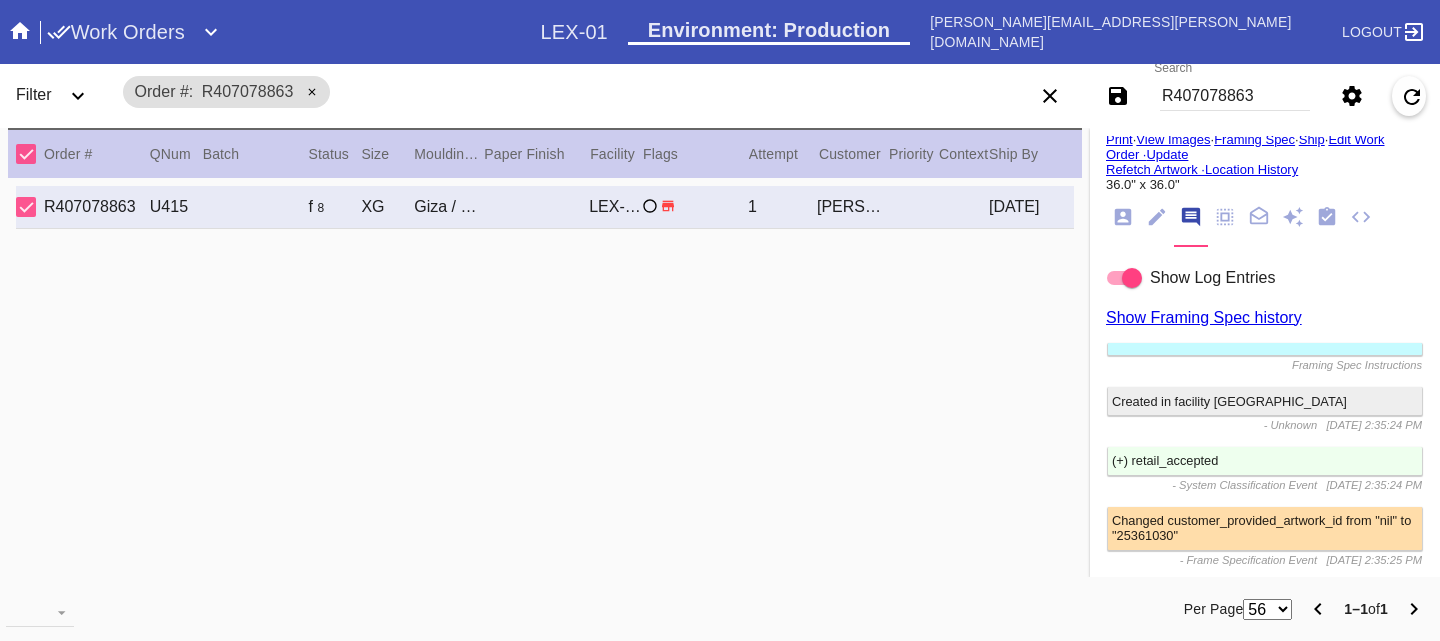 scroll, scrollTop: 0, scrollLeft: 0, axis: both 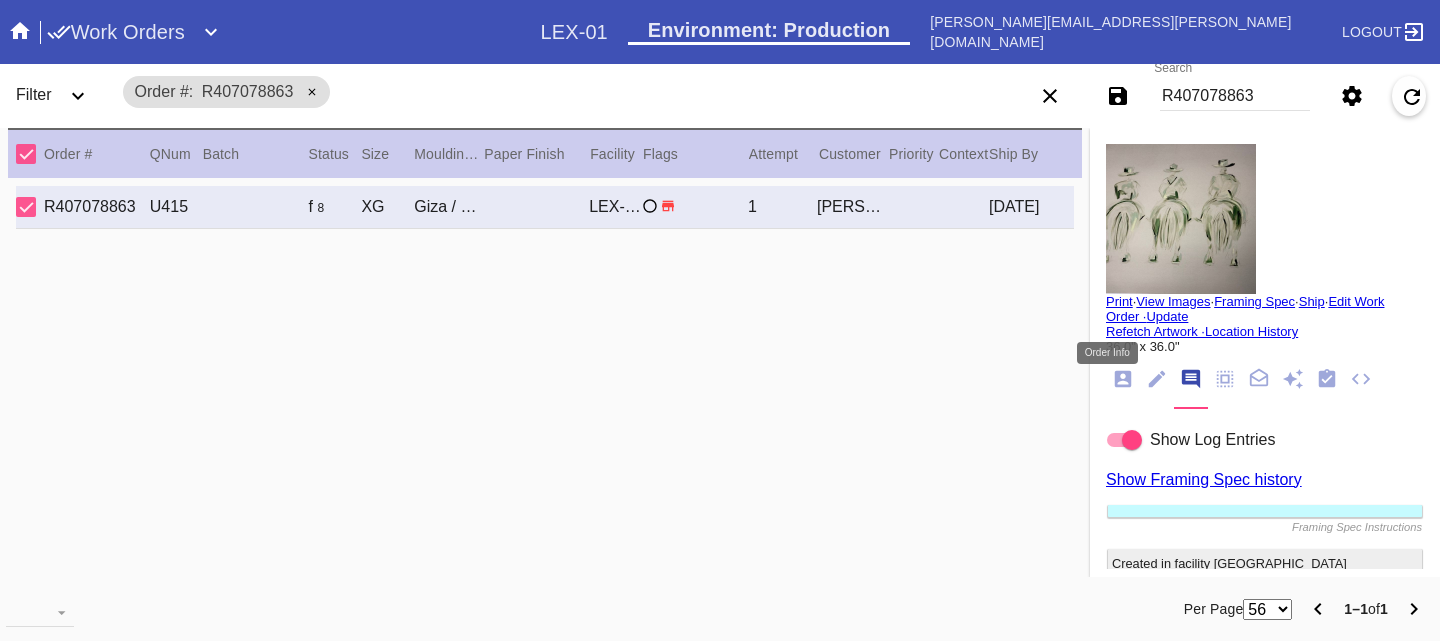 click 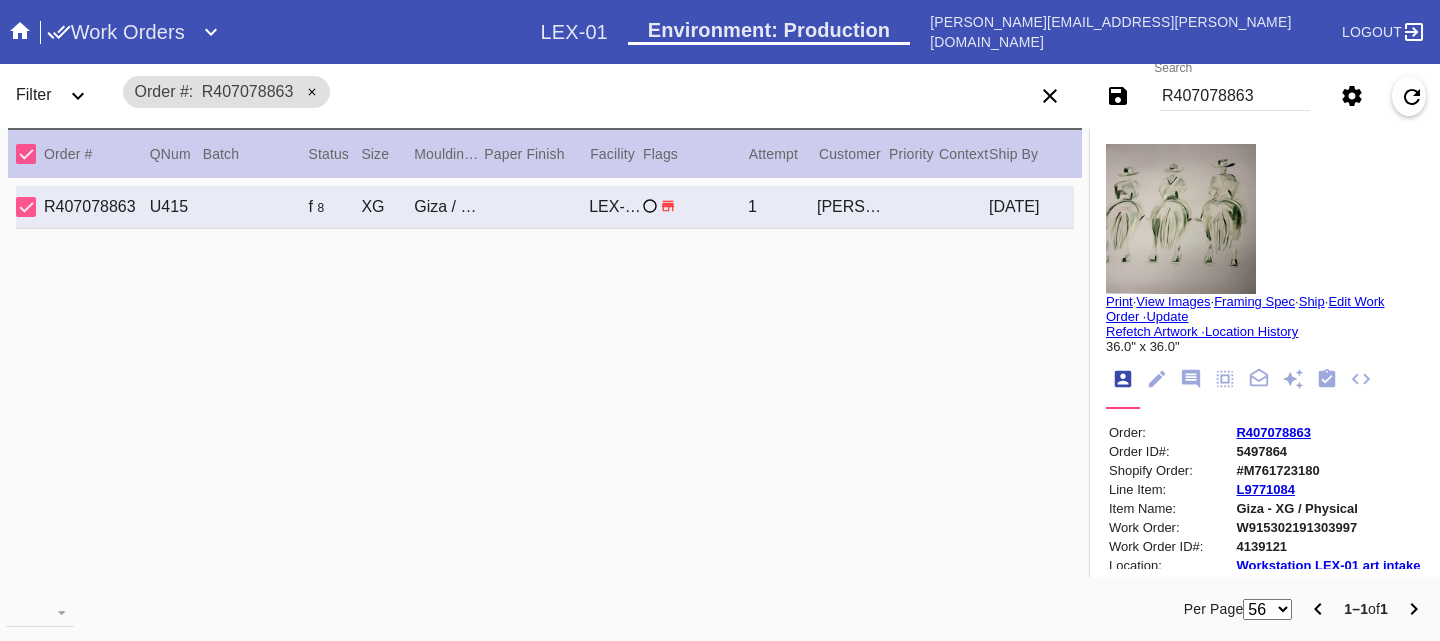 scroll, scrollTop: 24, scrollLeft: 0, axis: vertical 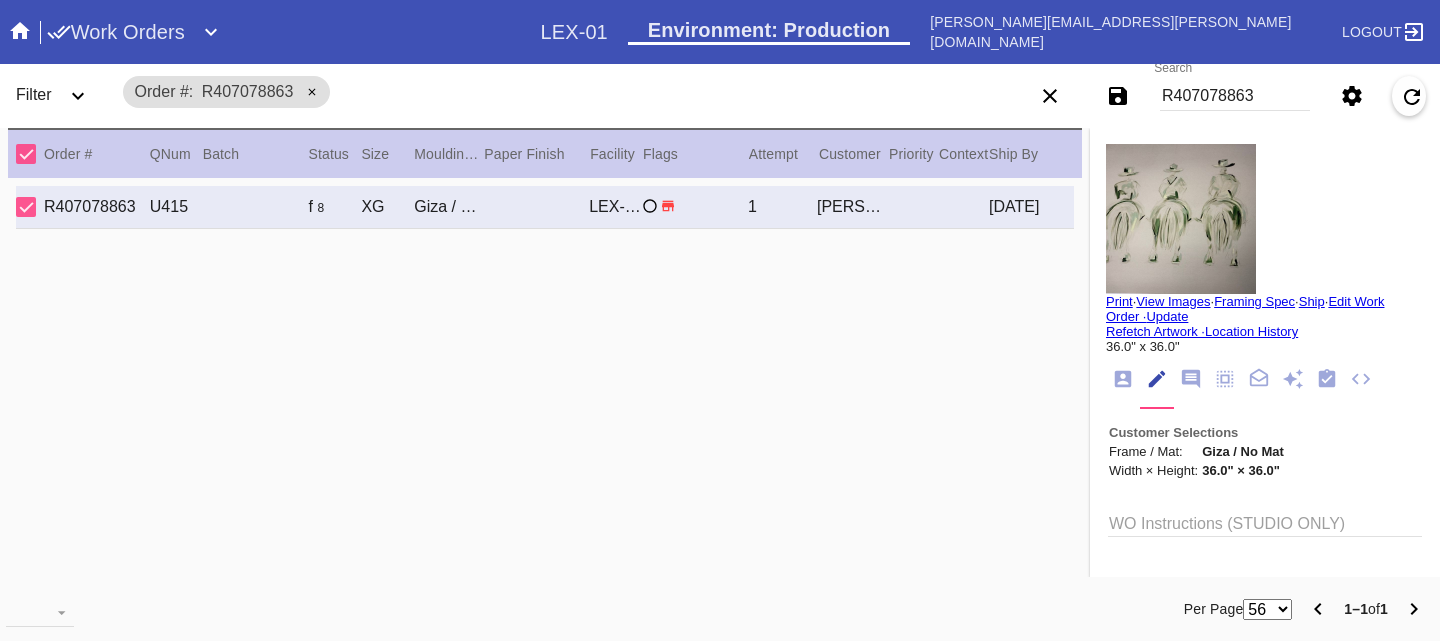 click 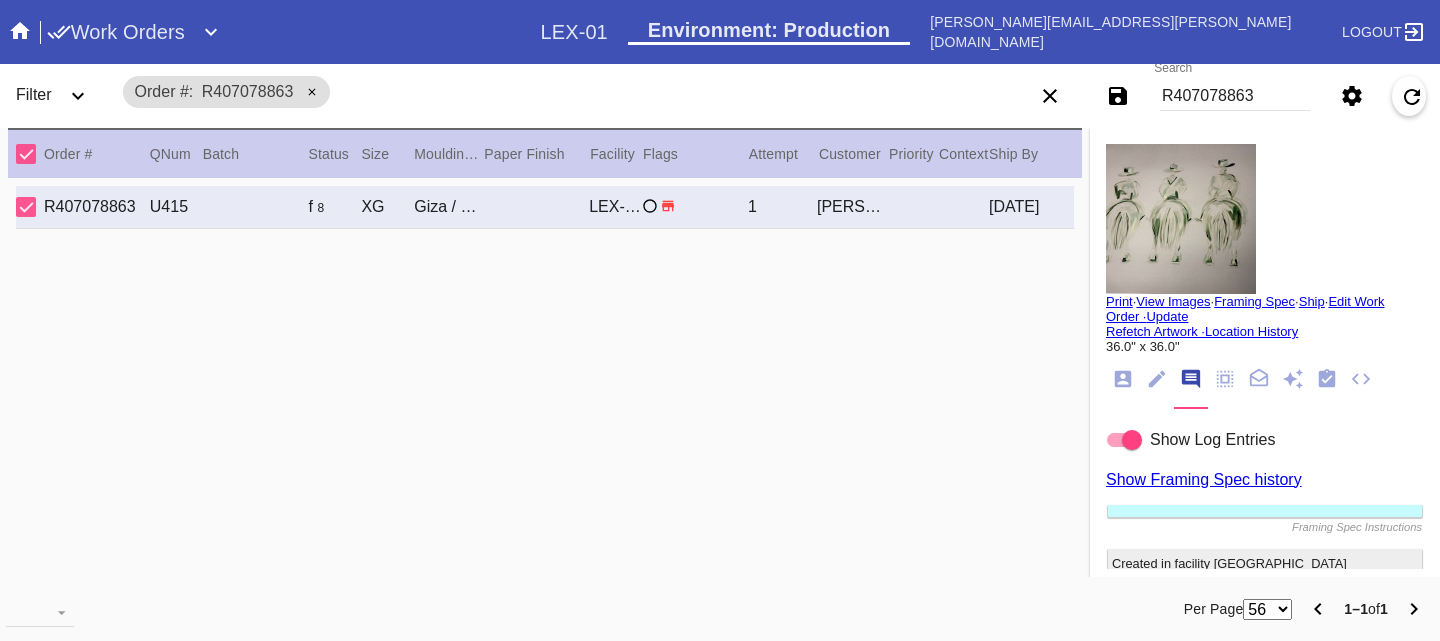 click 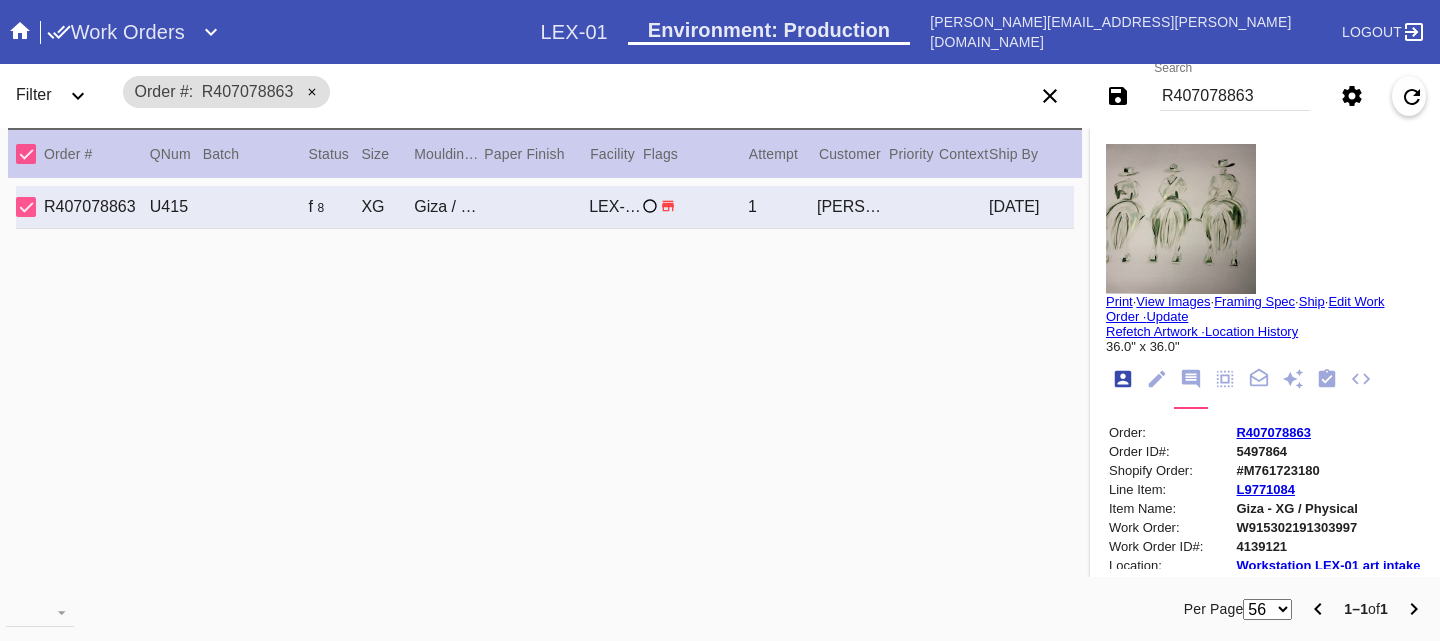 scroll, scrollTop: 24, scrollLeft: 0, axis: vertical 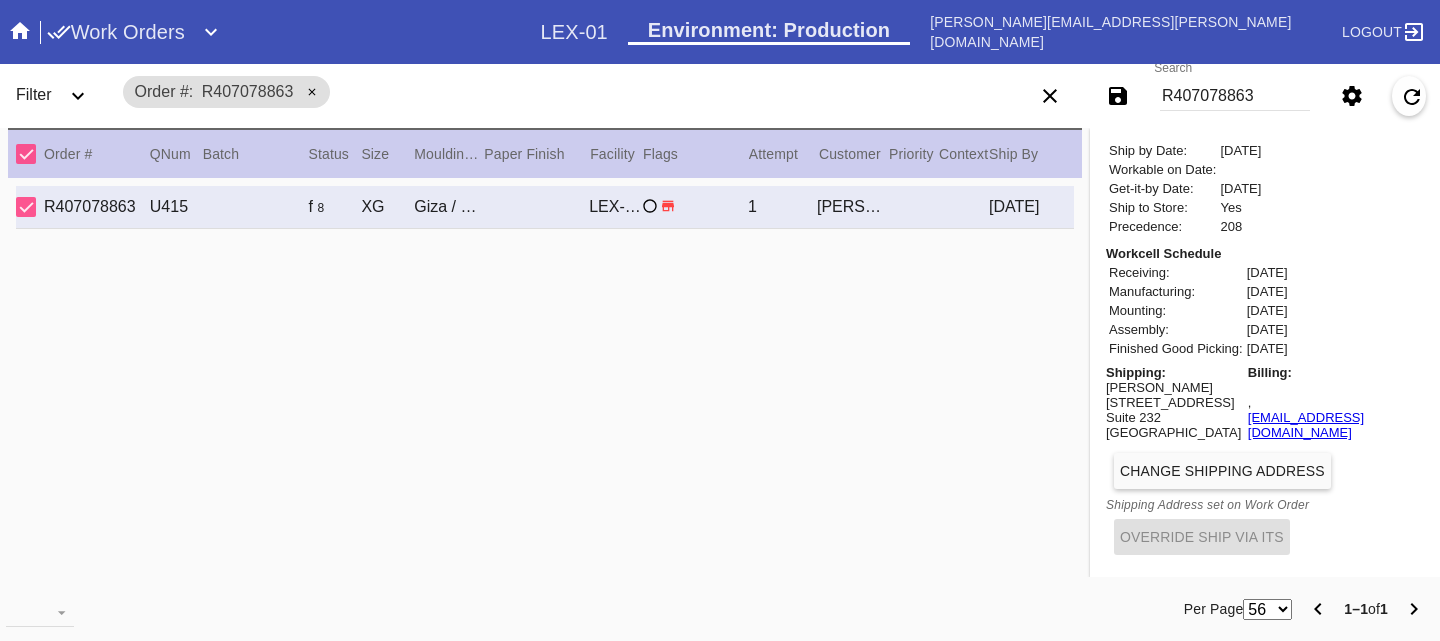 click on "R407078863" at bounding box center (1235, 96) 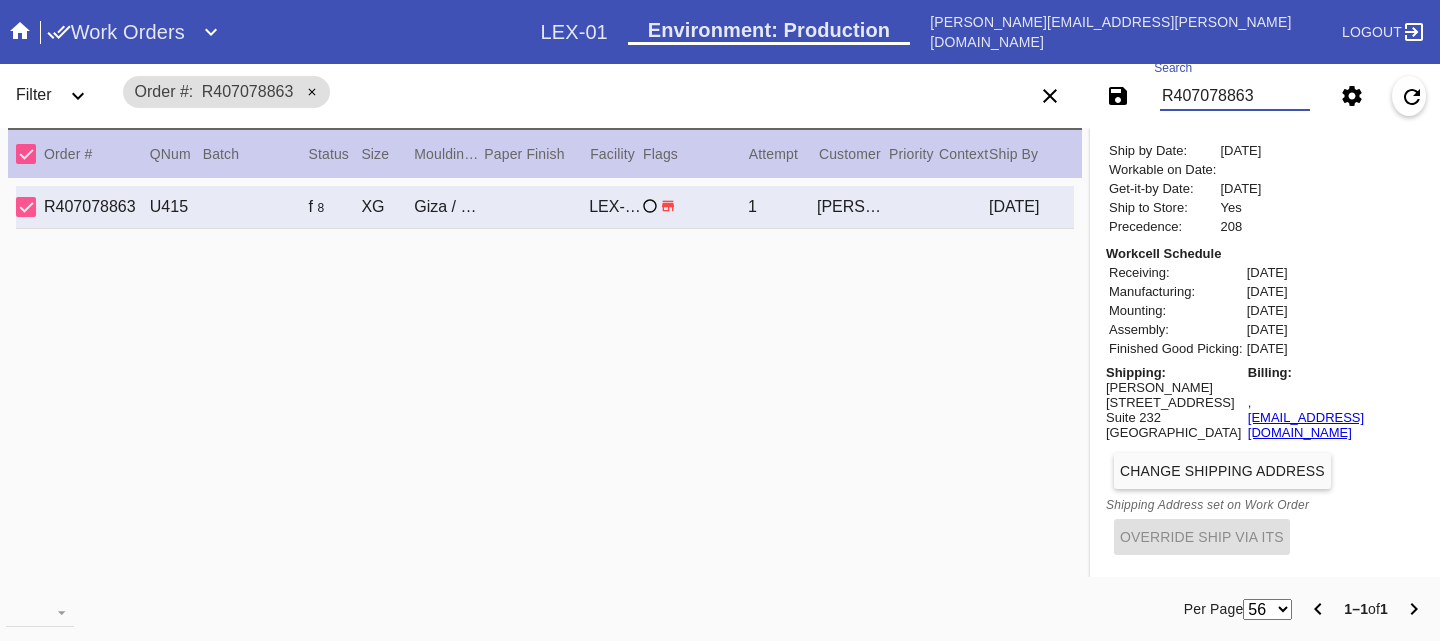click on "R407078863" at bounding box center [1235, 96] 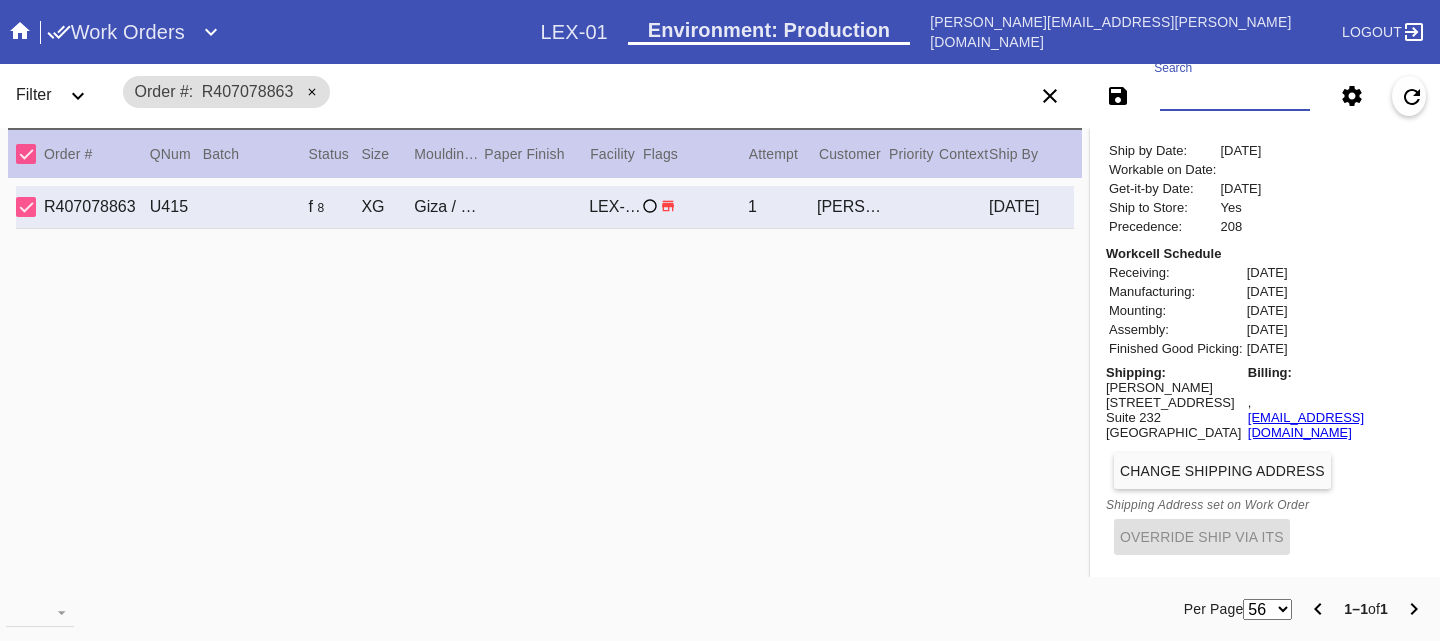 paste on "R193899202" 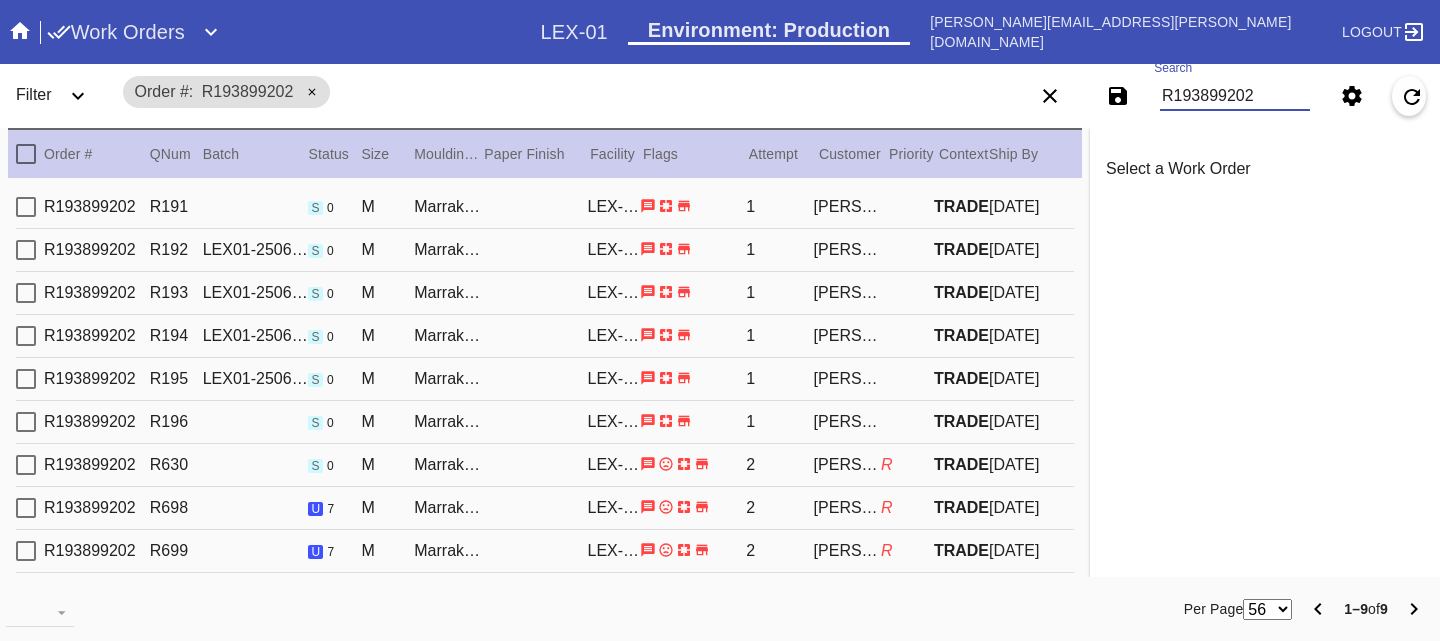 scroll, scrollTop: 0, scrollLeft: 0, axis: both 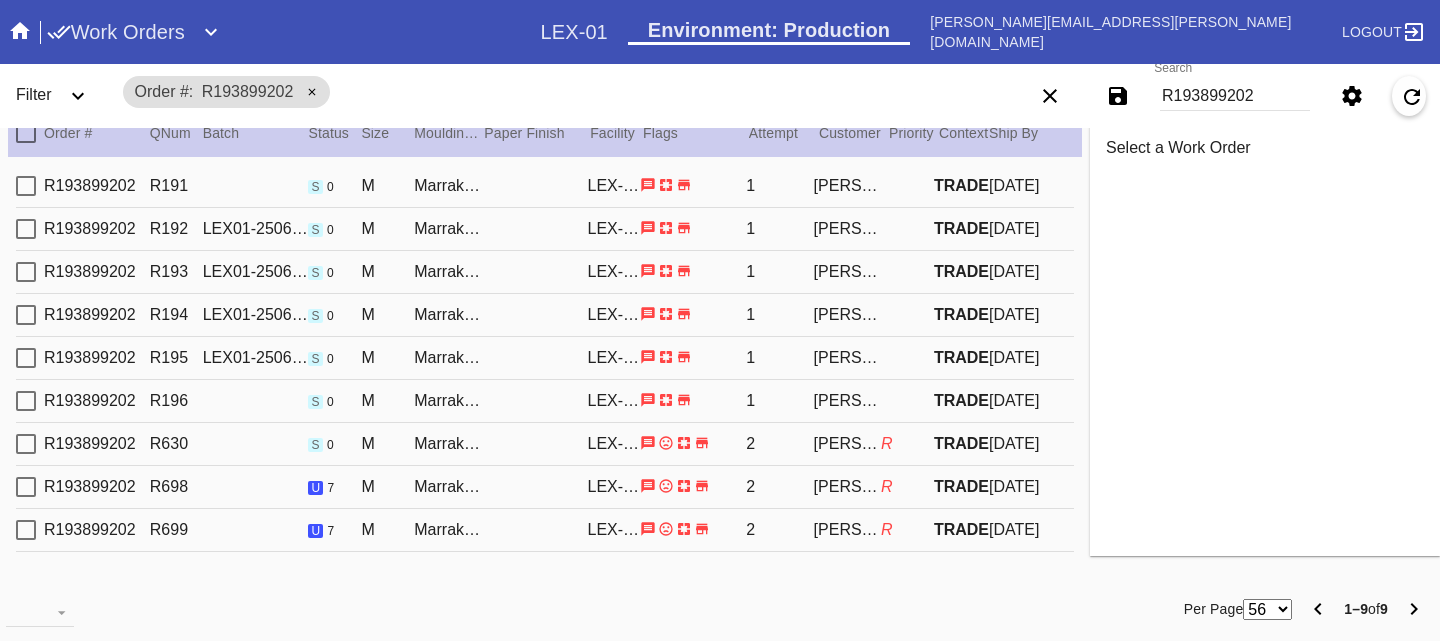 click on "R193899202 R698 u   7 M Marrakesh / White LEX-01 2 Elizabeth Stamos
R
TRADE 2025-06-27" at bounding box center [545, 487] 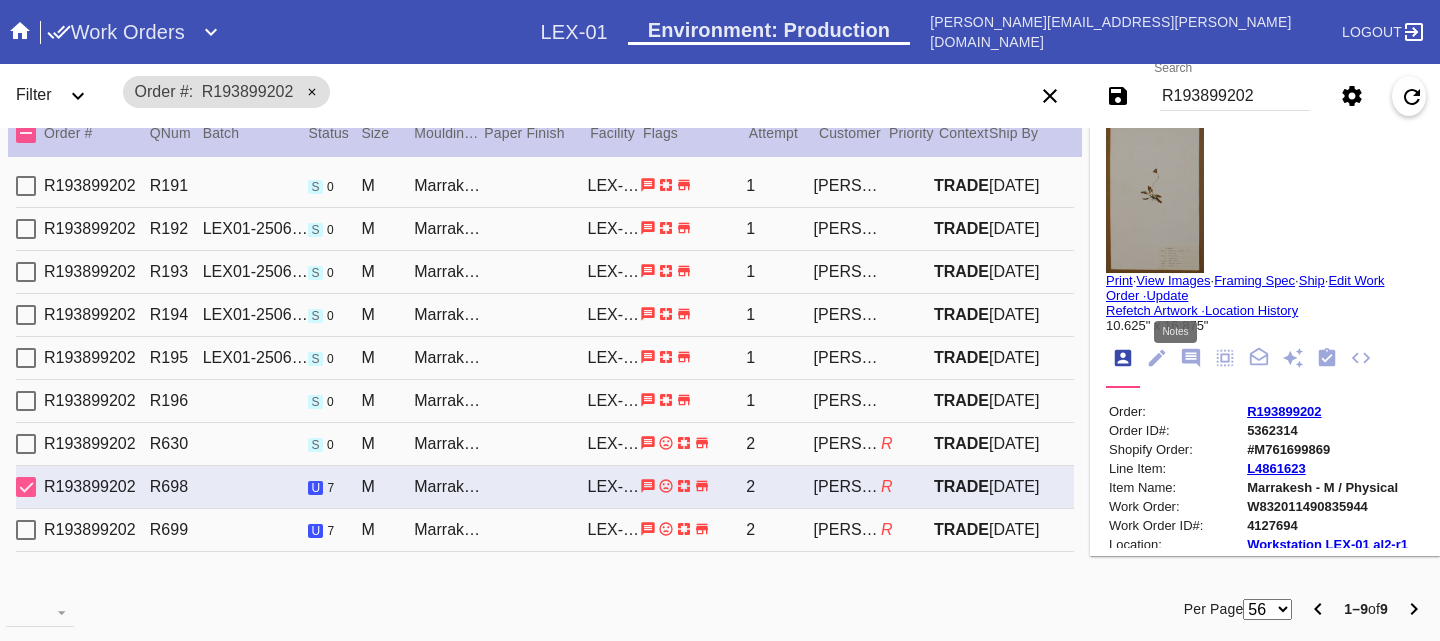 click 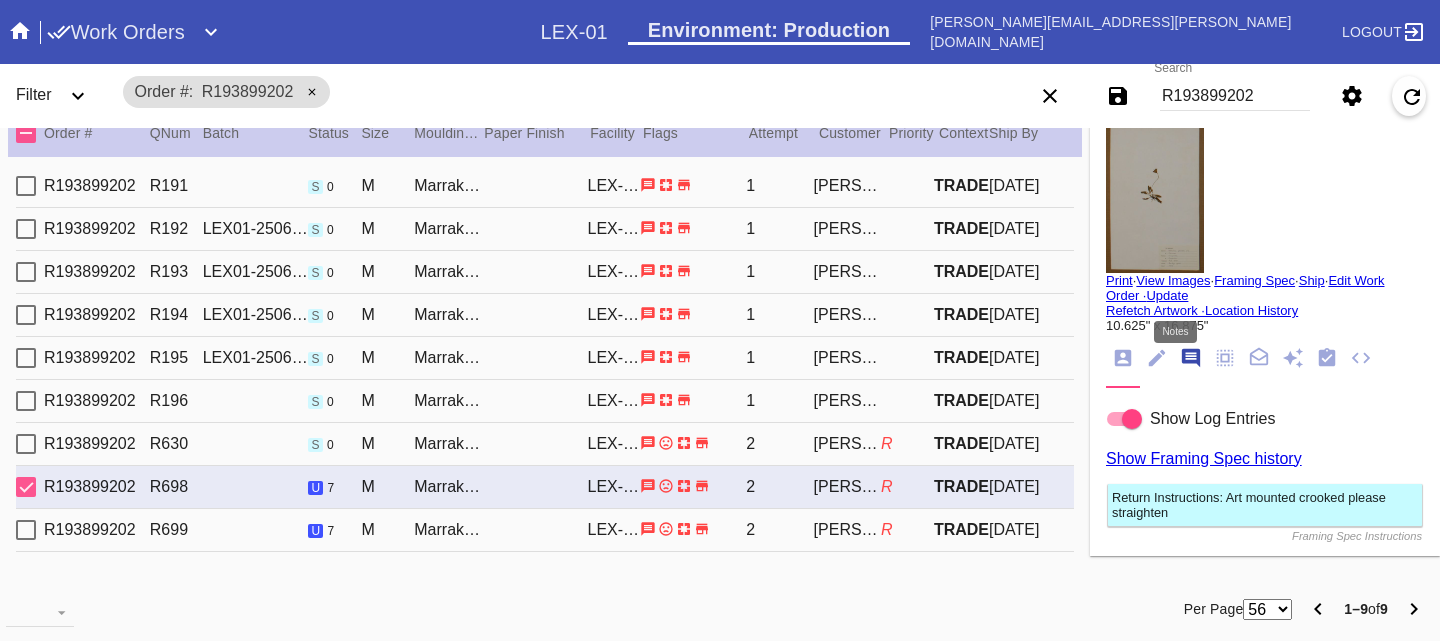scroll, scrollTop: 123, scrollLeft: 0, axis: vertical 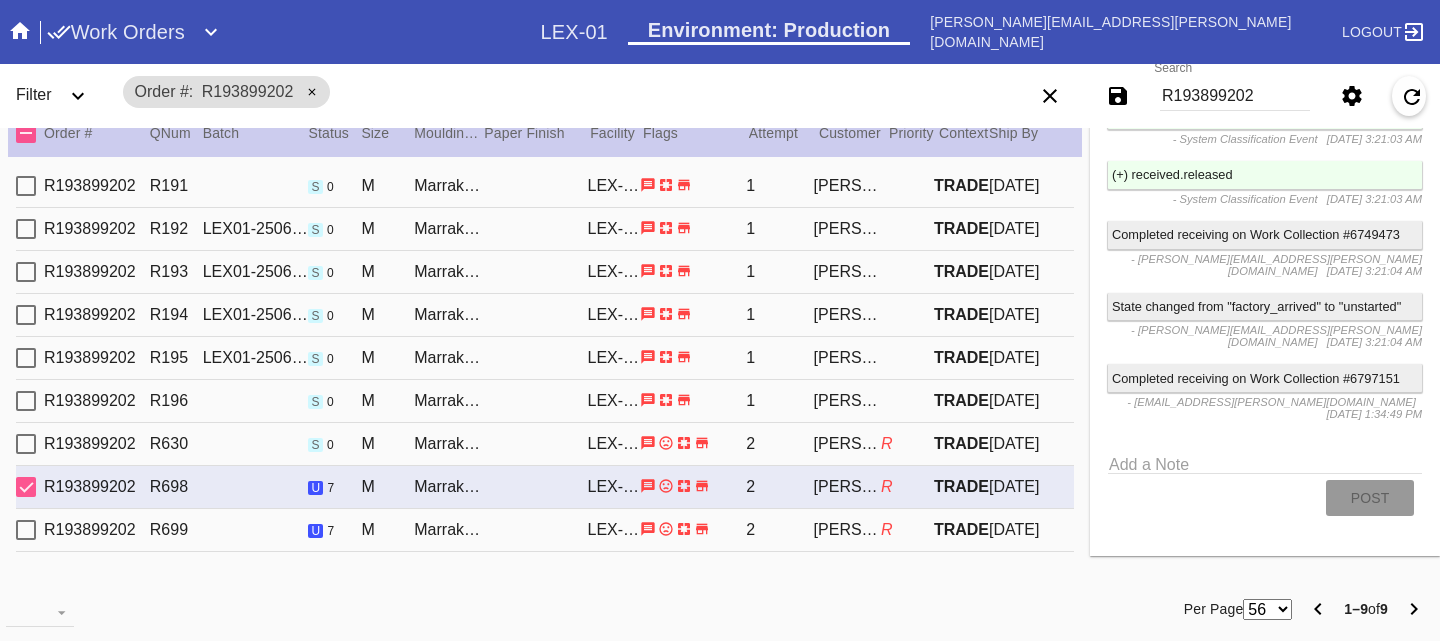 click on "R193899202 R699 u   7 M Marrakesh / White LEX-01 2 Elizabeth Stamos
R
TRADE 2025-06-27" at bounding box center (545, 530) 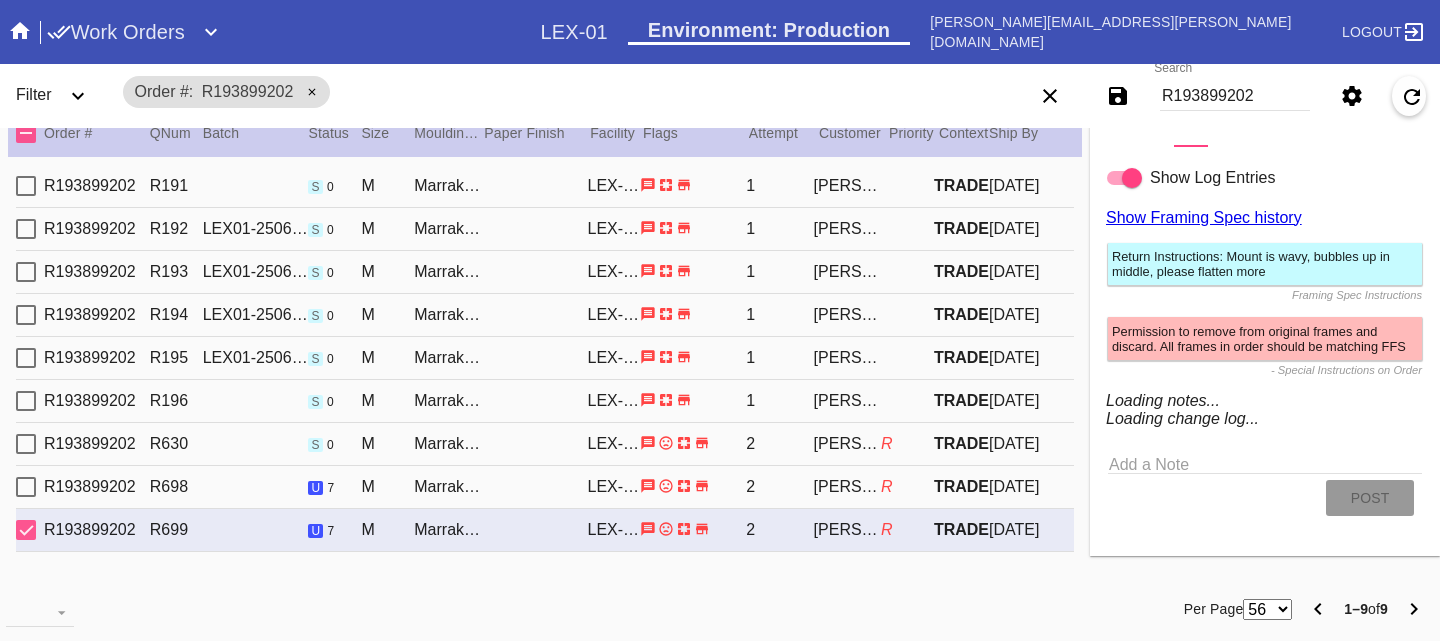 scroll, scrollTop: 2455, scrollLeft: 0, axis: vertical 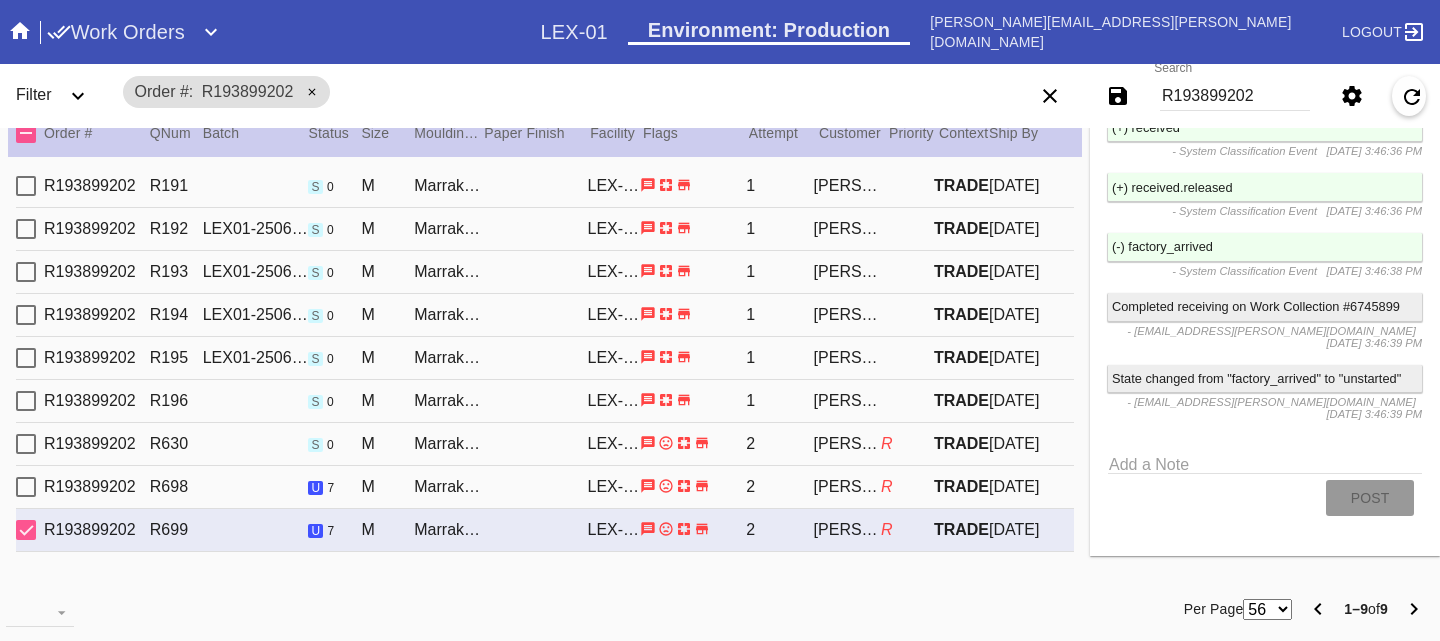 click on "TRADE" at bounding box center [961, 486] 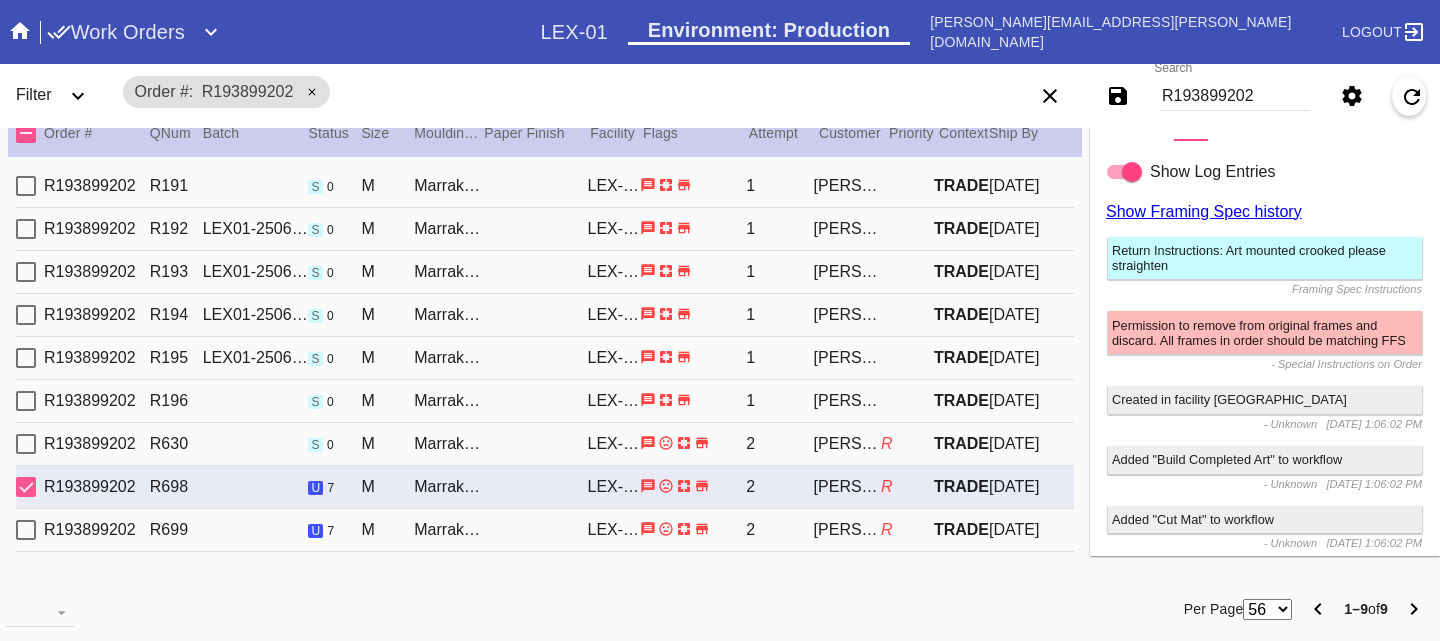 scroll, scrollTop: 2517, scrollLeft: 0, axis: vertical 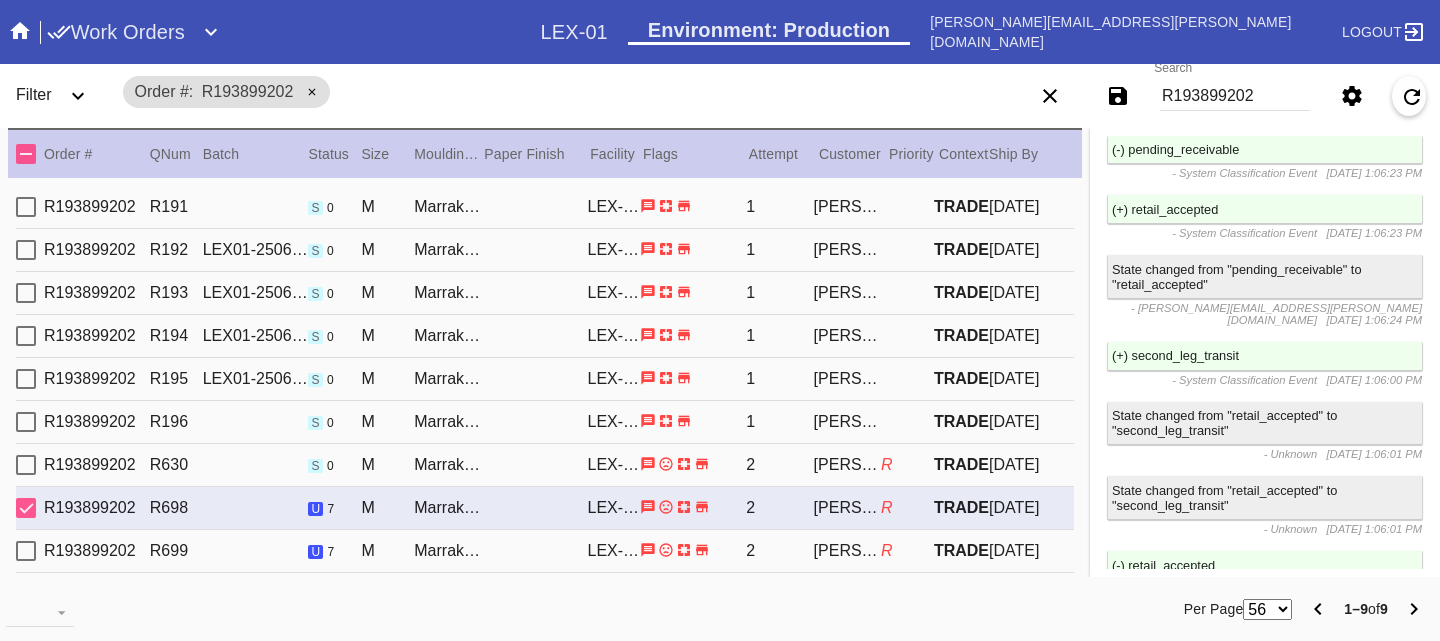 click on "R193899202" at bounding box center (1235, 96) 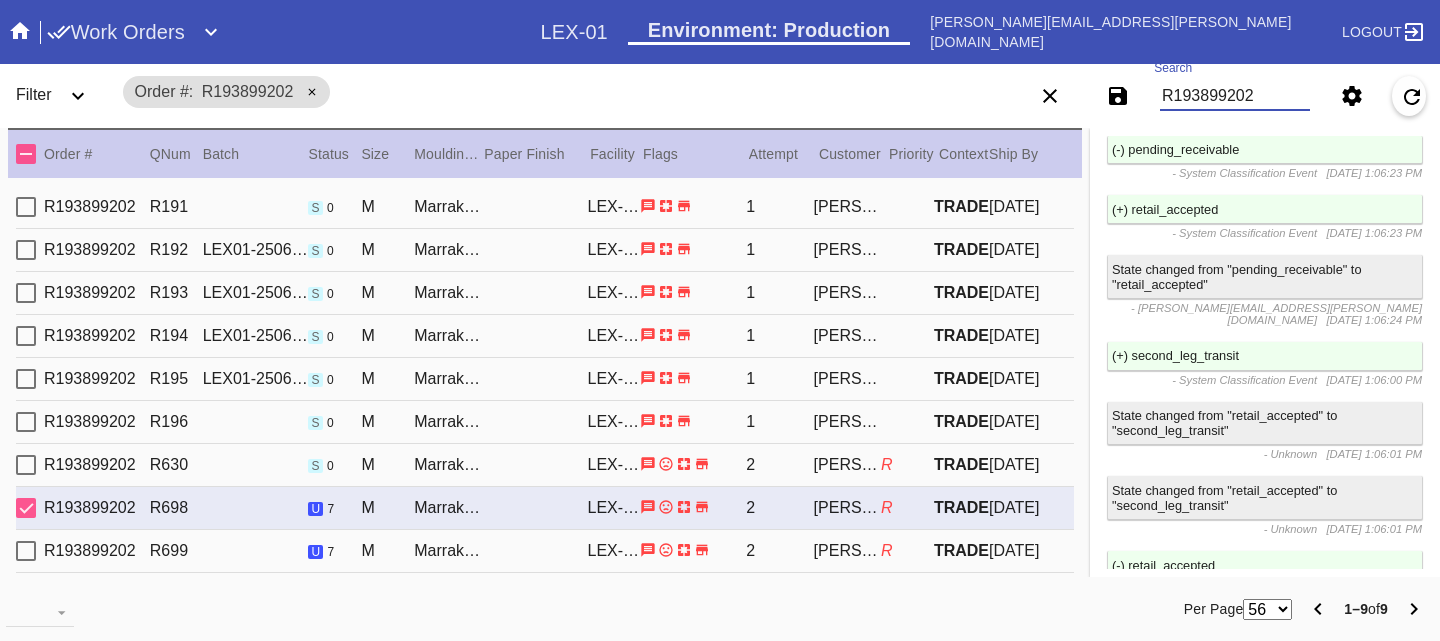 click on "R193899202" at bounding box center [1235, 96] 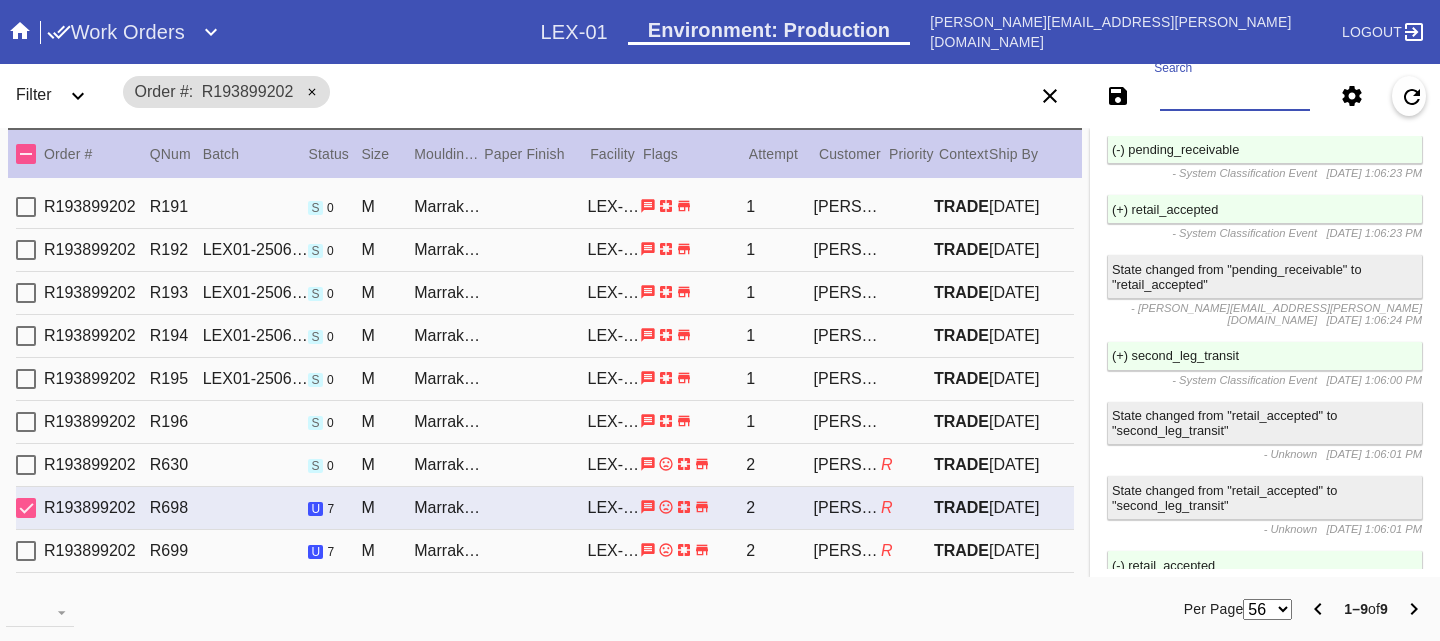 paste on "W275237090275232" 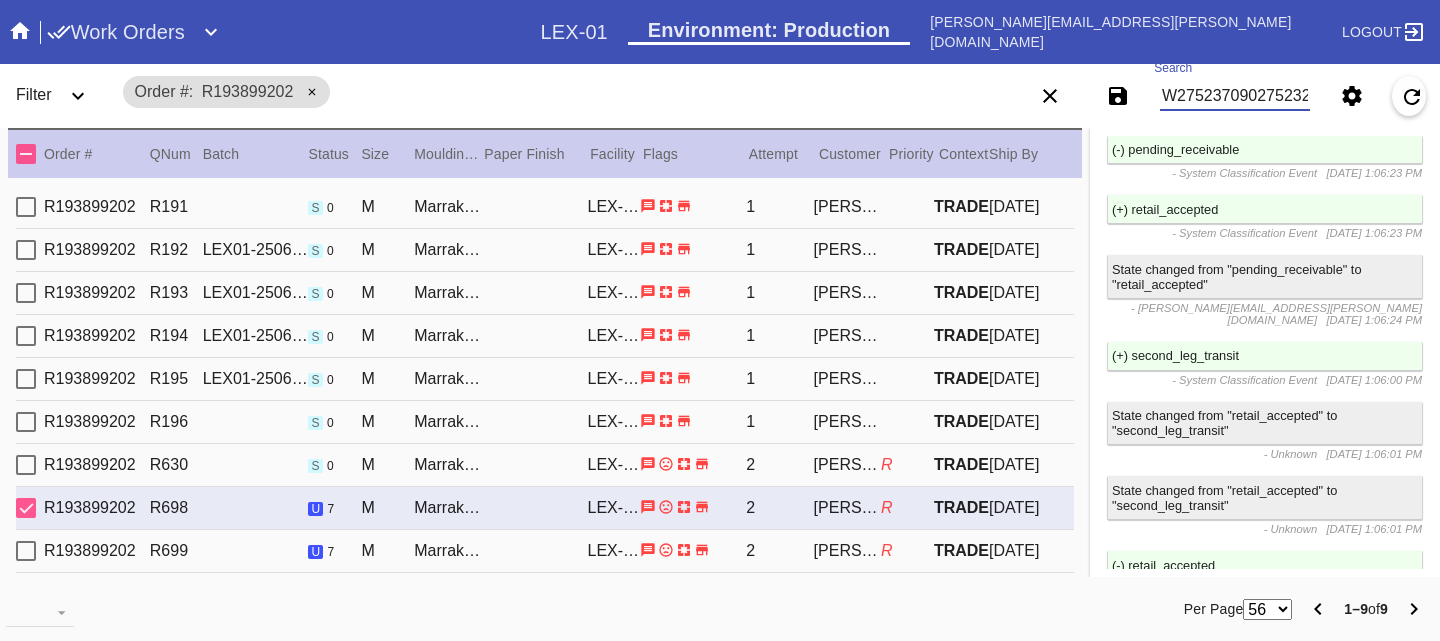 scroll, scrollTop: 0, scrollLeft: 3, axis: horizontal 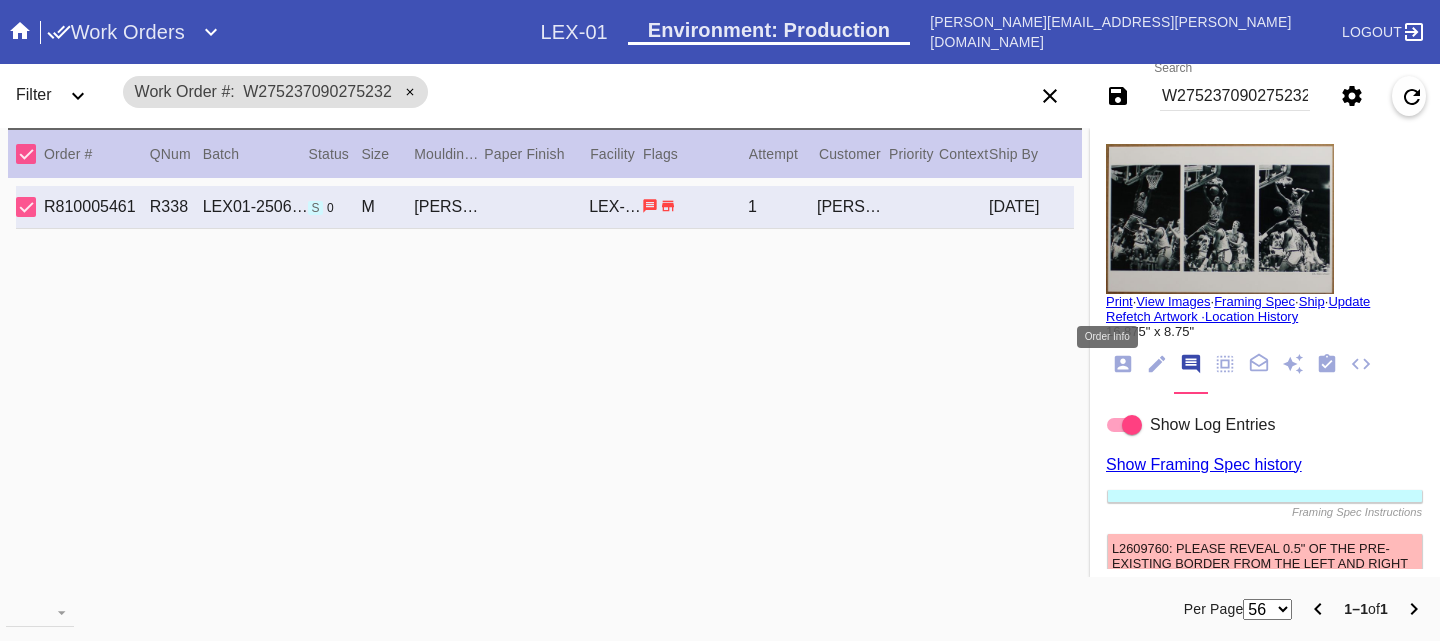 click 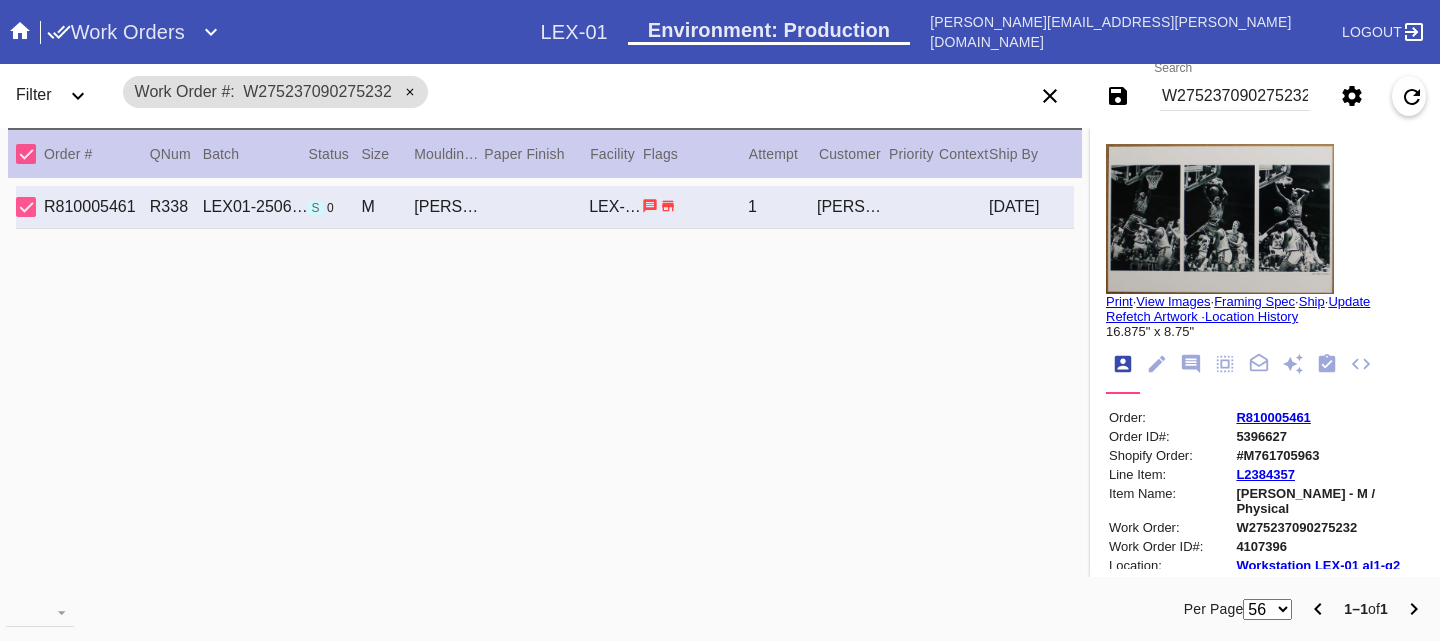 scroll, scrollTop: 4, scrollLeft: 0, axis: vertical 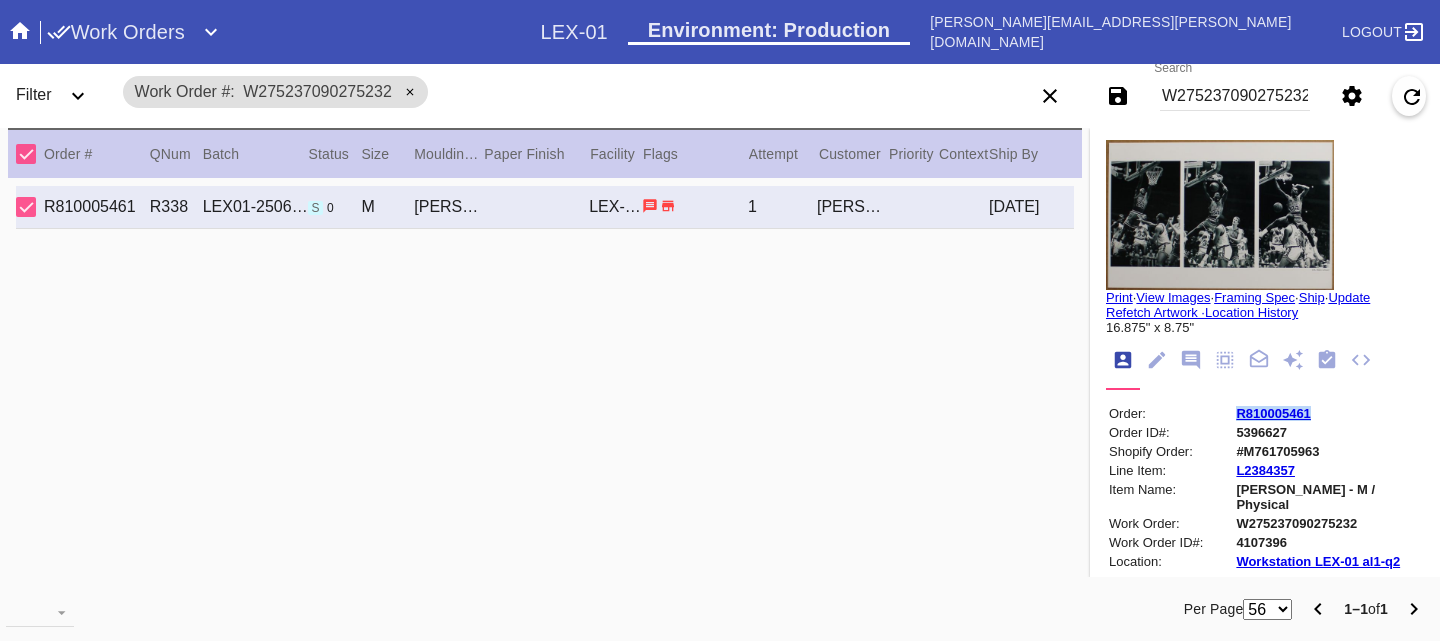 copy on "R810005461" 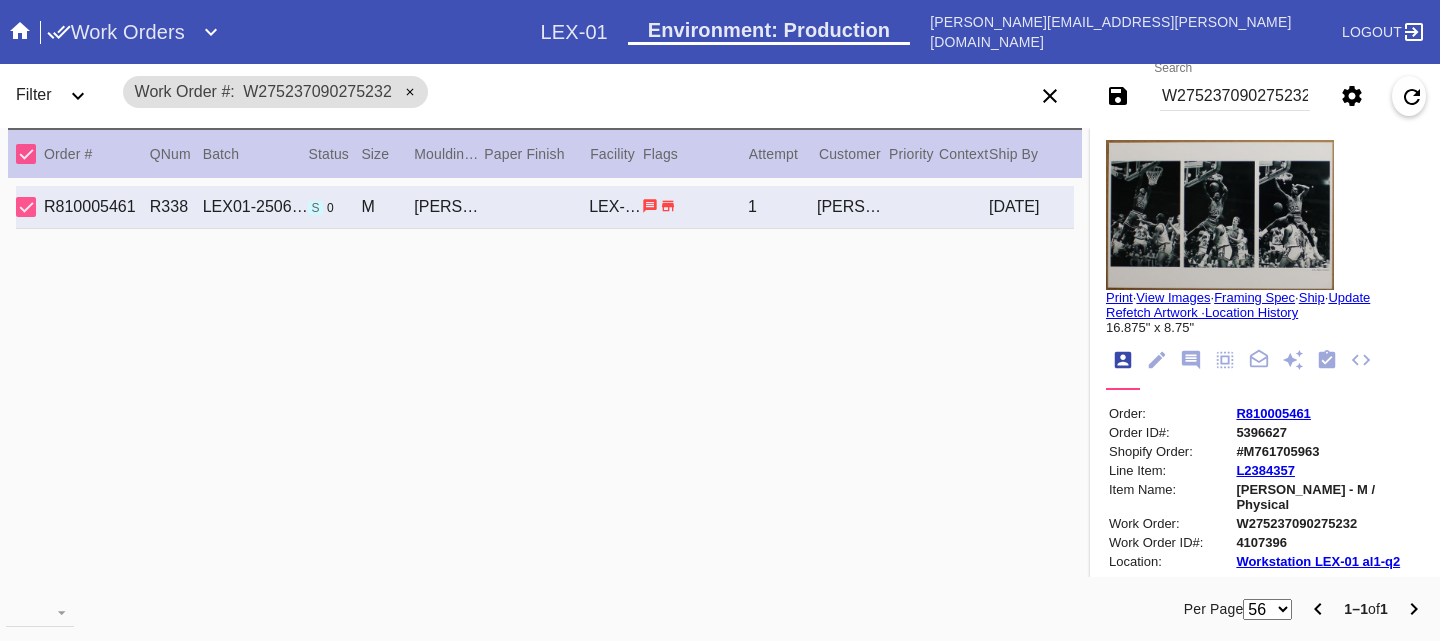 click on "W275237090275232" at bounding box center (1328, 523) 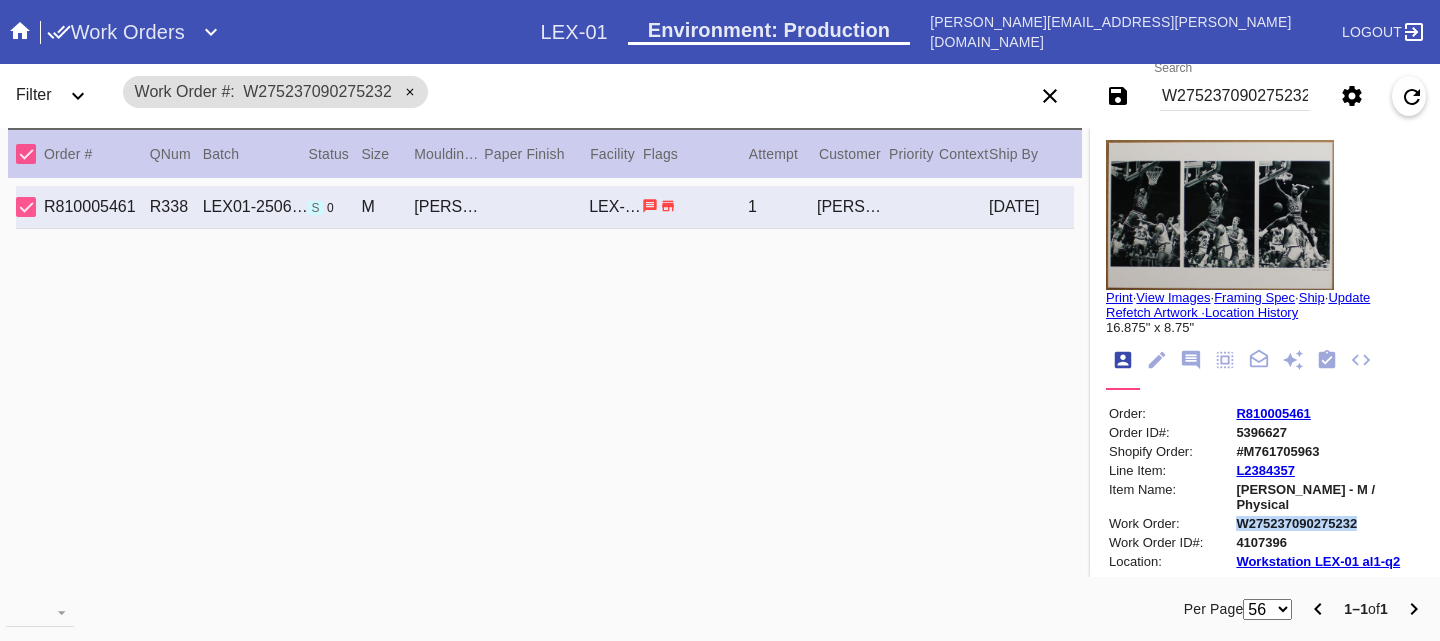 copy on "W275237090275232" 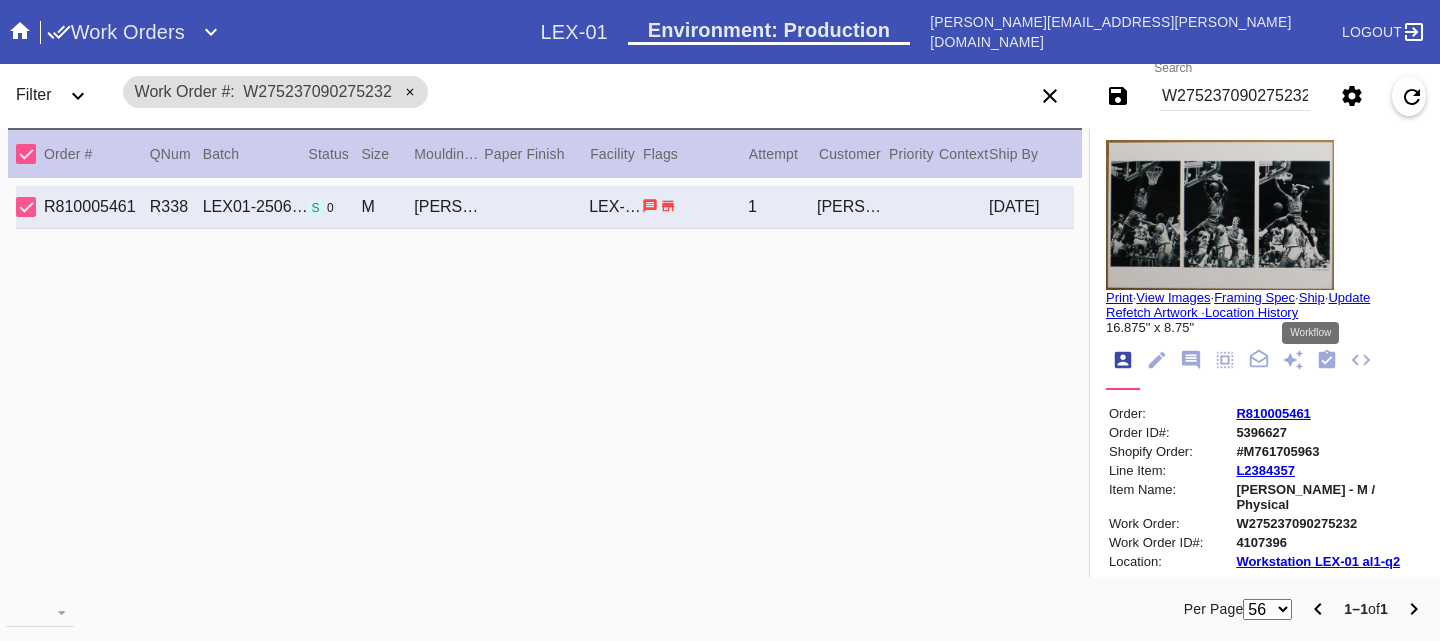 click 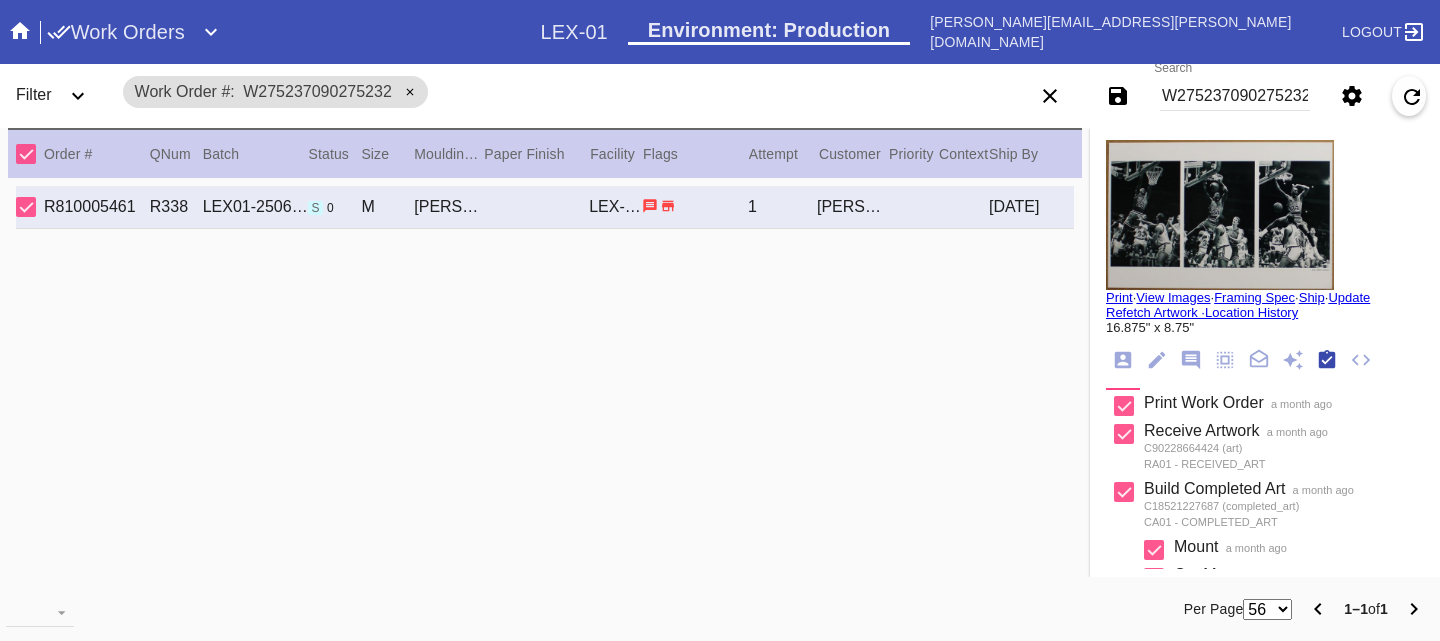 scroll, scrollTop: 320, scrollLeft: 0, axis: vertical 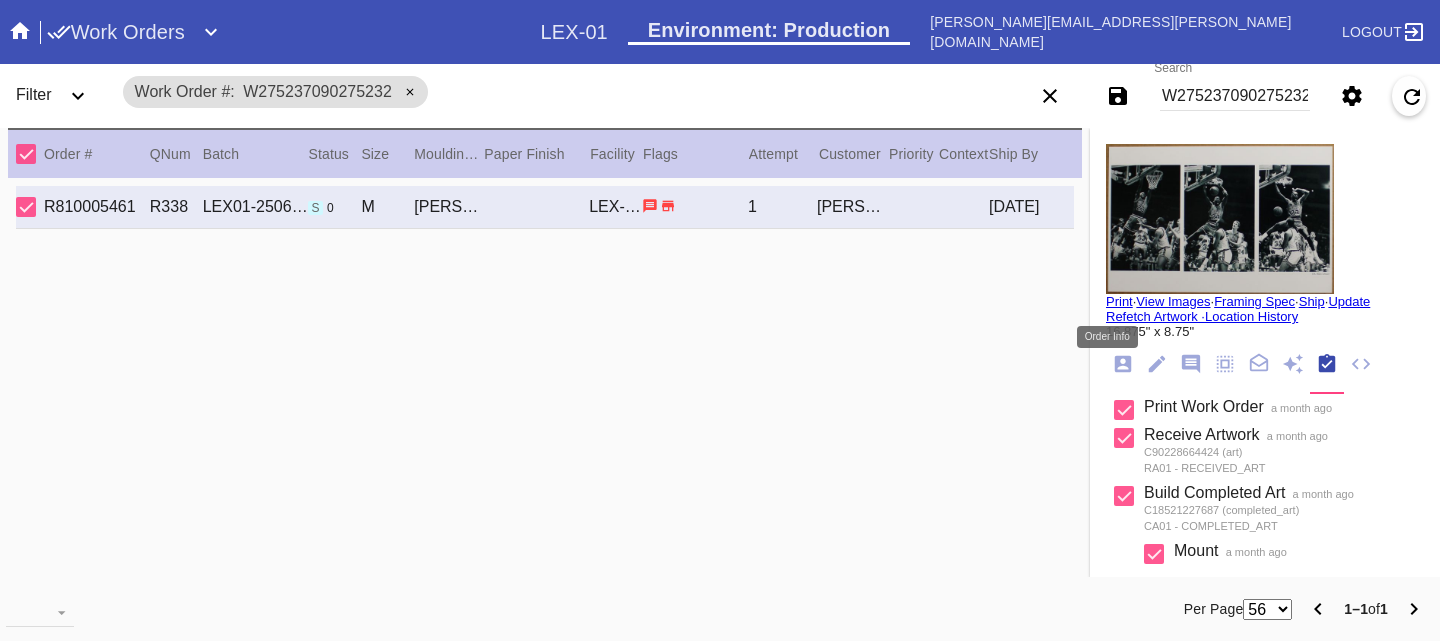 click 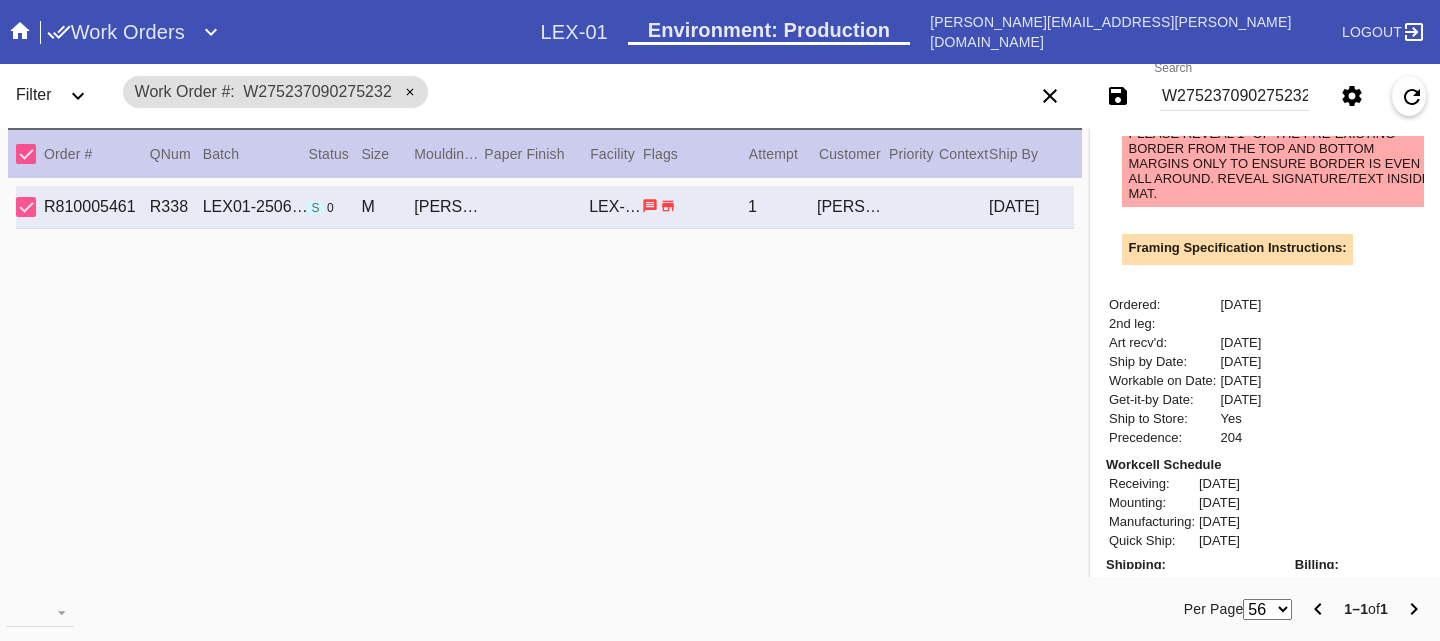 scroll, scrollTop: 1076, scrollLeft: 0, axis: vertical 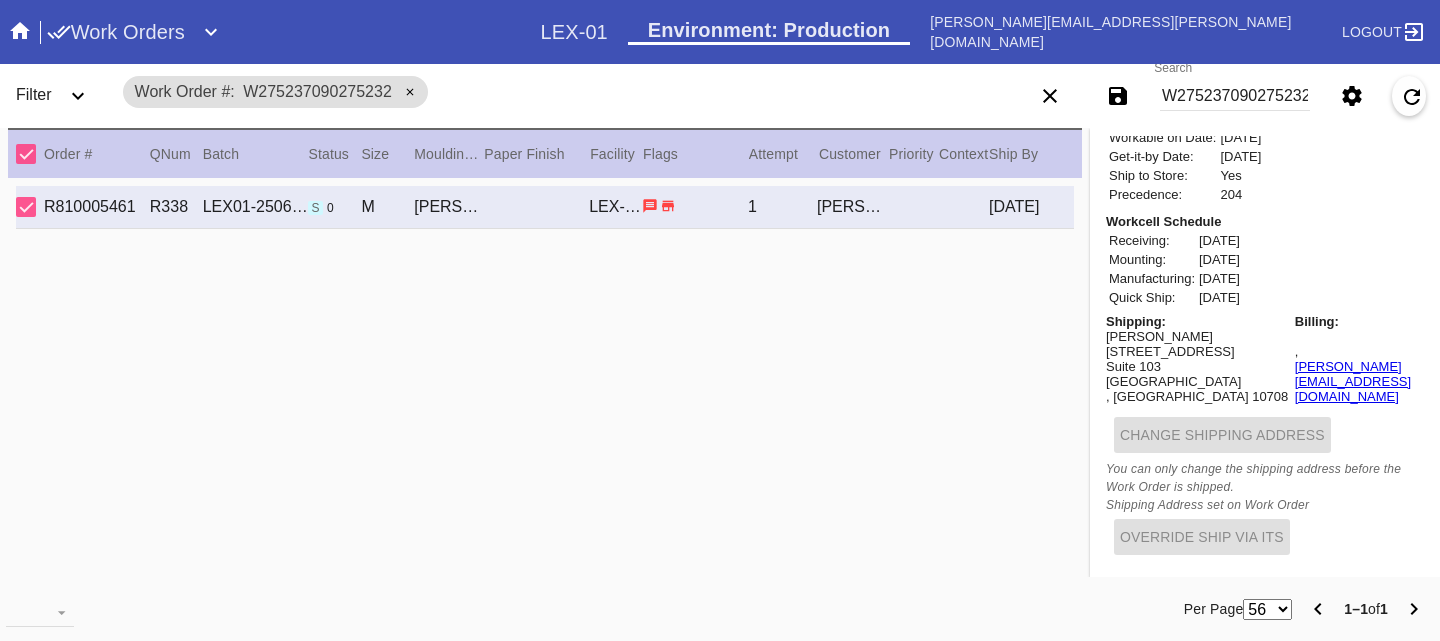click on "W275237090275232" at bounding box center [1235, 96] 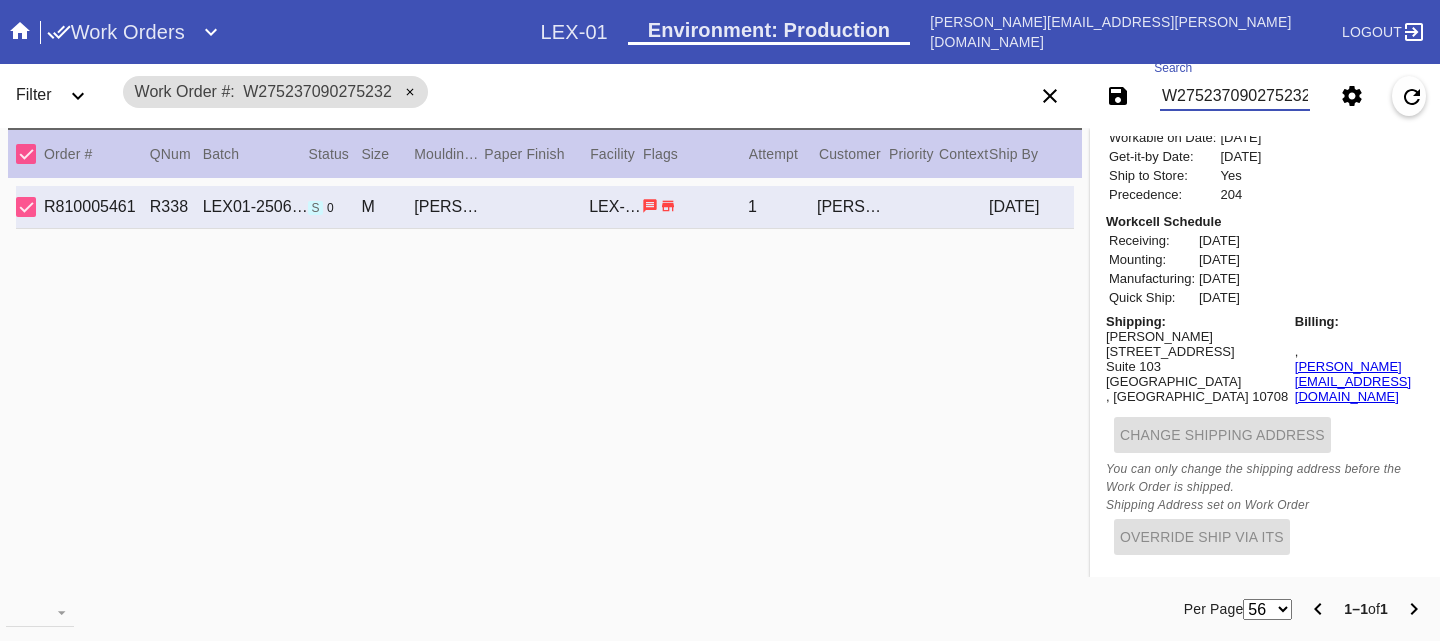 click on "W275237090275232" at bounding box center (1235, 96) 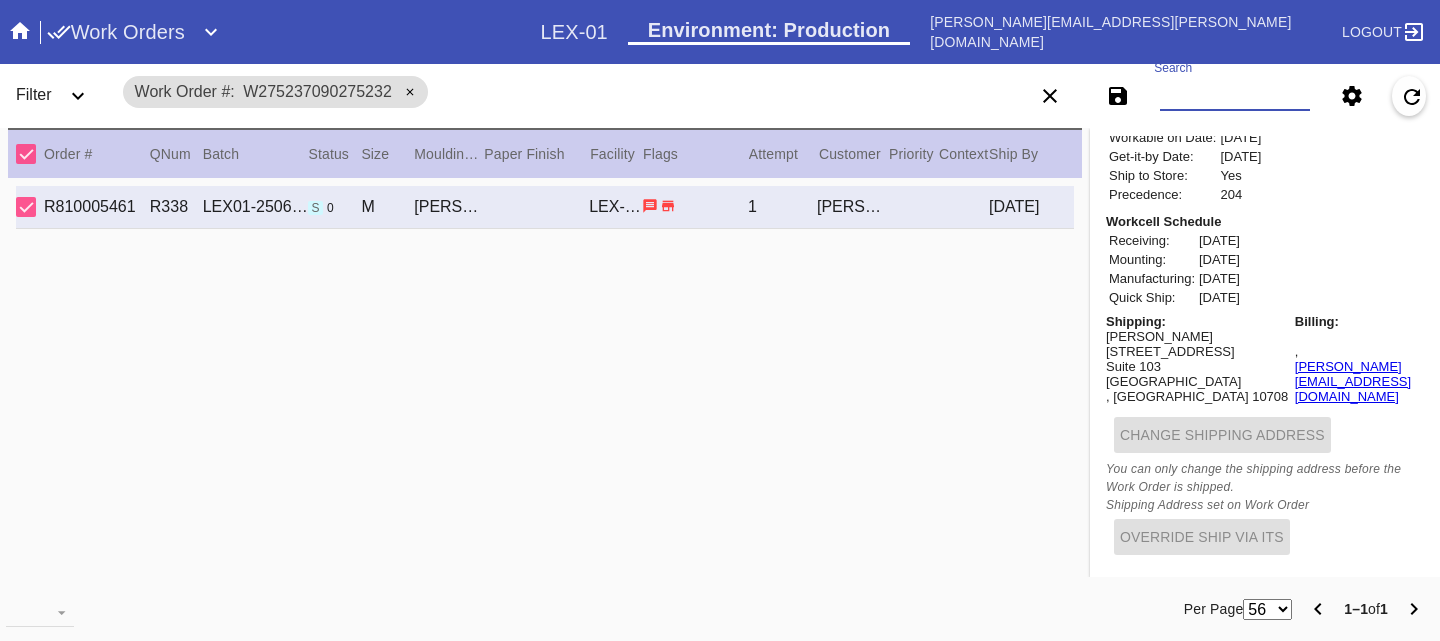 paste on "polaroid" 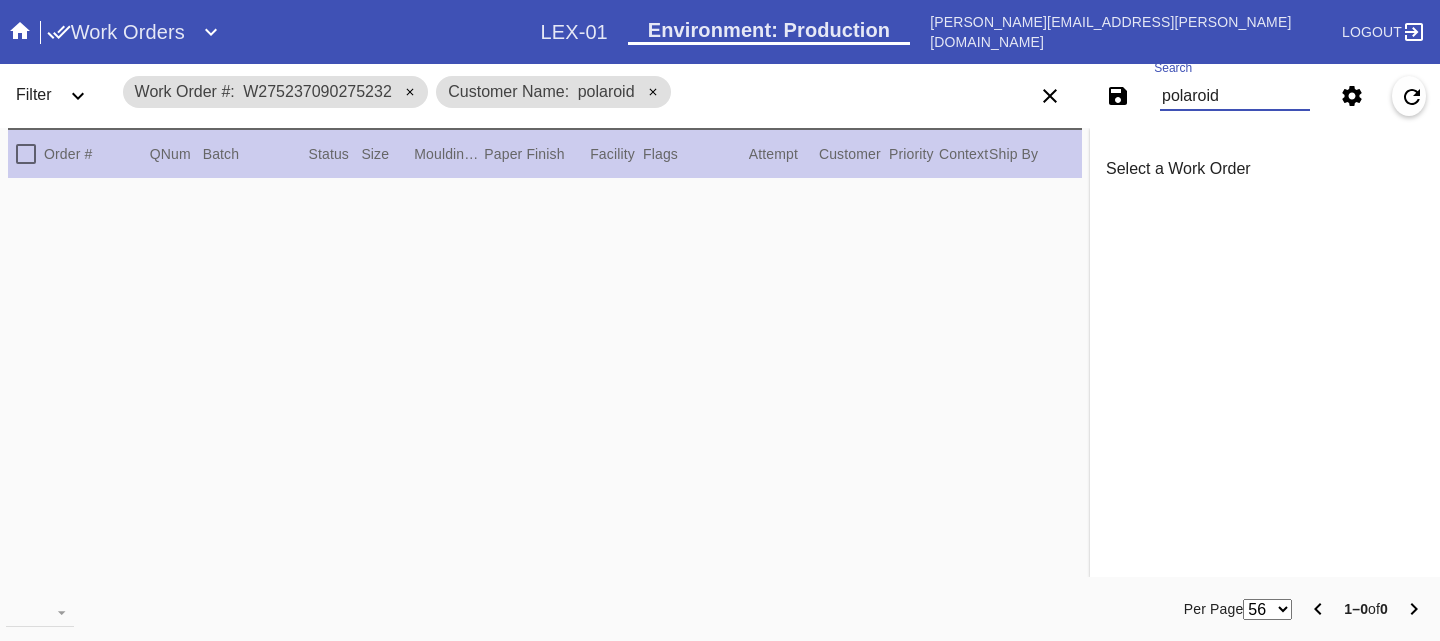 scroll, scrollTop: 0, scrollLeft: 0, axis: both 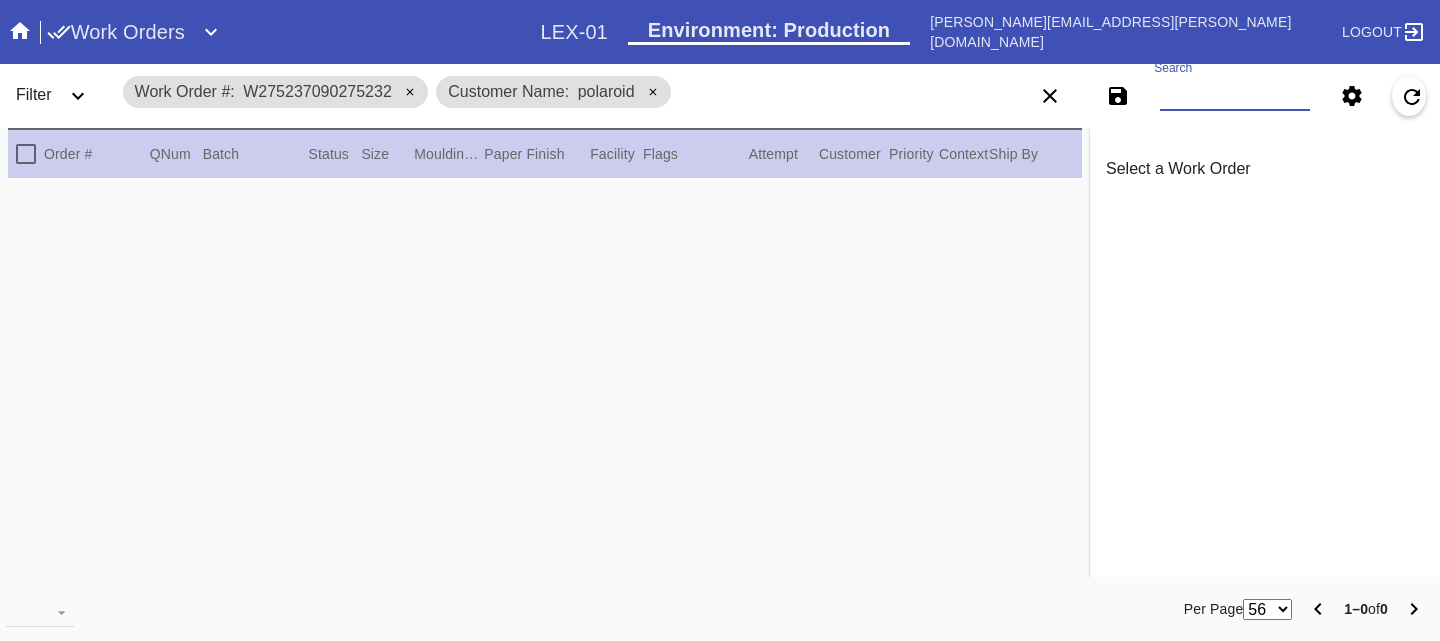 paste on "W634396326204520" 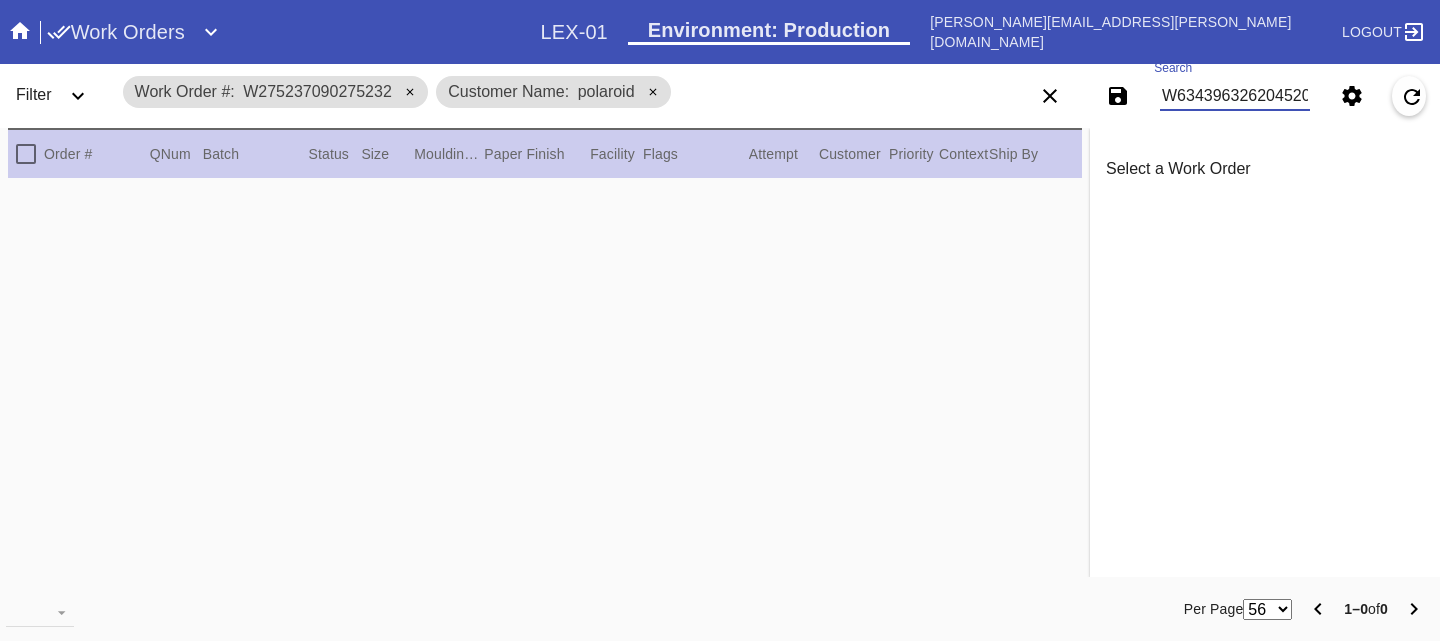 scroll, scrollTop: 0, scrollLeft: 3, axis: horizontal 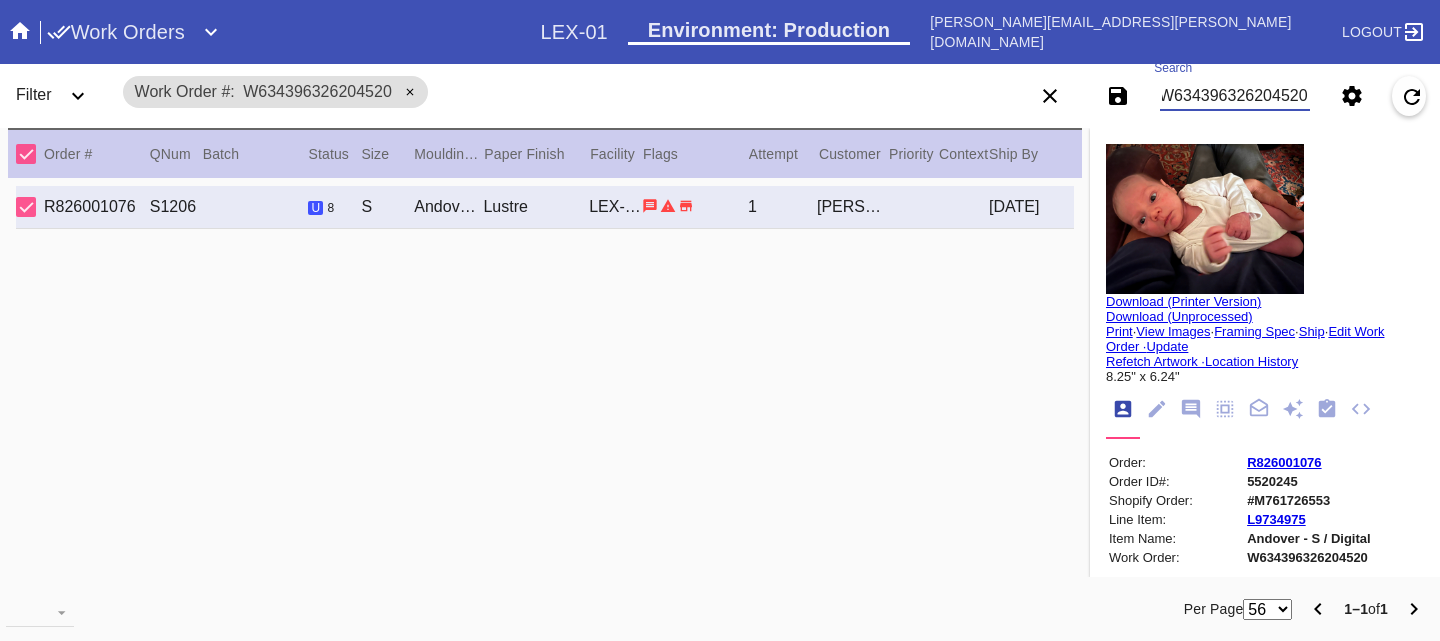 click 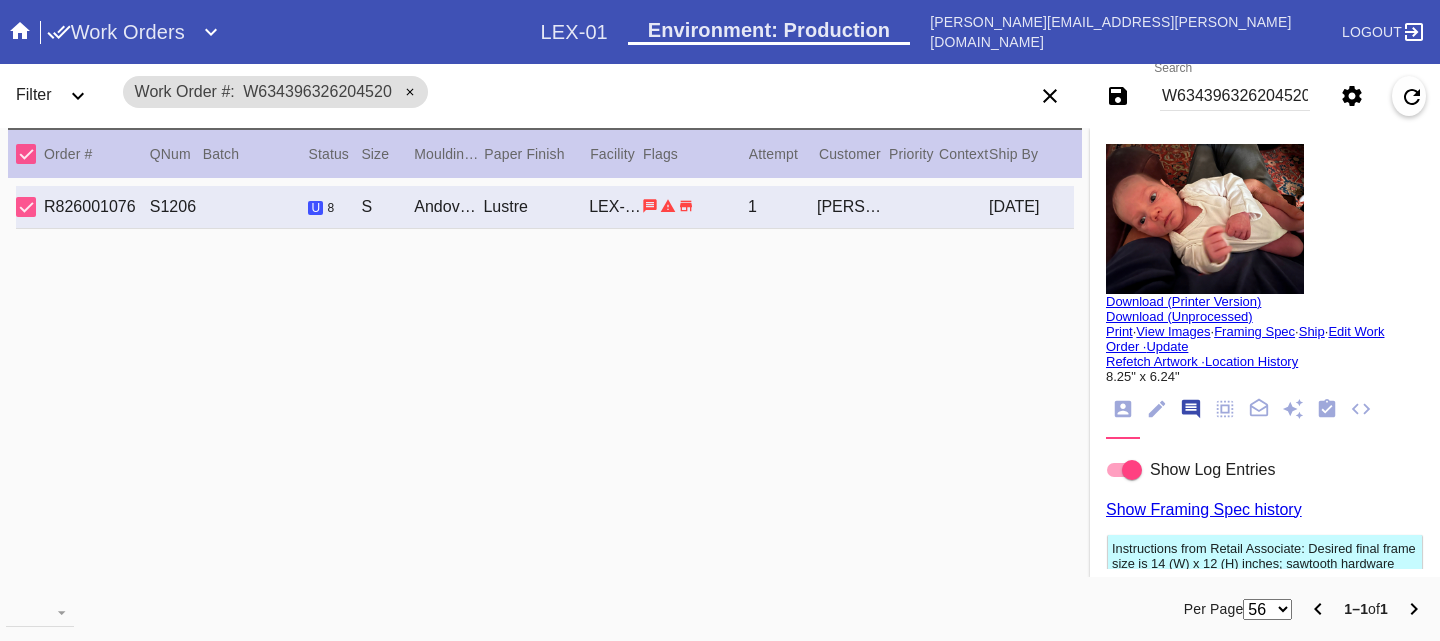 scroll, scrollTop: 123, scrollLeft: 0, axis: vertical 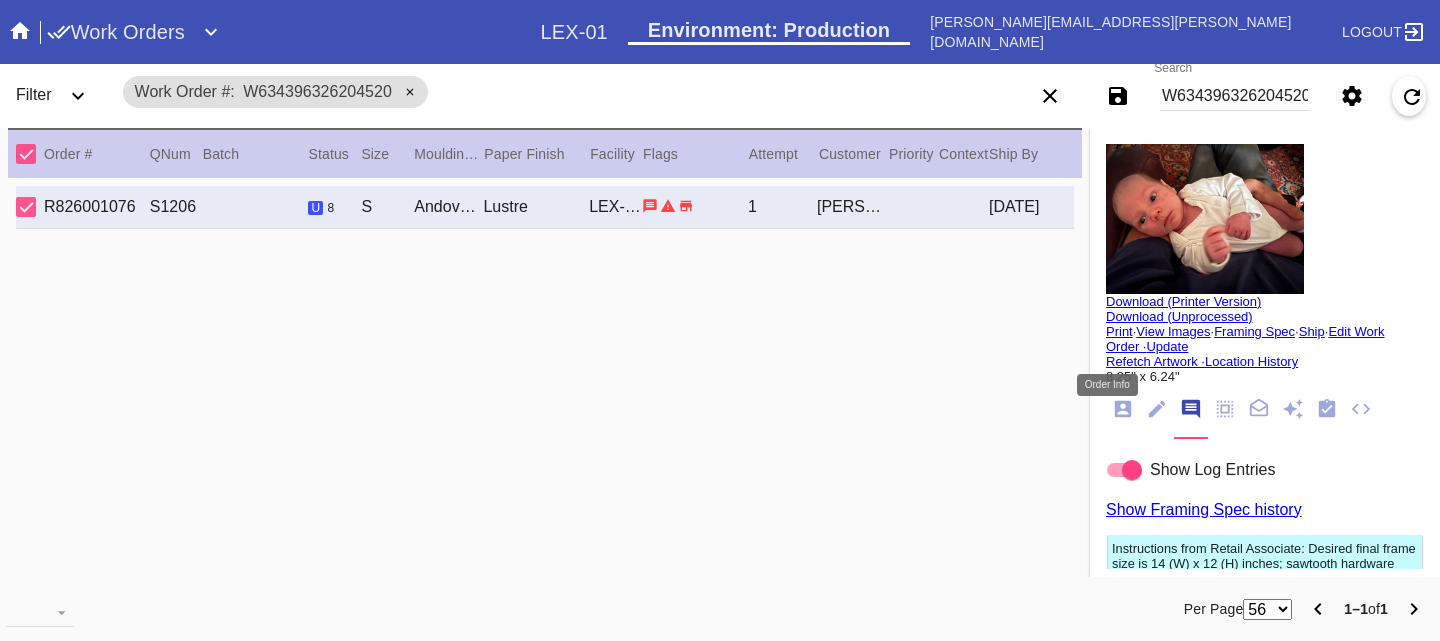 click 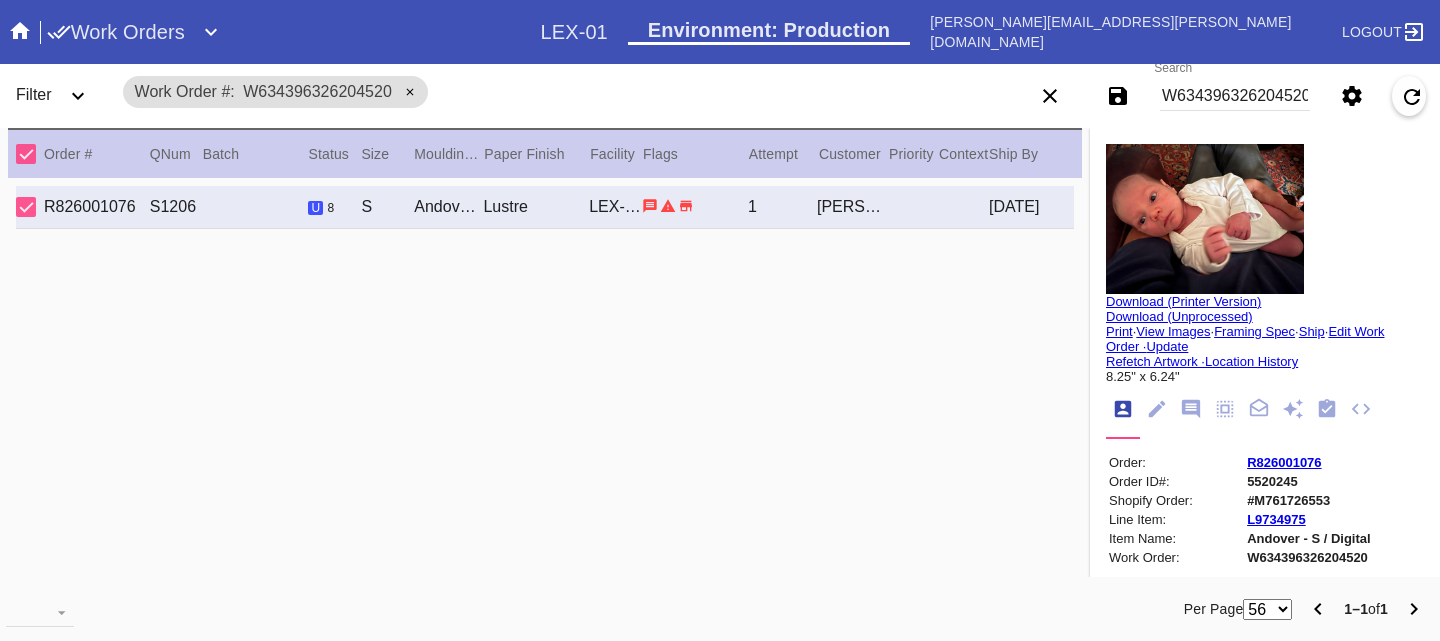 click on "R826001076" at bounding box center [1309, 462] 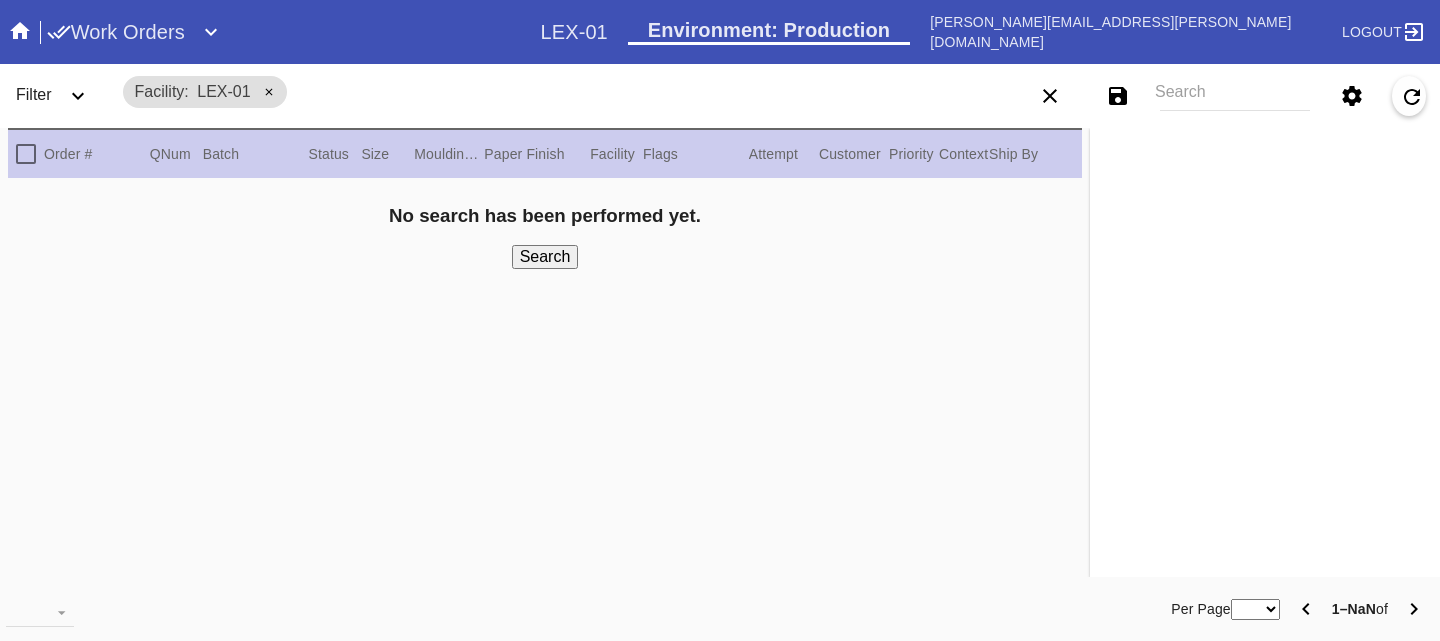 scroll, scrollTop: 0, scrollLeft: 0, axis: both 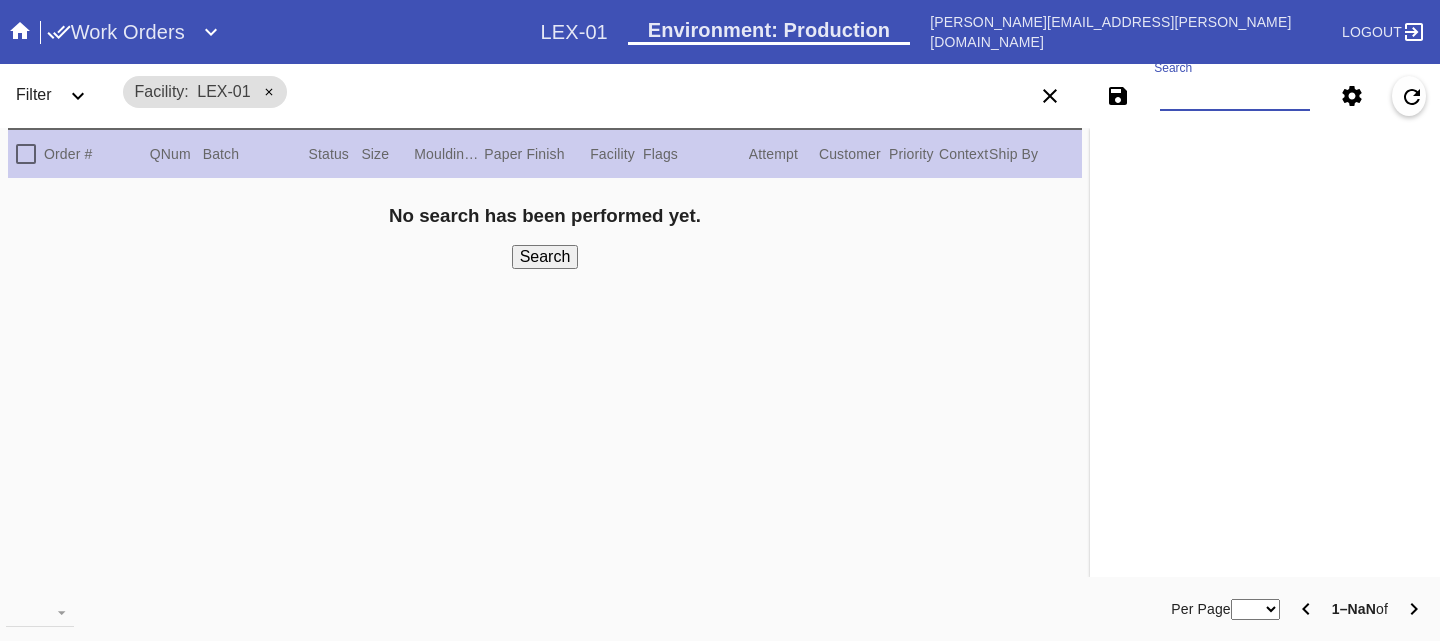paste on "R105692704" 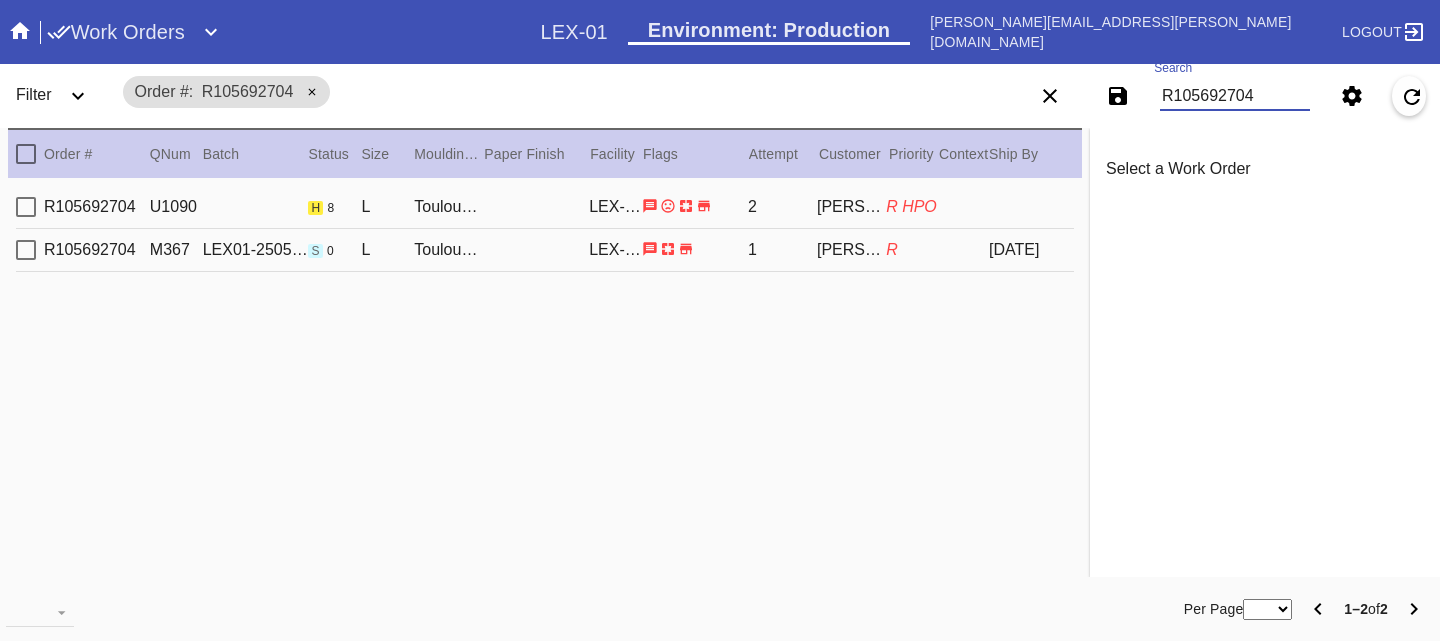type on "R105692704" 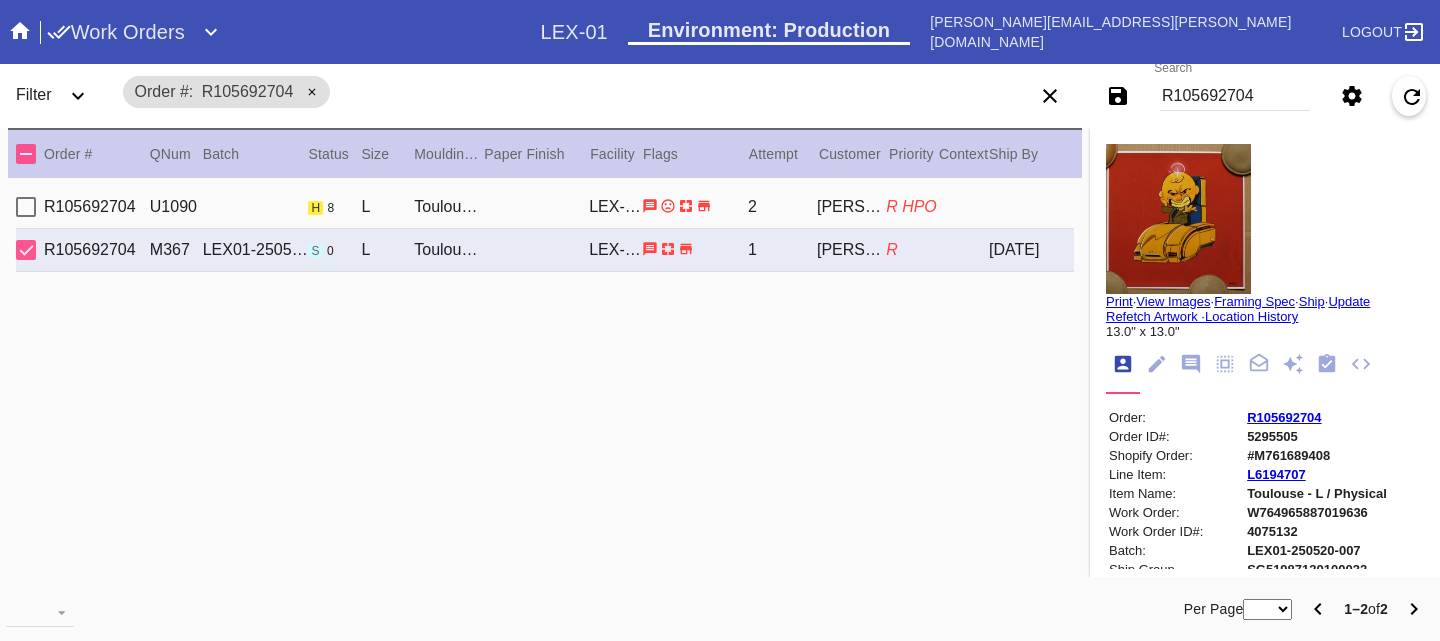 click on "R105692704 U1090 h   8 L Toulouse / White LEX-01 2 Emmanuel LeGrair
R
HPO" at bounding box center (545, 207) 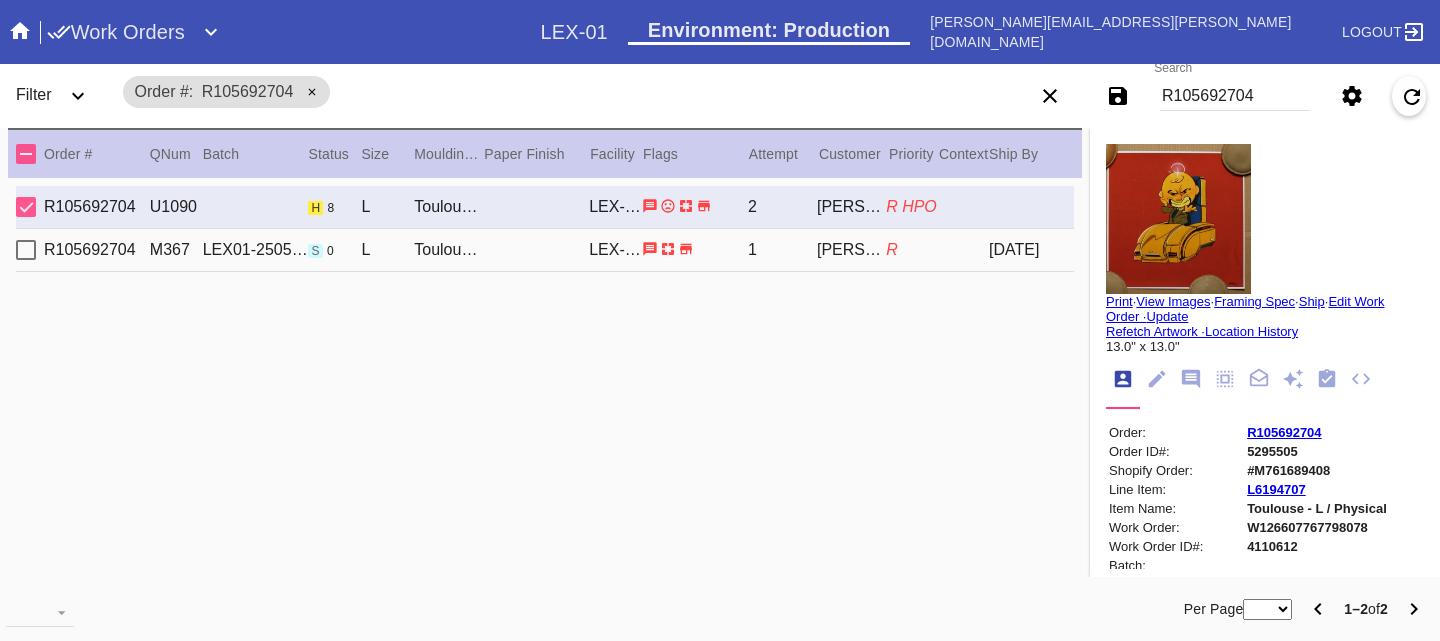 click on "R105692704 M367 LEX01-250520-007 s   0 L Toulouse / White LEX-01 1 Emmanuel LeGrair
R
2025-05-23" at bounding box center [545, 250] 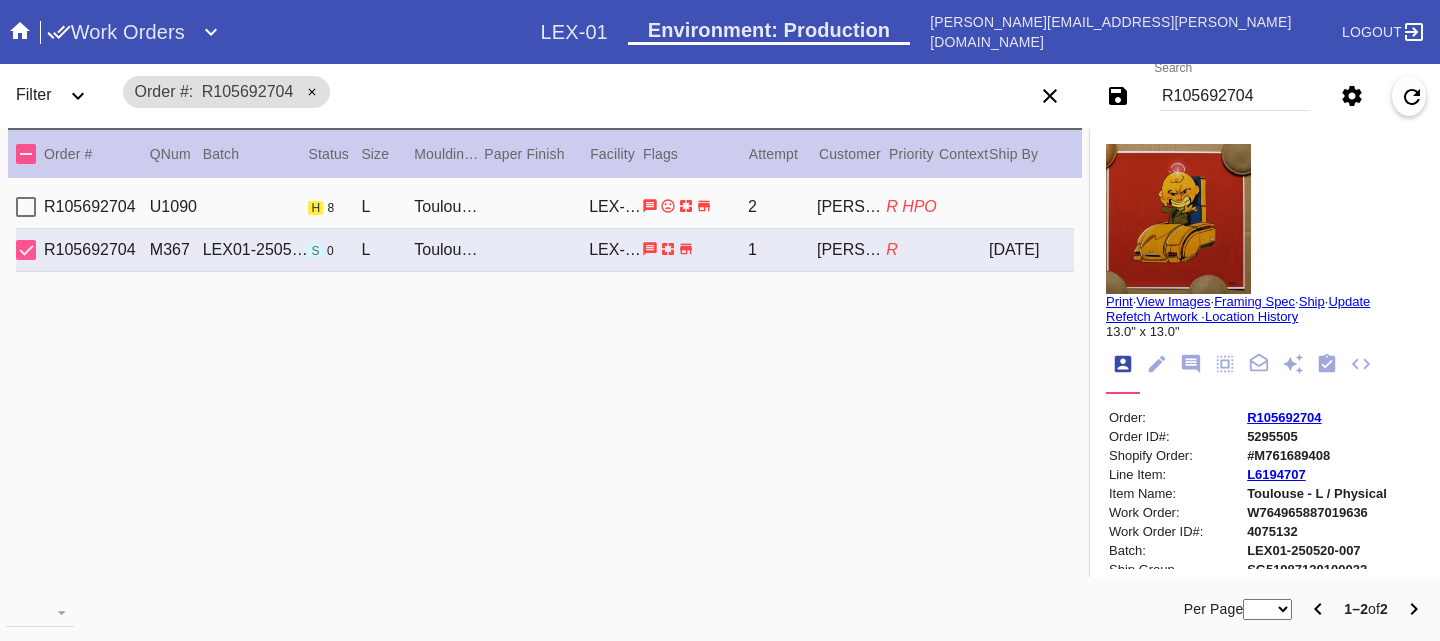 click on "R105692704 U1090 h   8 L Toulouse / White LEX-01 2 Emmanuel LeGrair
R
HPO" at bounding box center (545, 207) 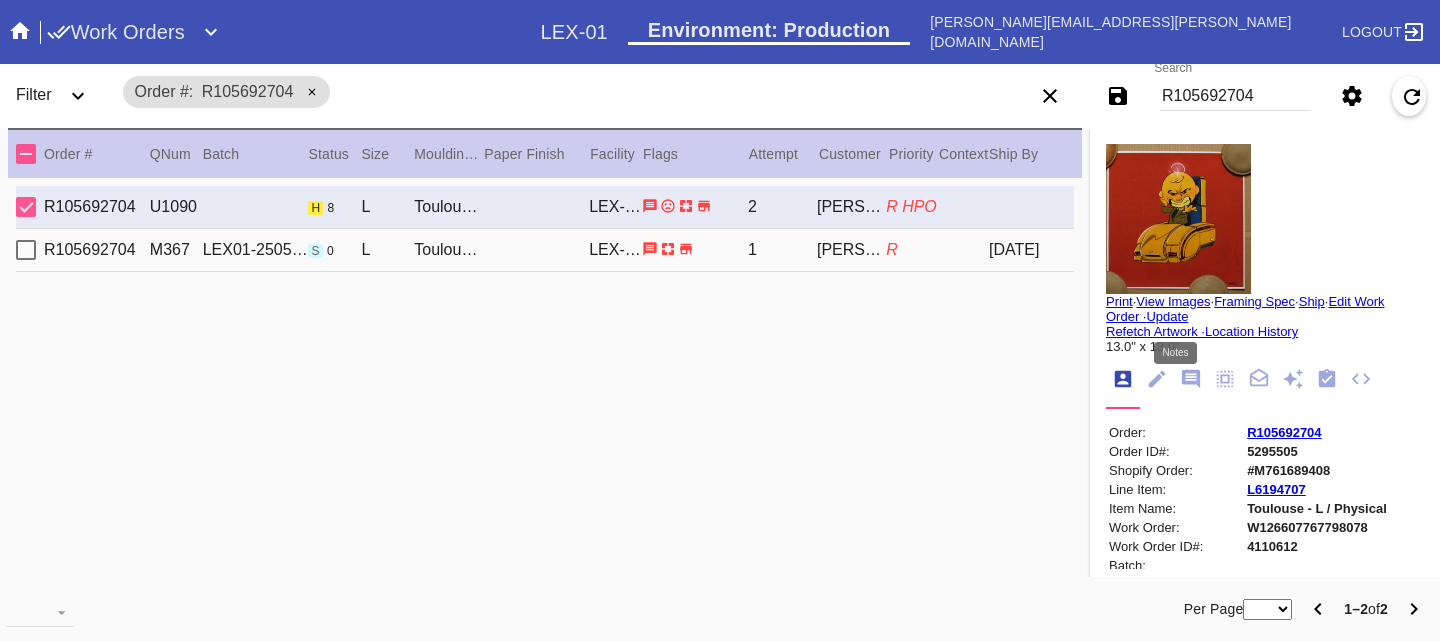 click 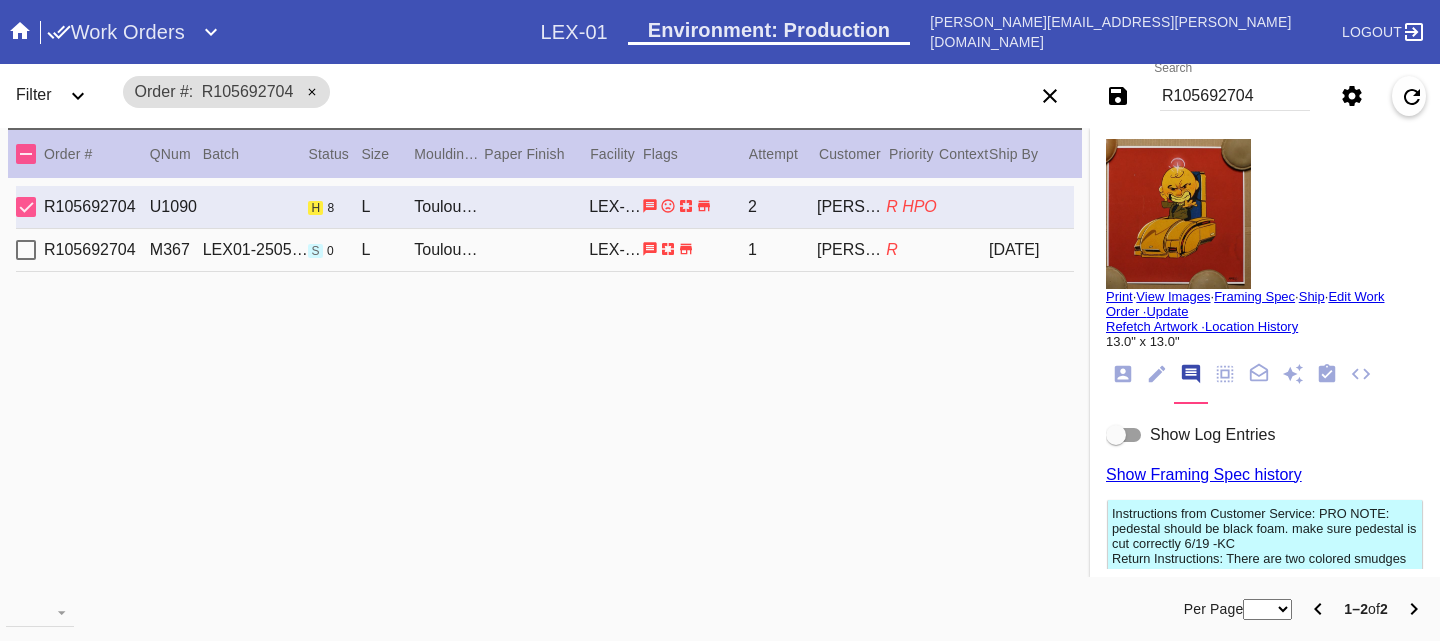 scroll, scrollTop: 8, scrollLeft: 0, axis: vertical 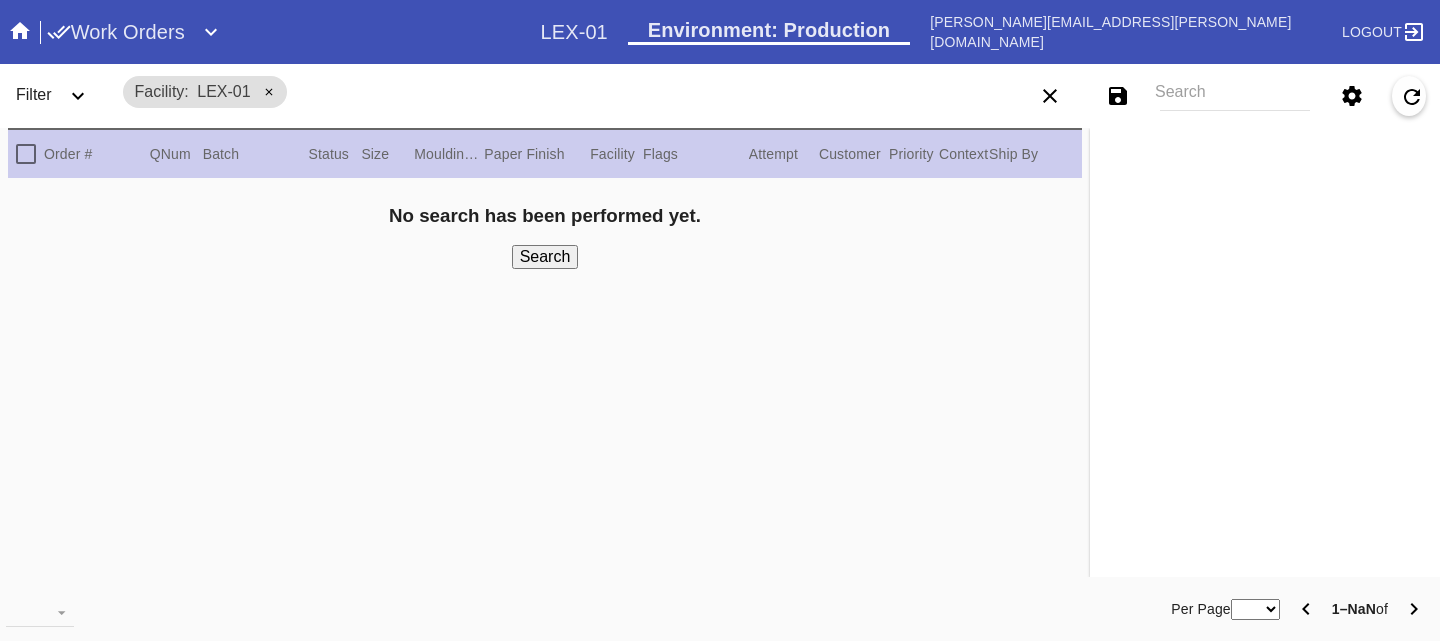 click on "Search" at bounding box center (1235, 96) 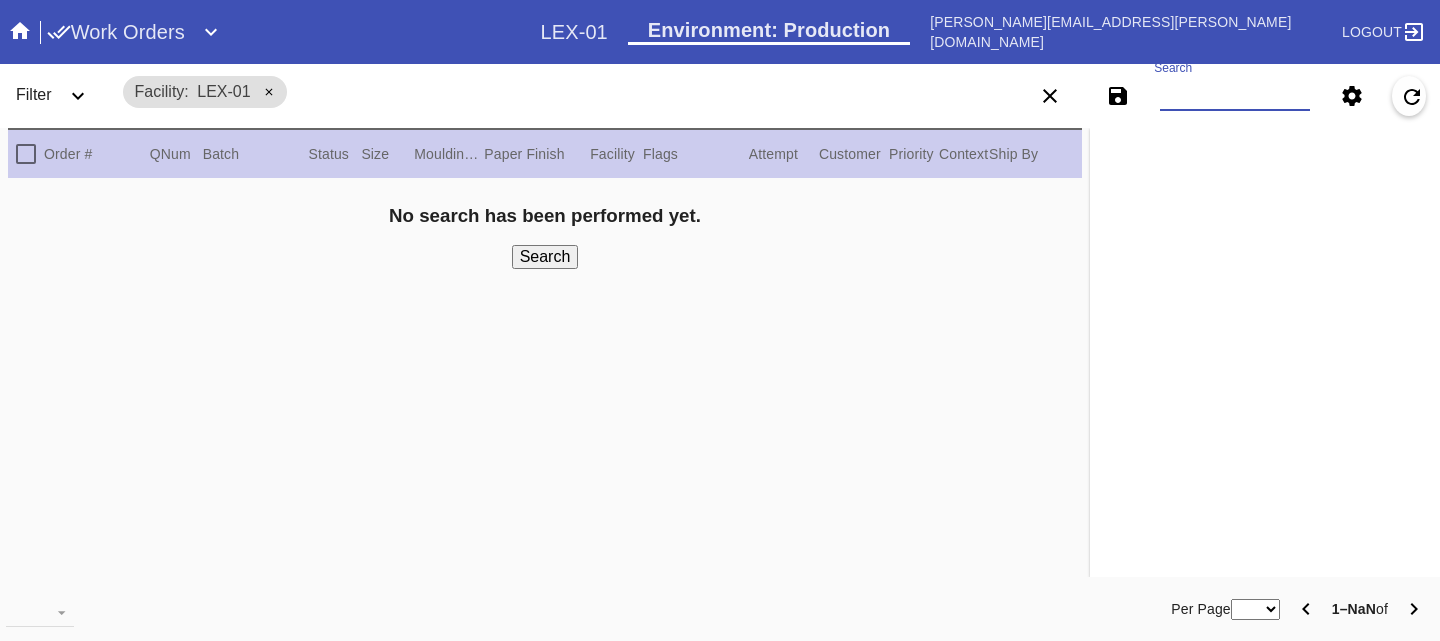 click on "Search" at bounding box center (1235, 96) 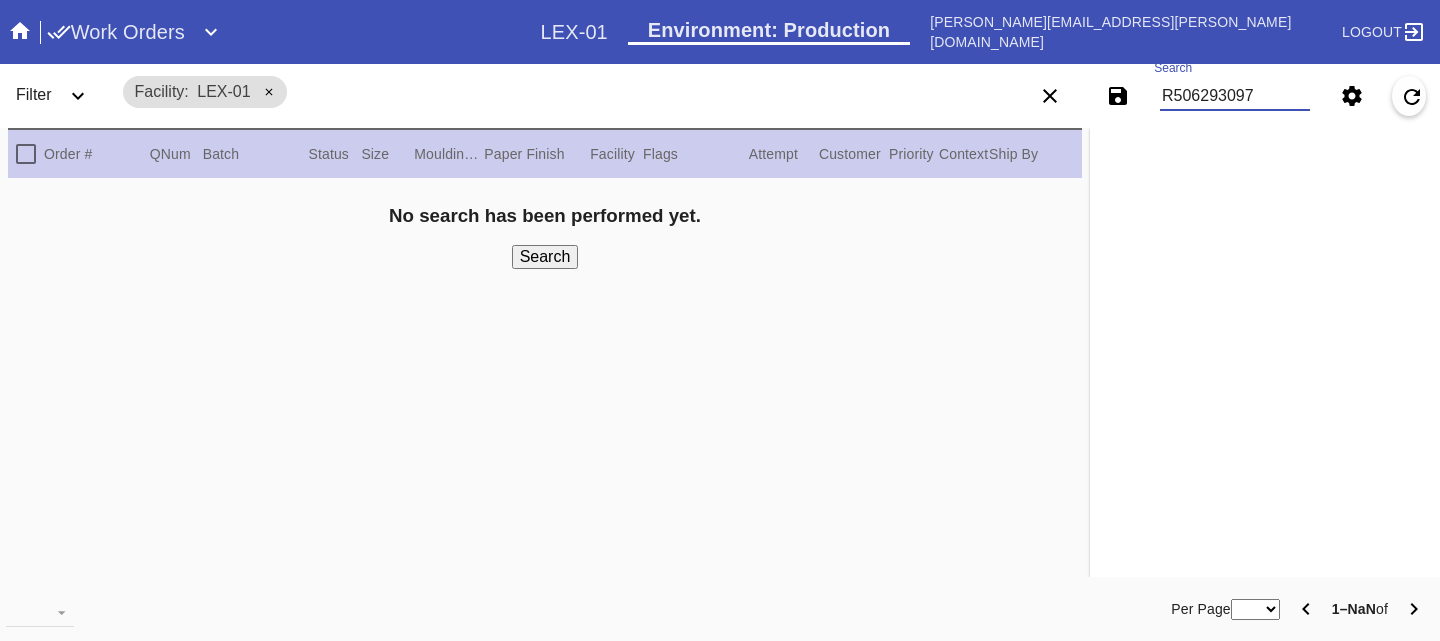 type on "R506293097" 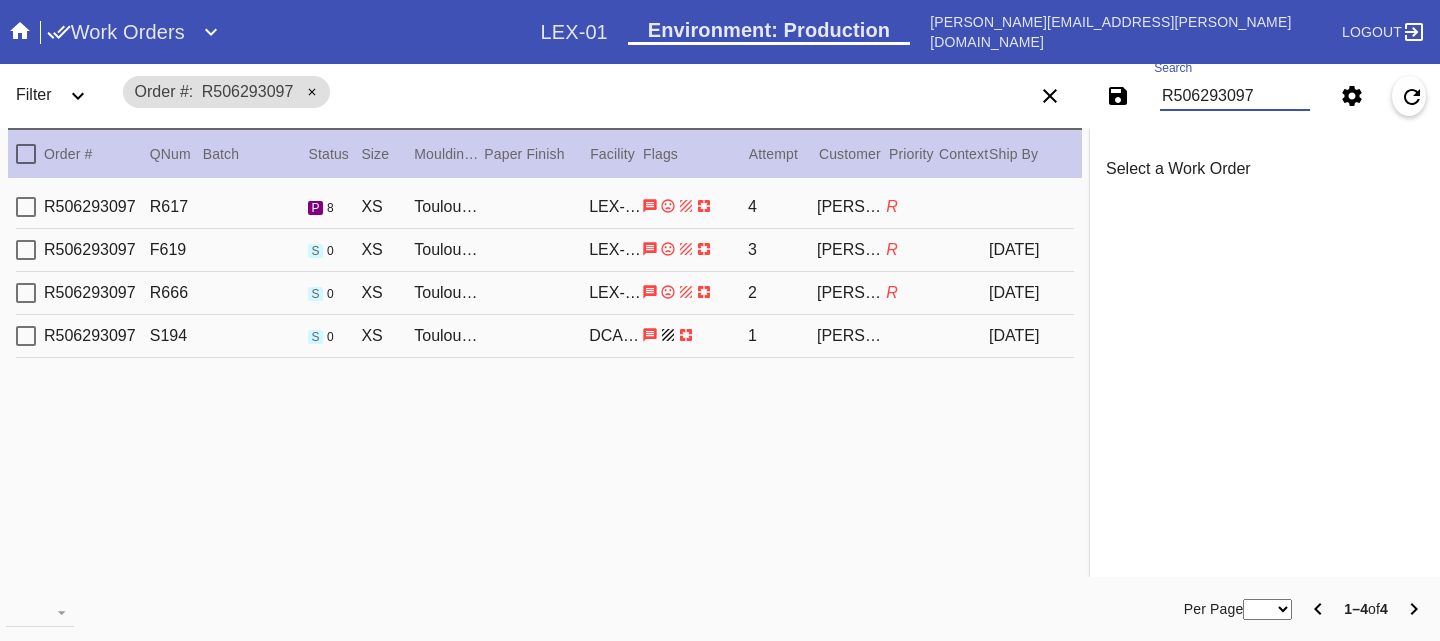 click on "R" at bounding box center (912, 207) 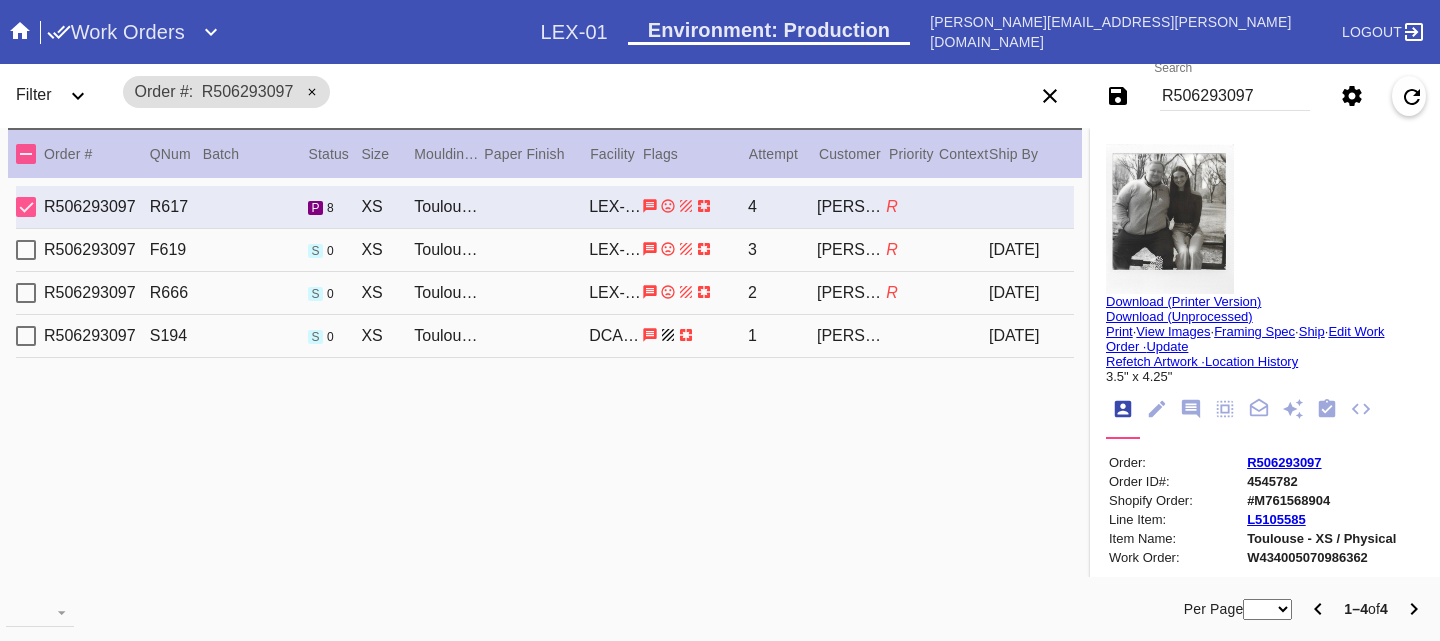 click on "Print" at bounding box center (1119, 331) 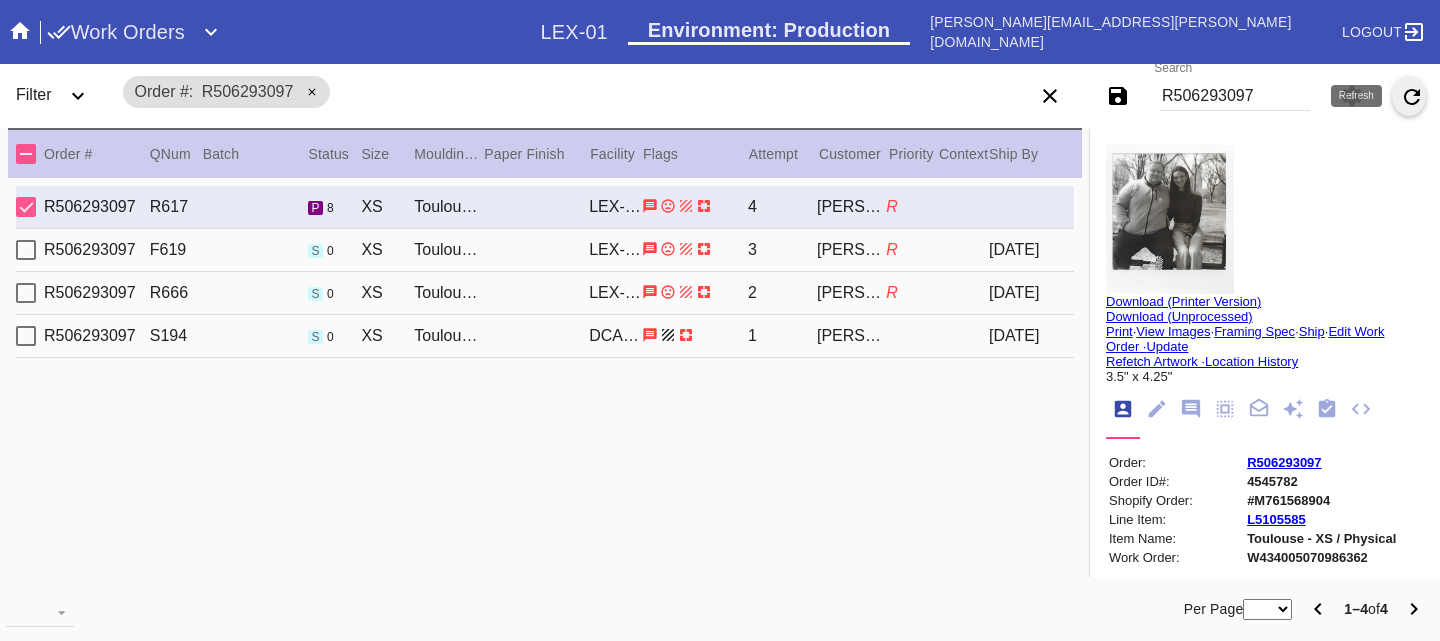 click at bounding box center (1409, 96) 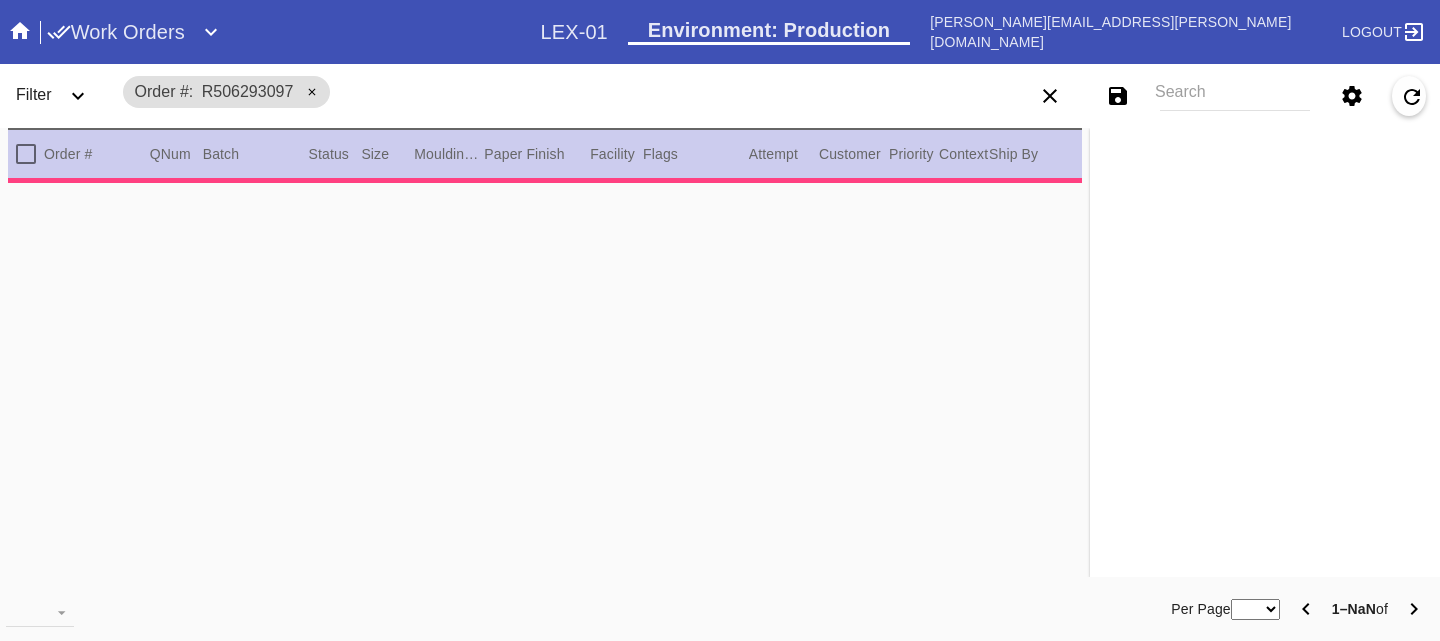 scroll, scrollTop: 0, scrollLeft: 0, axis: both 